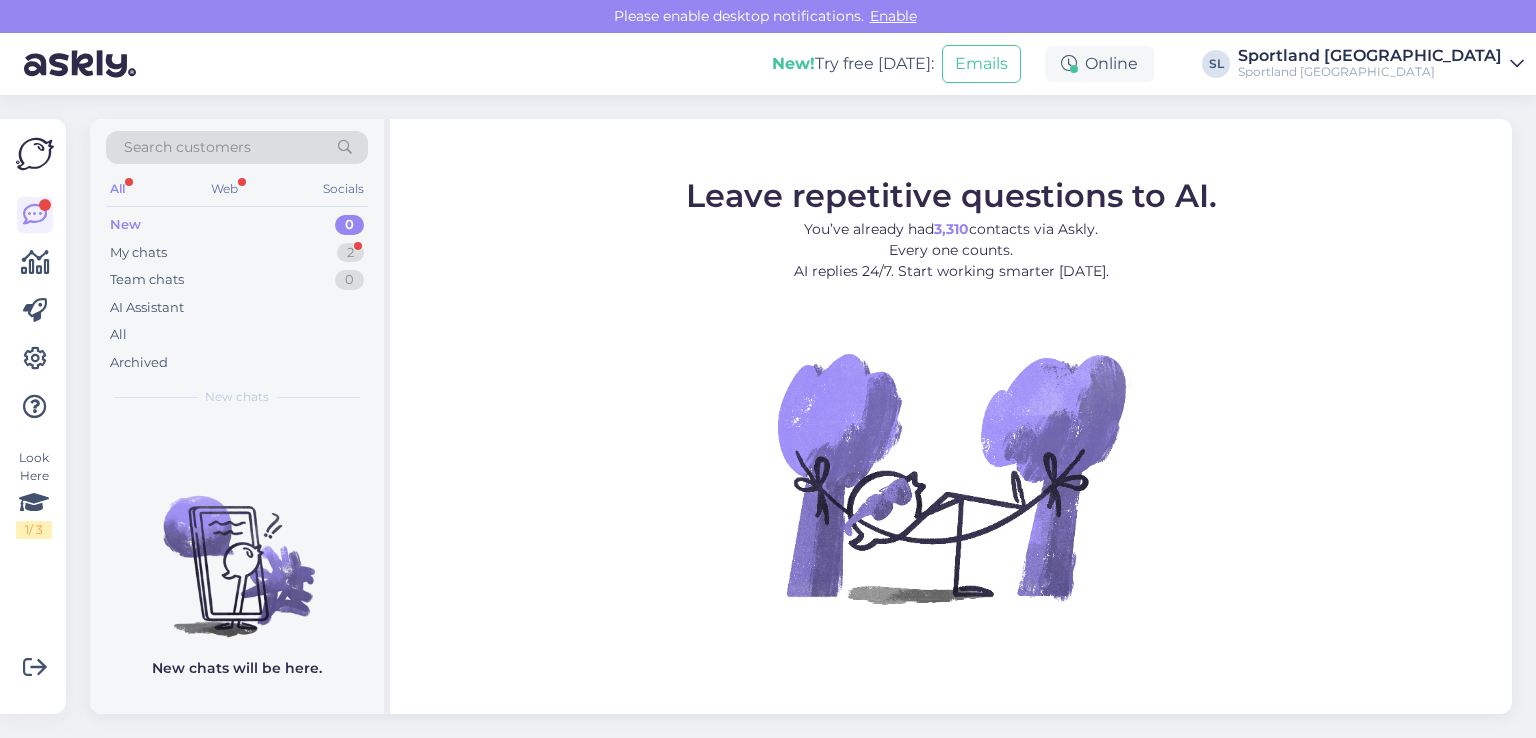 scroll, scrollTop: 0, scrollLeft: 0, axis: both 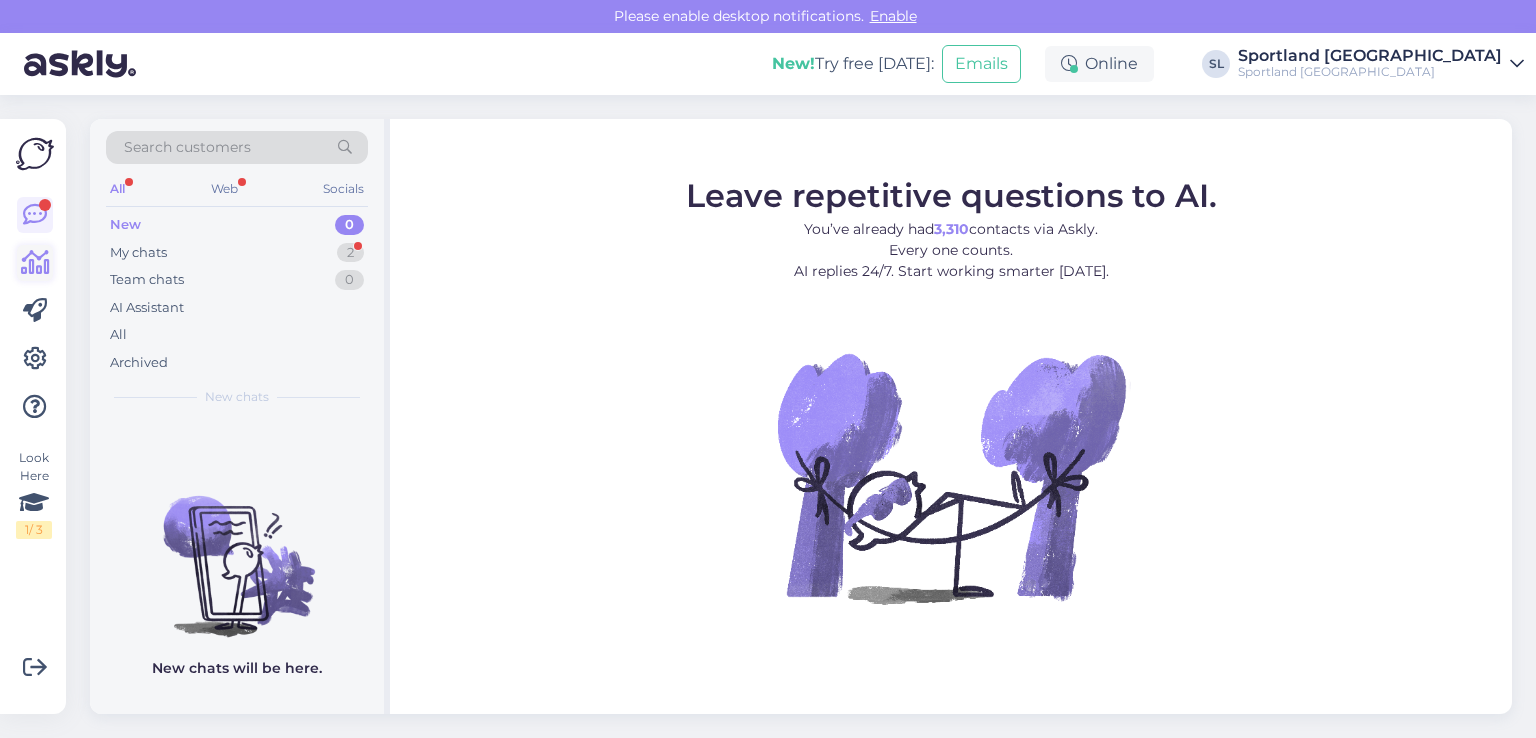 click at bounding box center (35, 263) 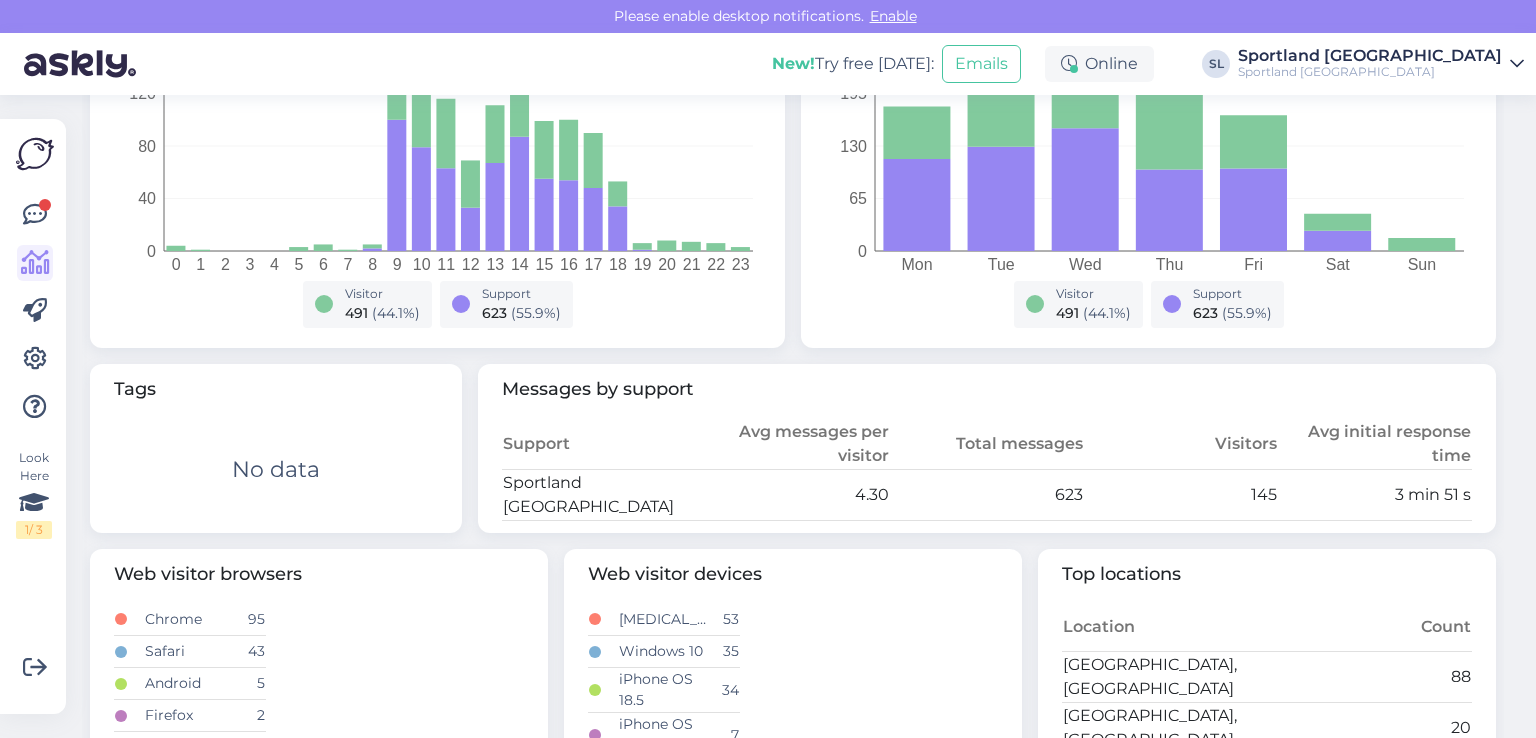 scroll, scrollTop: 0, scrollLeft: 0, axis: both 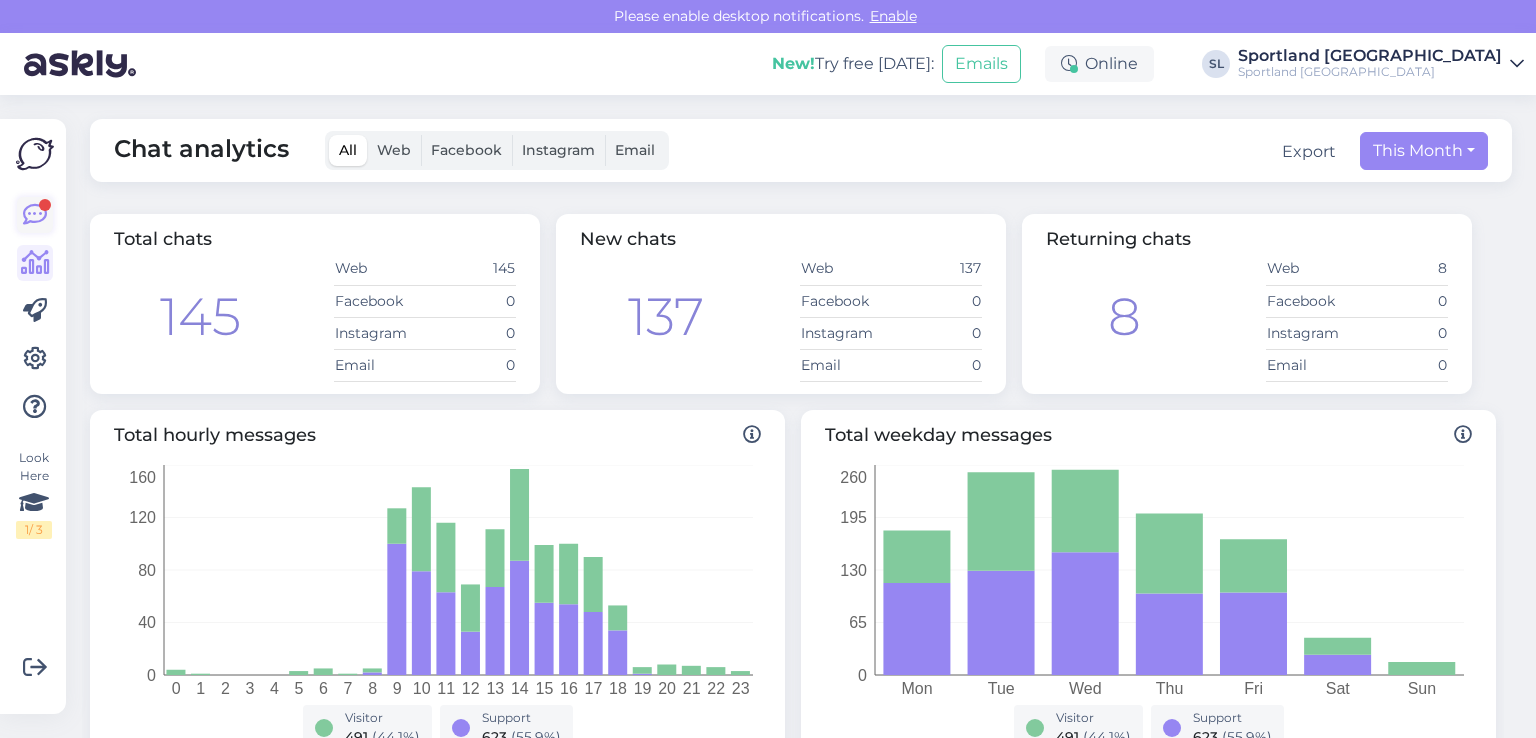 click at bounding box center [45, 205] 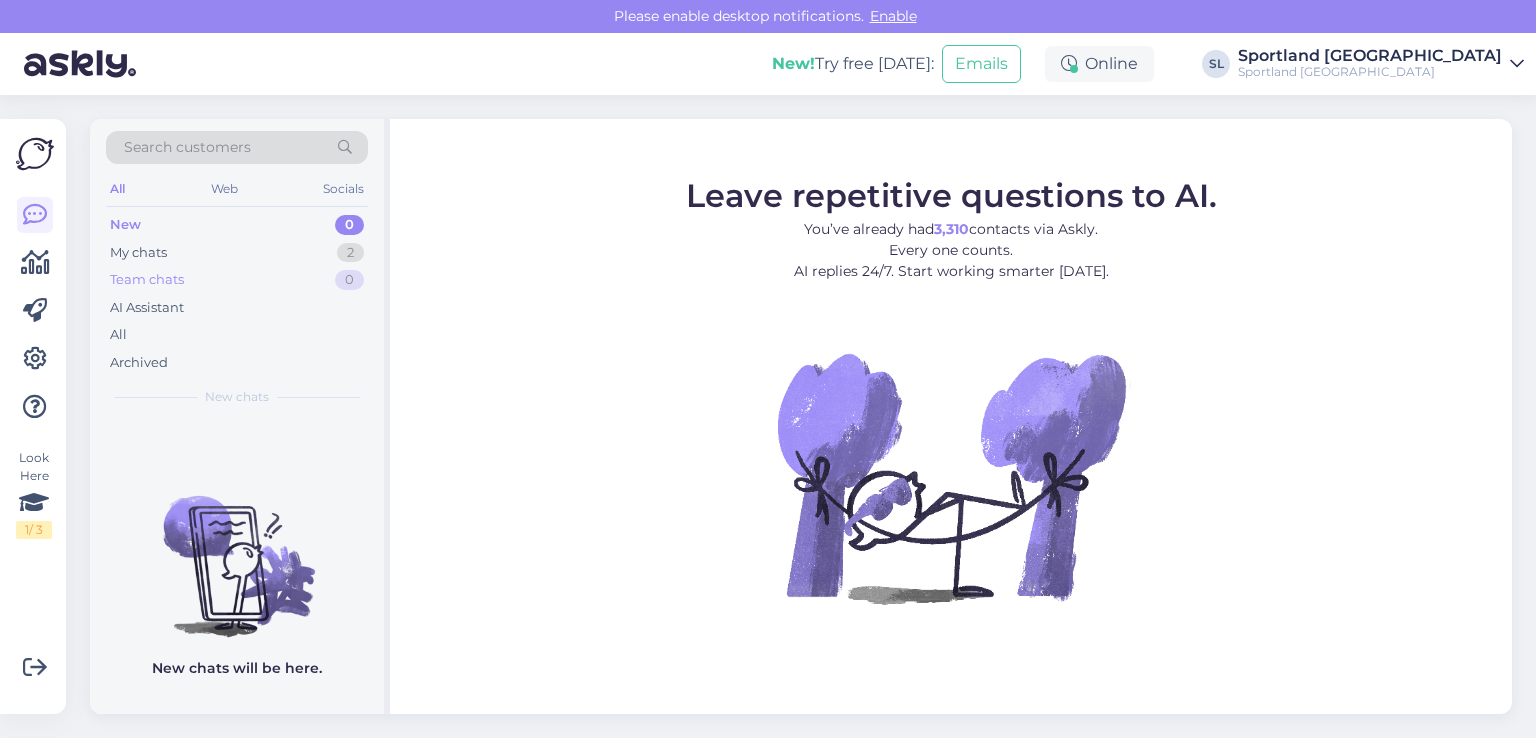 click on "Team chats 0" at bounding box center (237, 280) 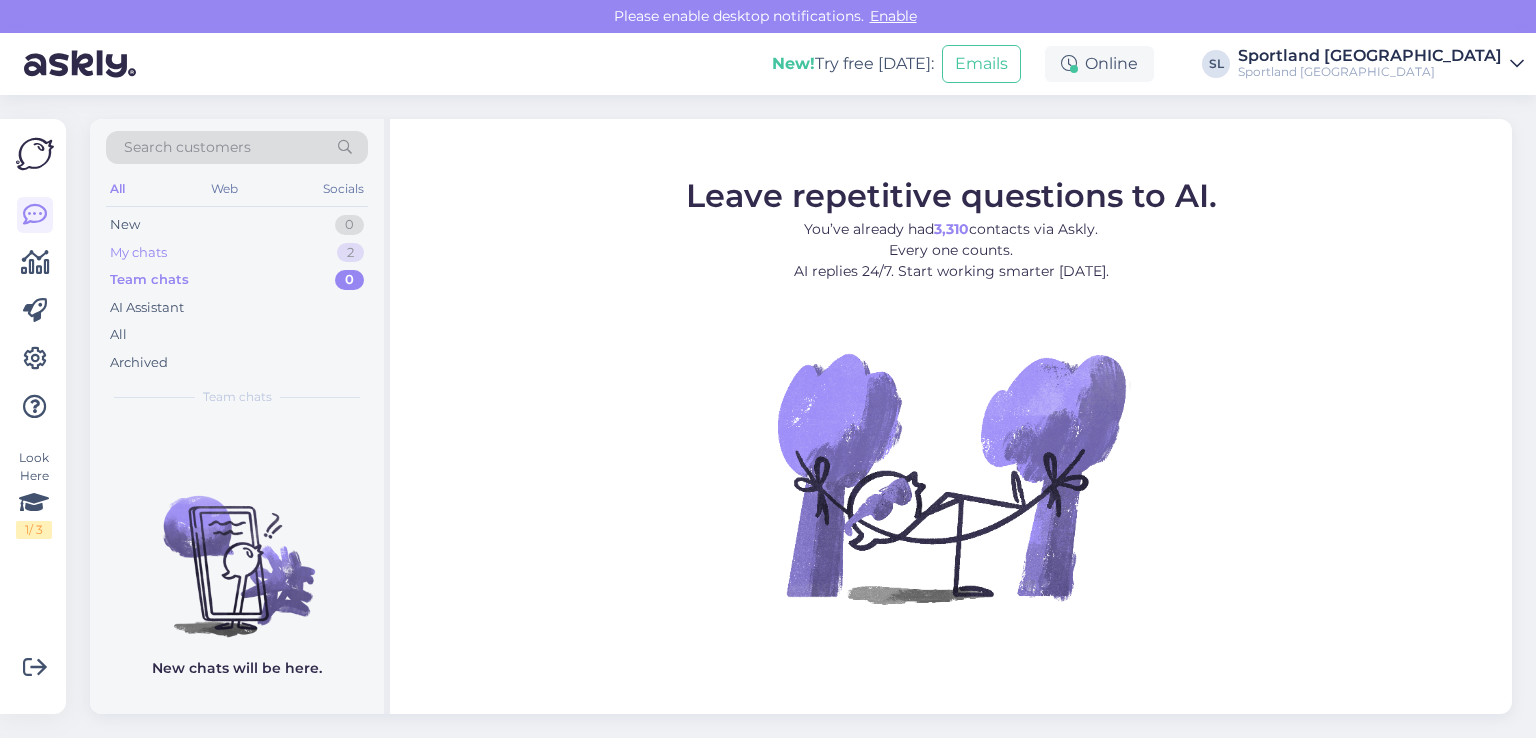 click on "My chats" at bounding box center (138, 253) 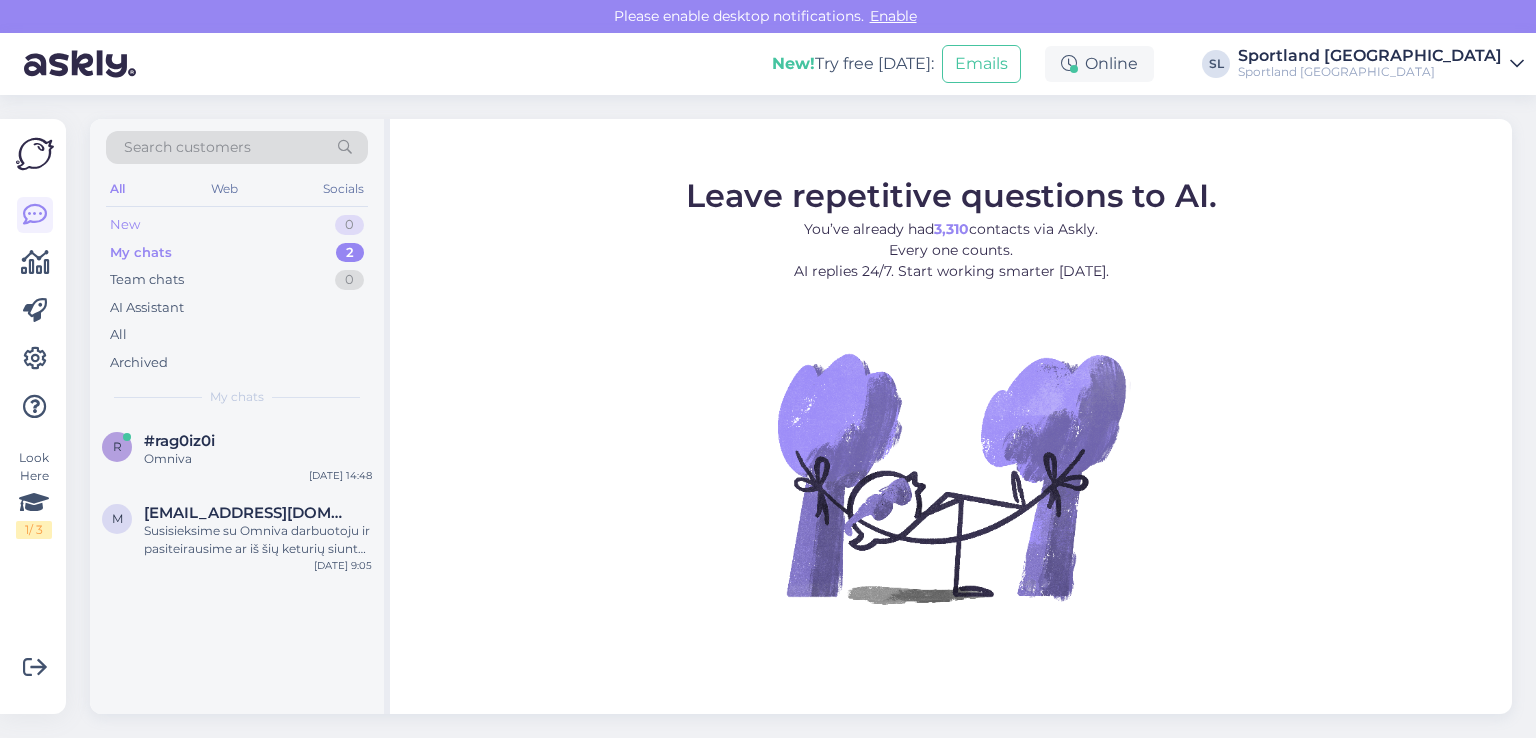 click on "New" at bounding box center [125, 225] 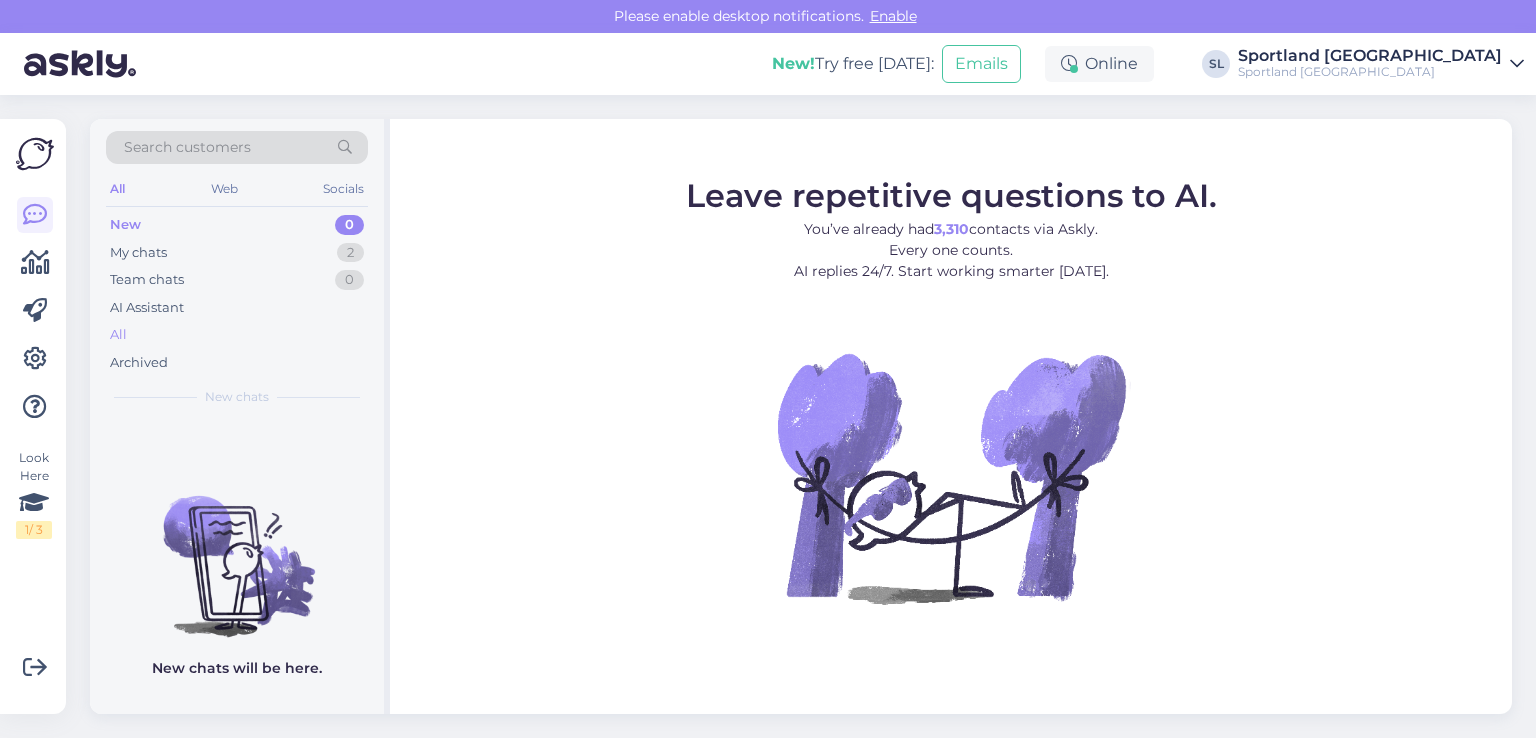 click on "All" at bounding box center (237, 335) 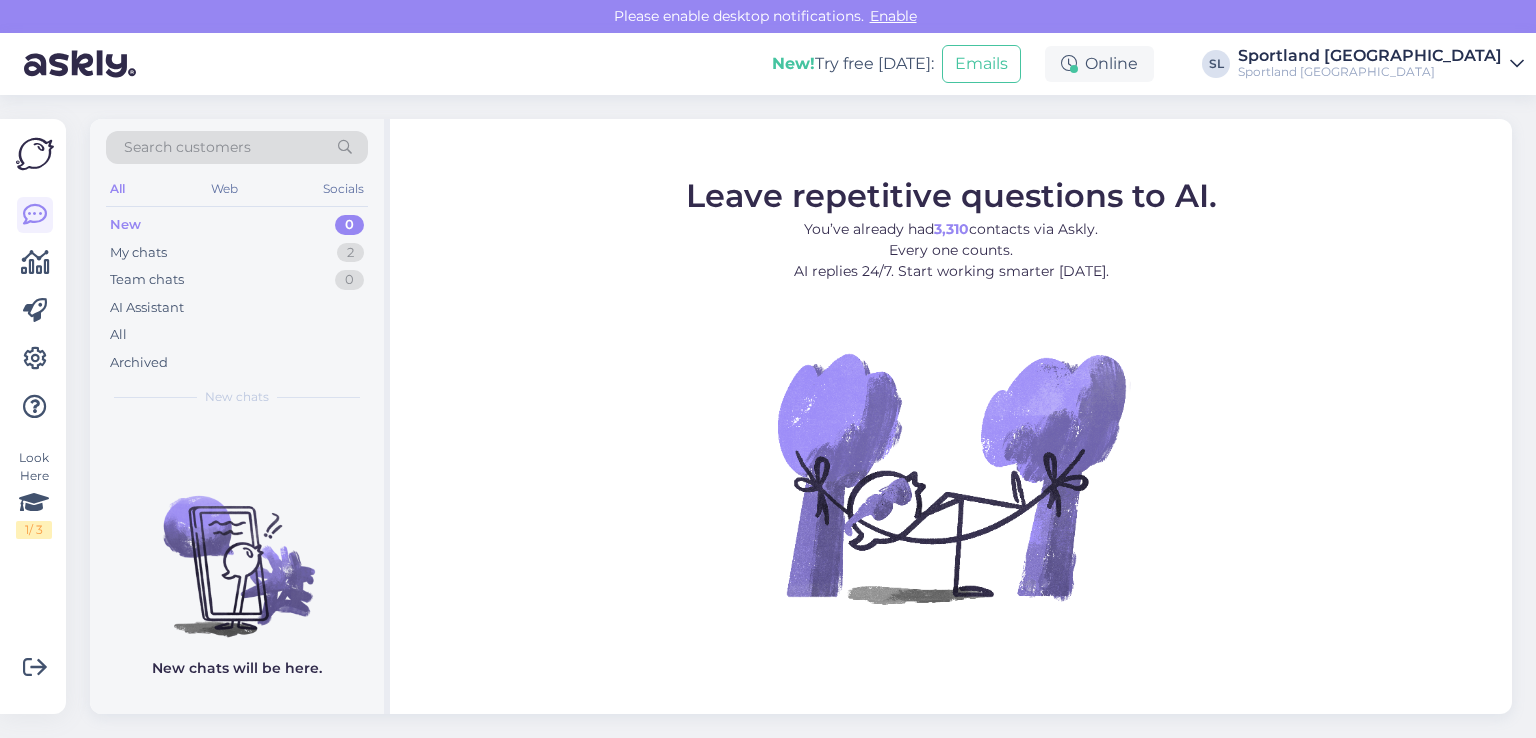 scroll, scrollTop: 0, scrollLeft: 0, axis: both 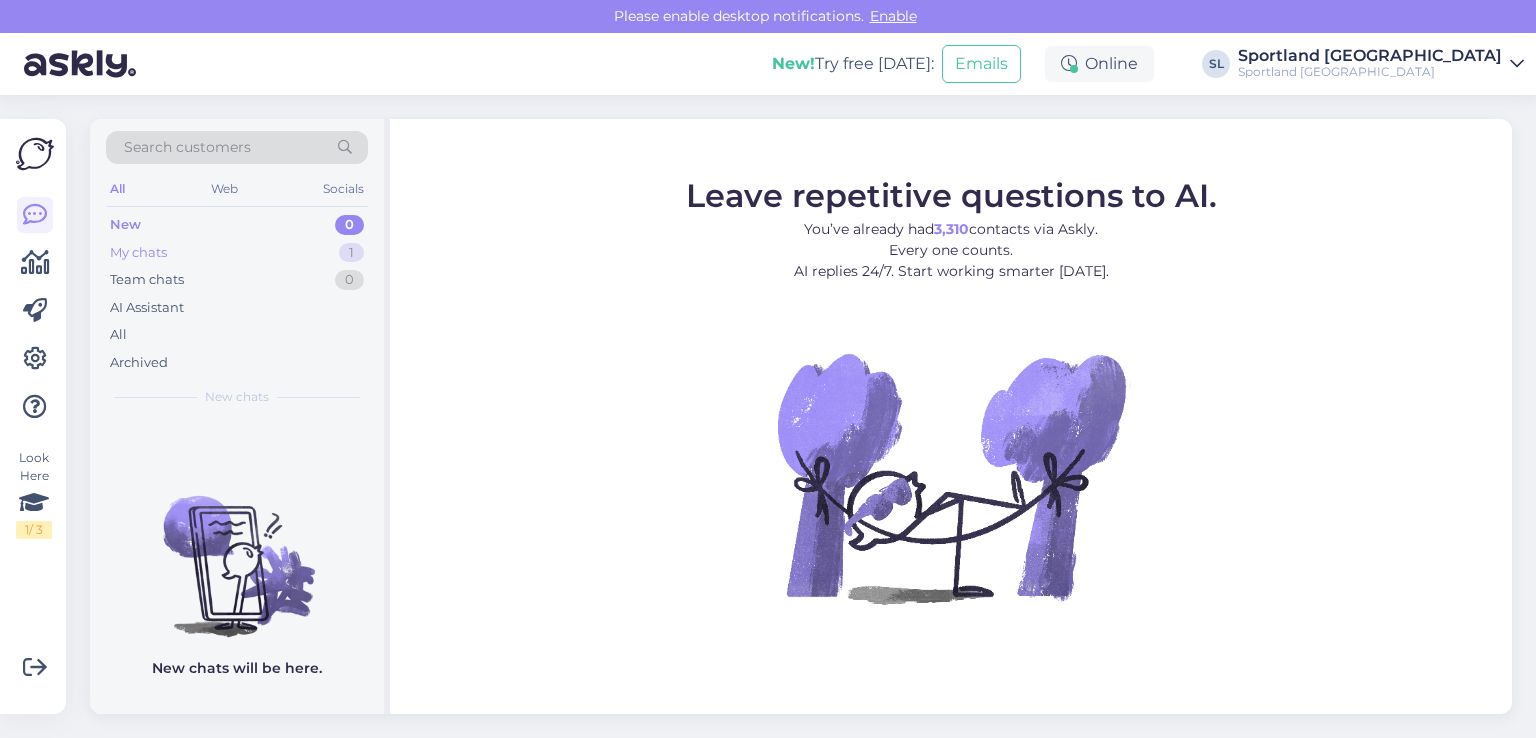 click on "My chats 1" at bounding box center (237, 253) 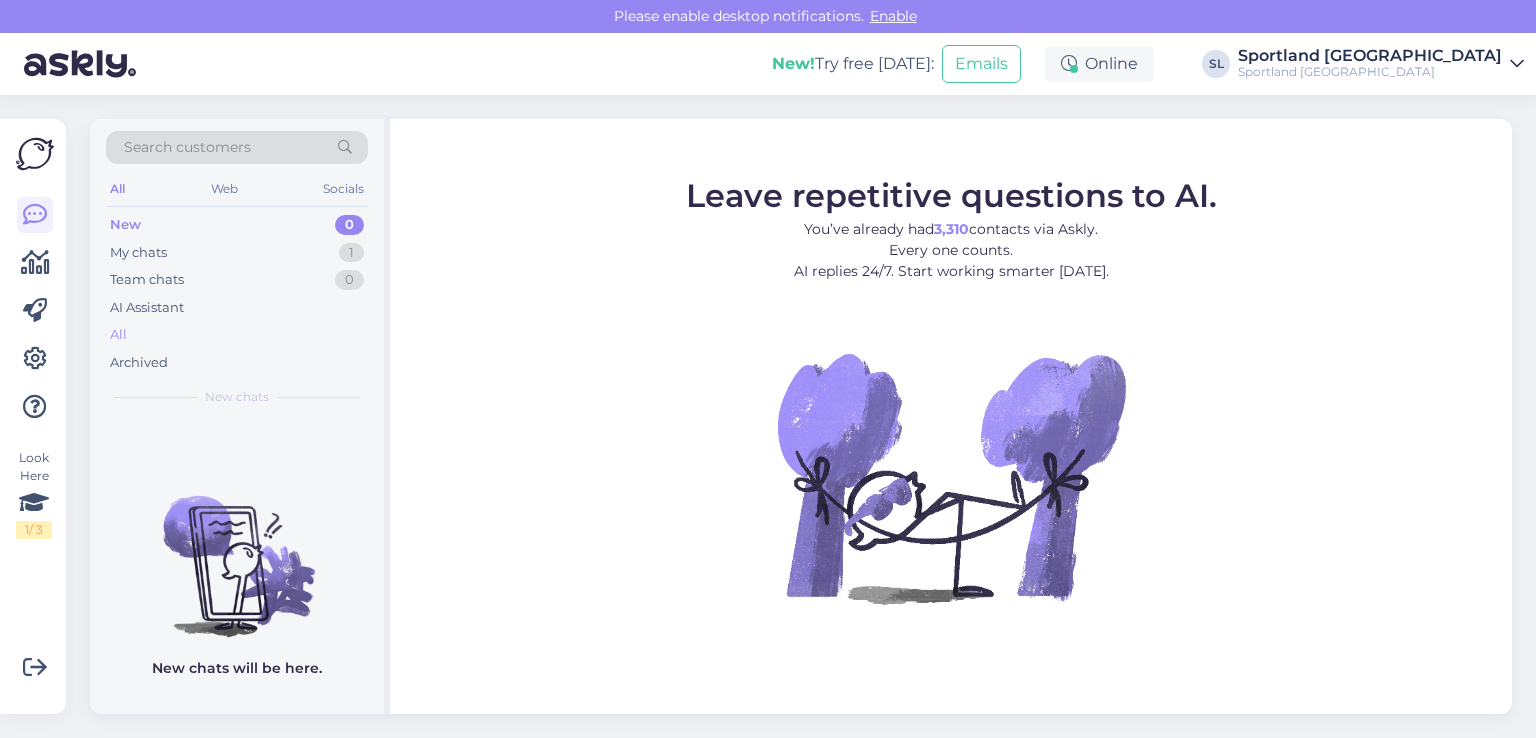 scroll, scrollTop: 0, scrollLeft: 0, axis: both 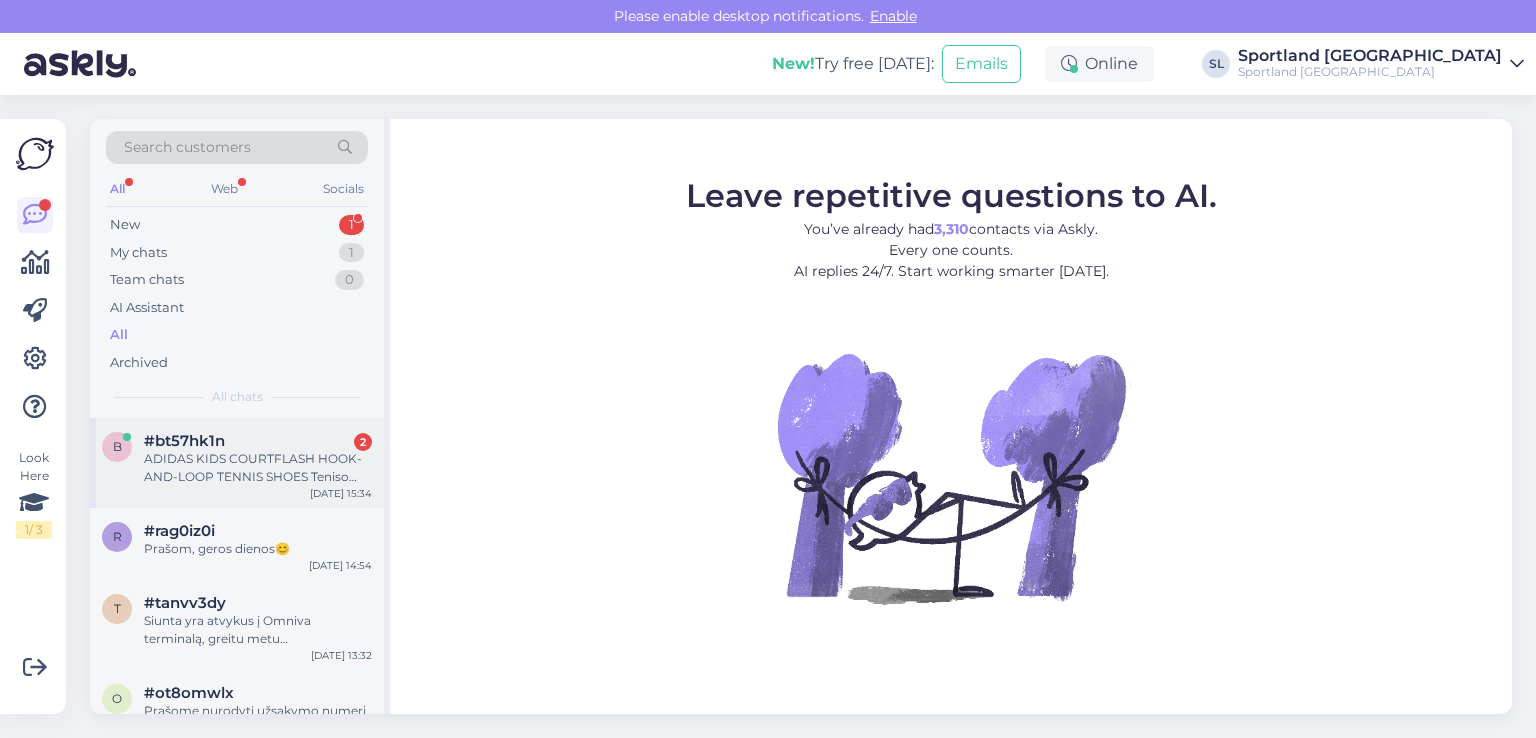 click on "#bt57hk1n 2" at bounding box center (258, 441) 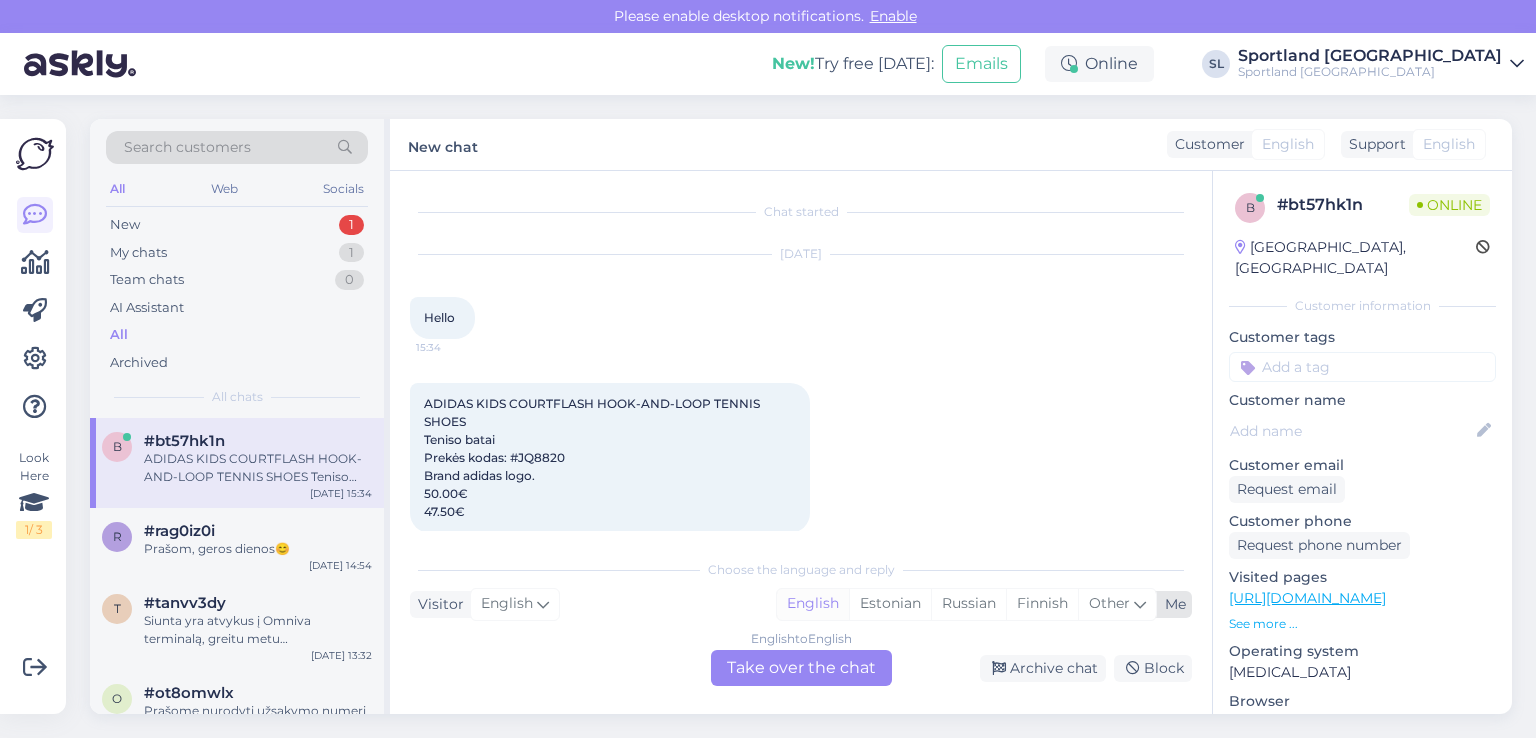 scroll, scrollTop: 24, scrollLeft: 0, axis: vertical 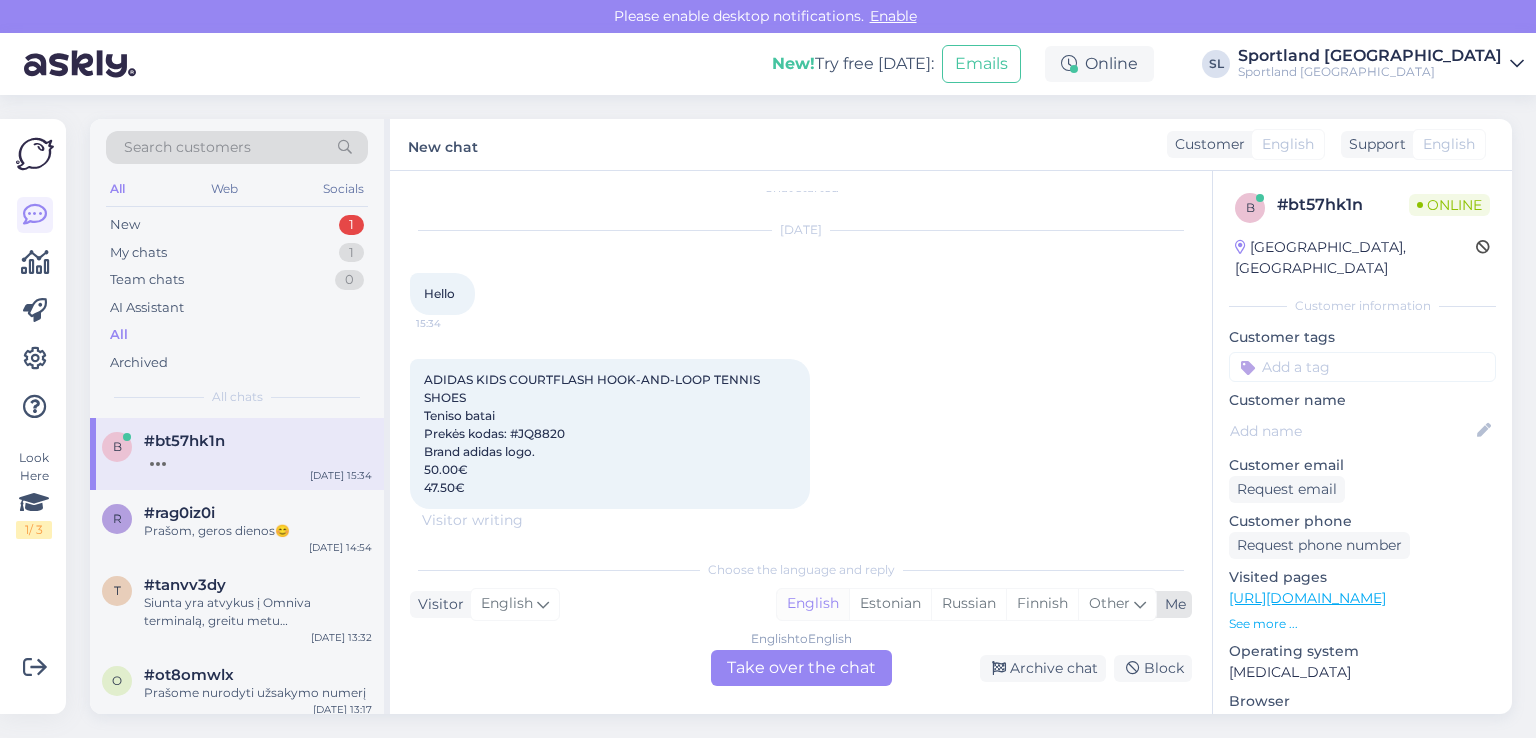 click on "English" at bounding box center [813, 604] 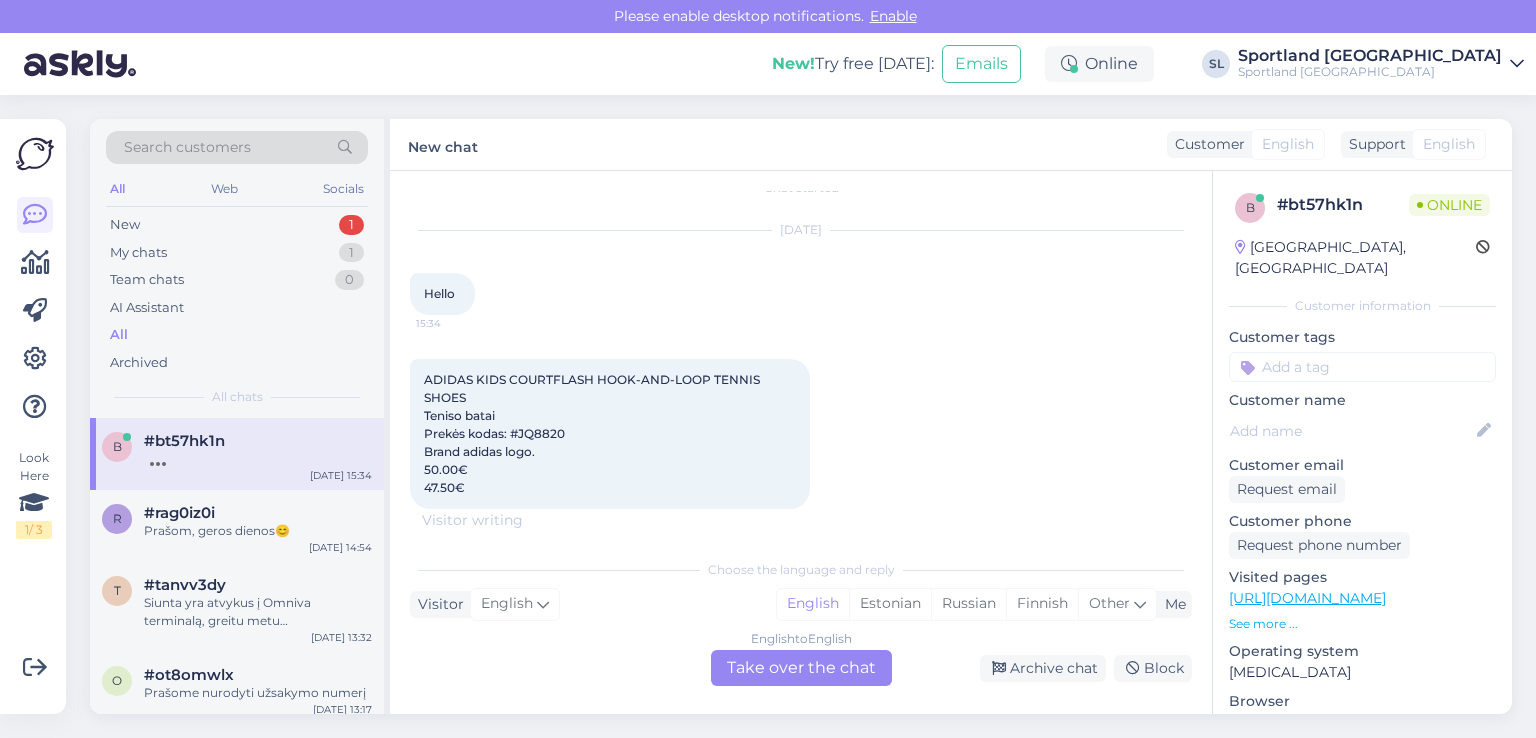 click on "English  to  English Take over the chat" at bounding box center [801, 668] 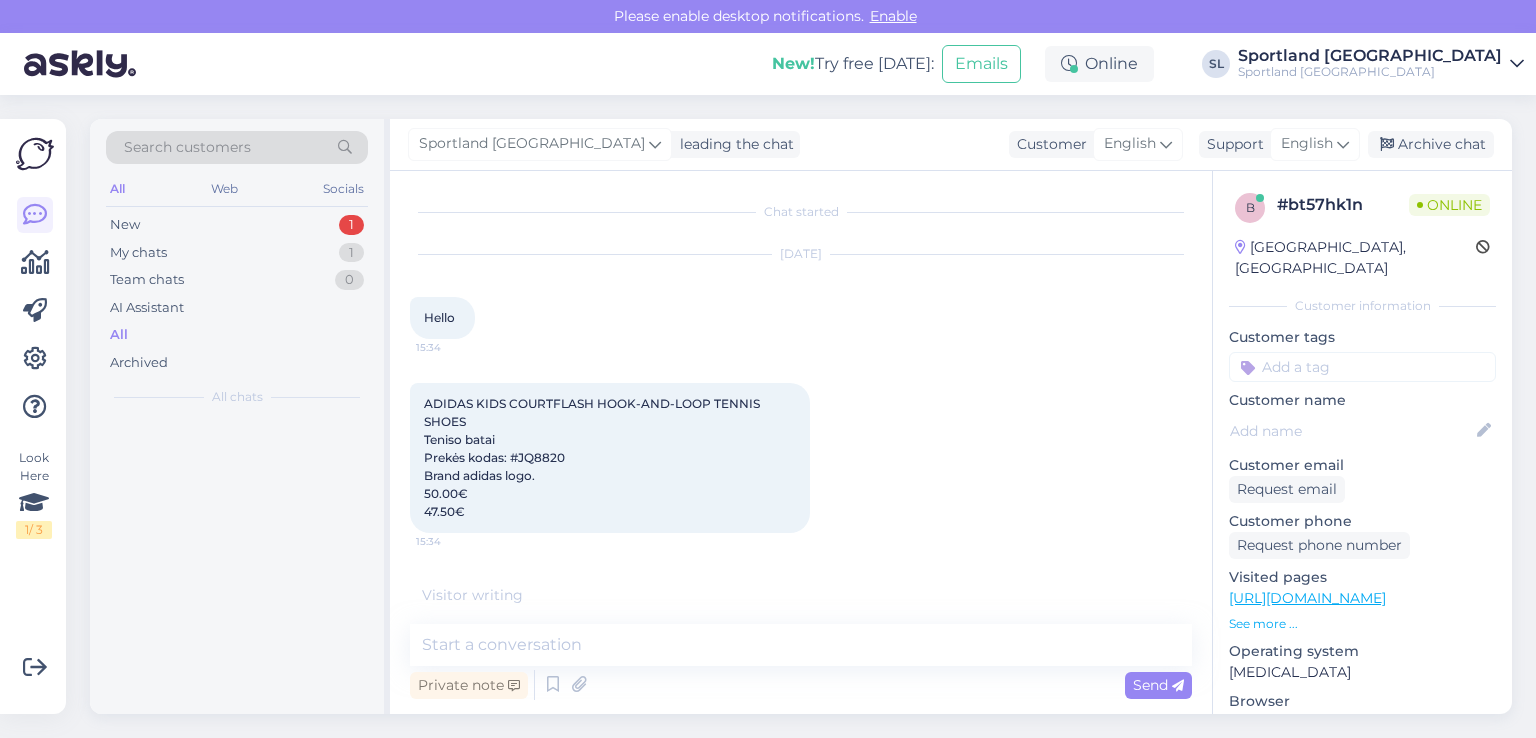 scroll, scrollTop: 0, scrollLeft: 0, axis: both 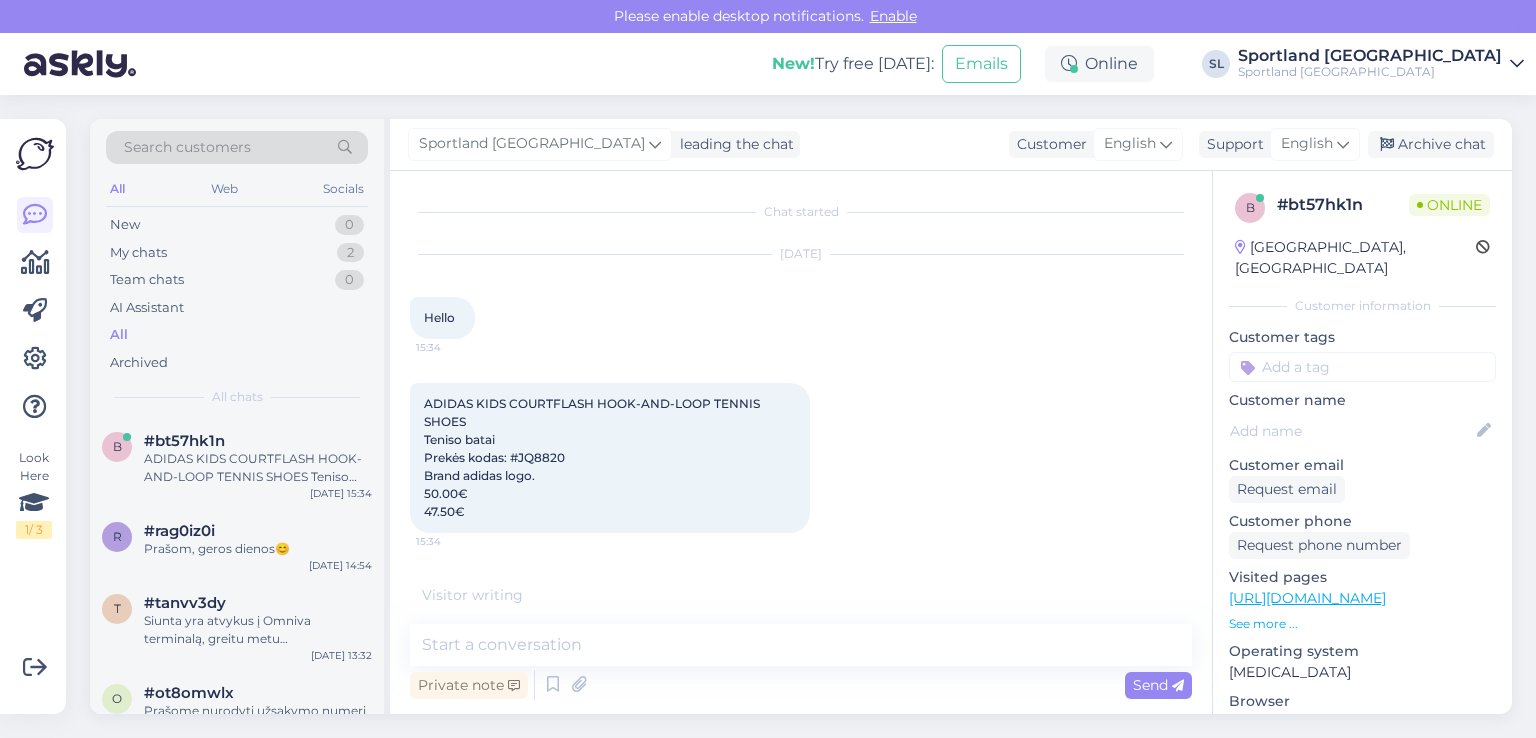 click on "Private note Send" at bounding box center (801, 685) 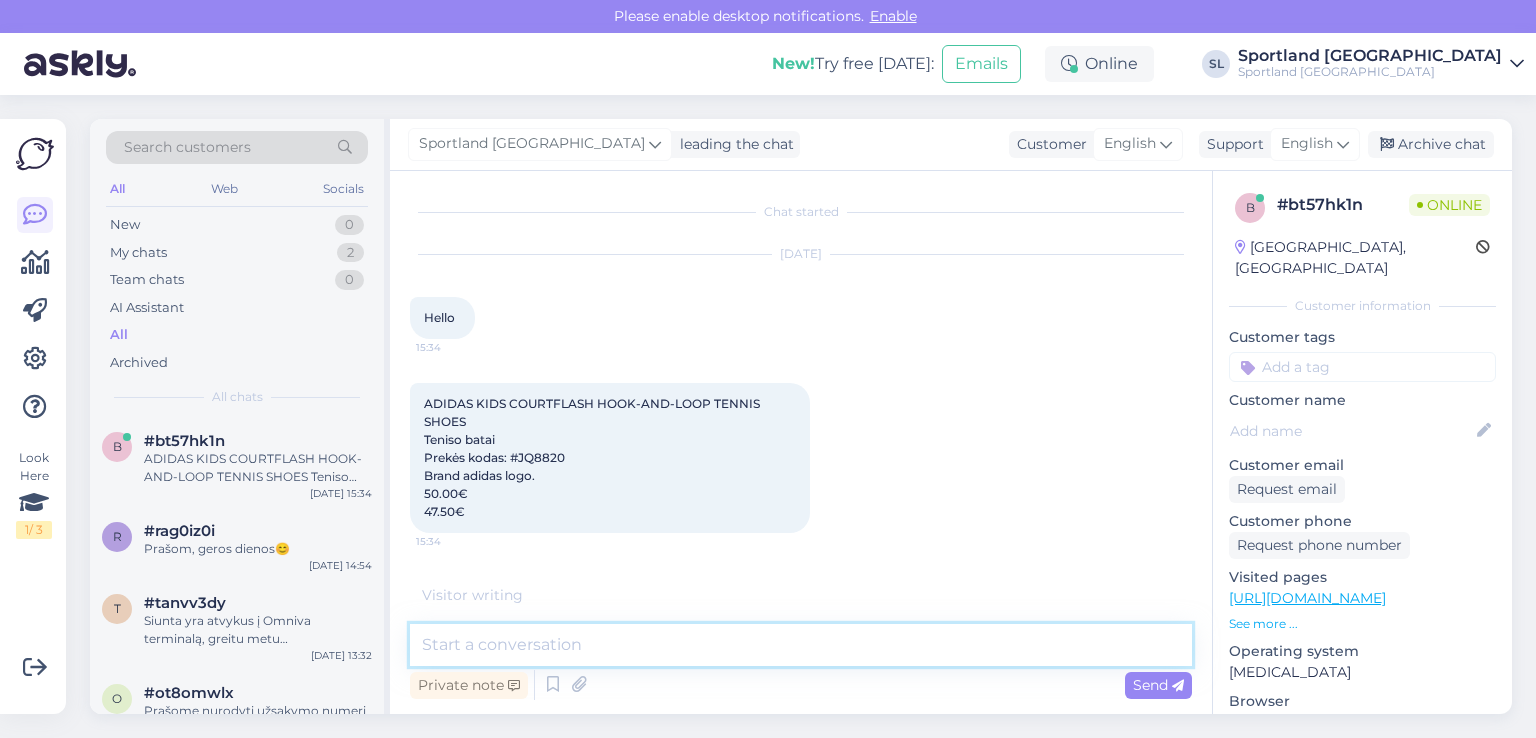 click at bounding box center (801, 645) 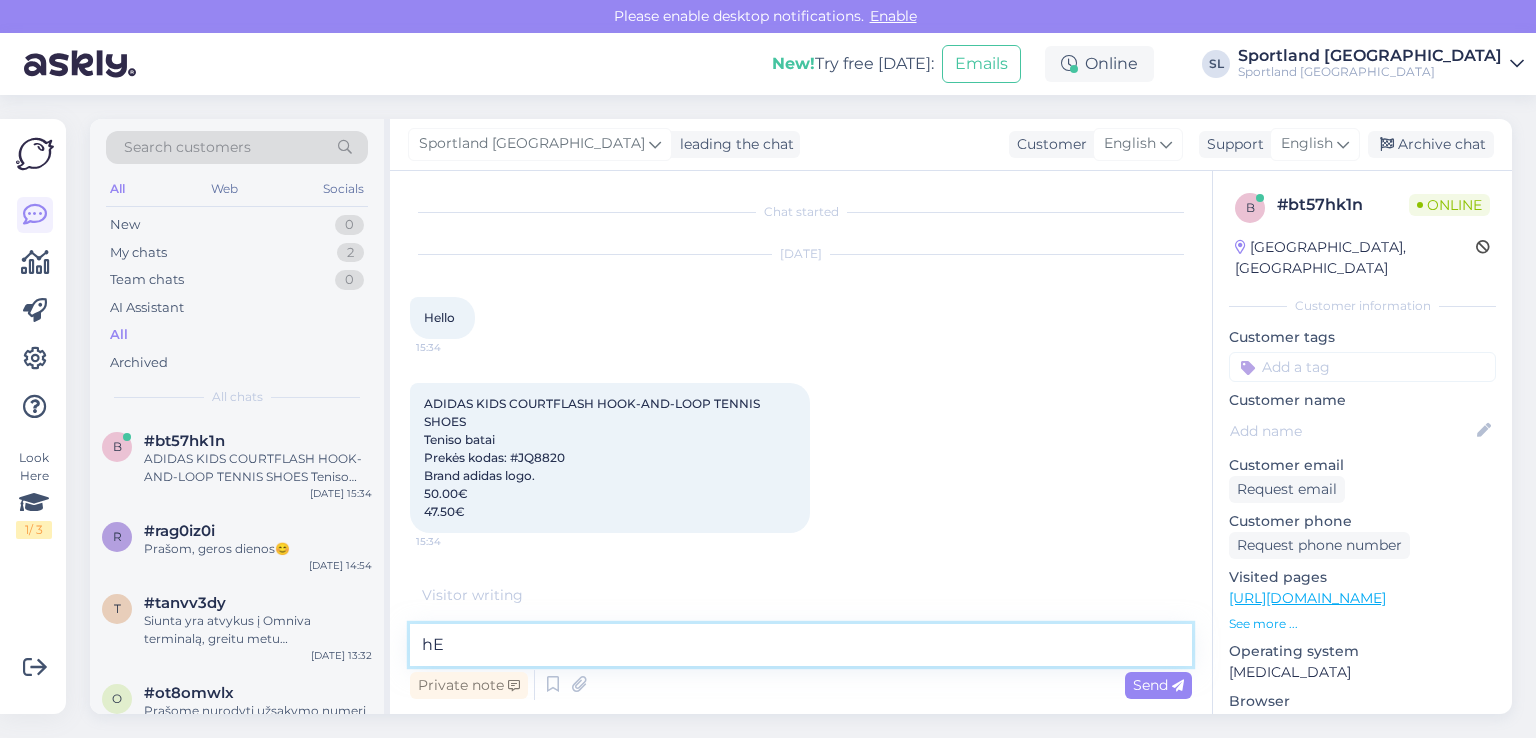 type on "h" 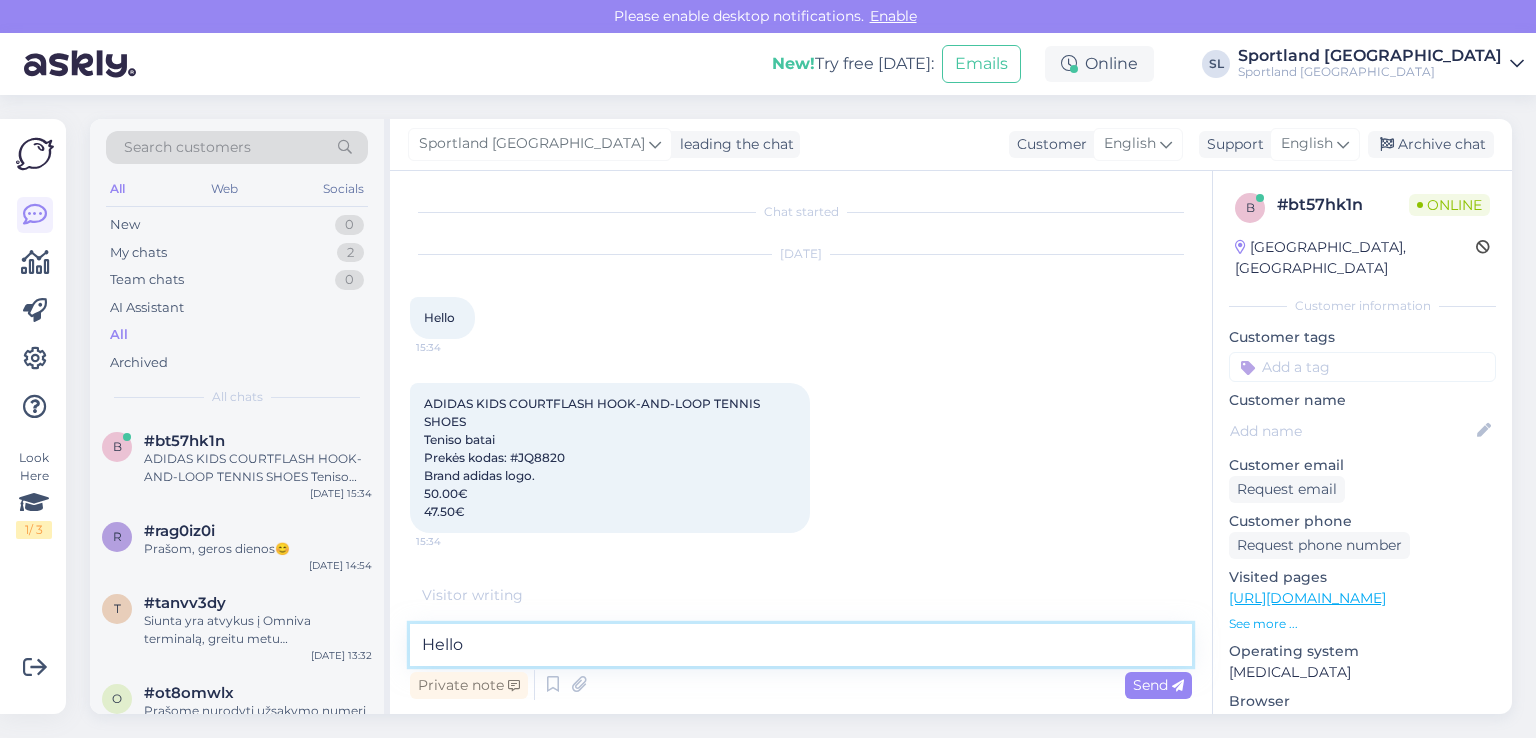 type on "Hello" 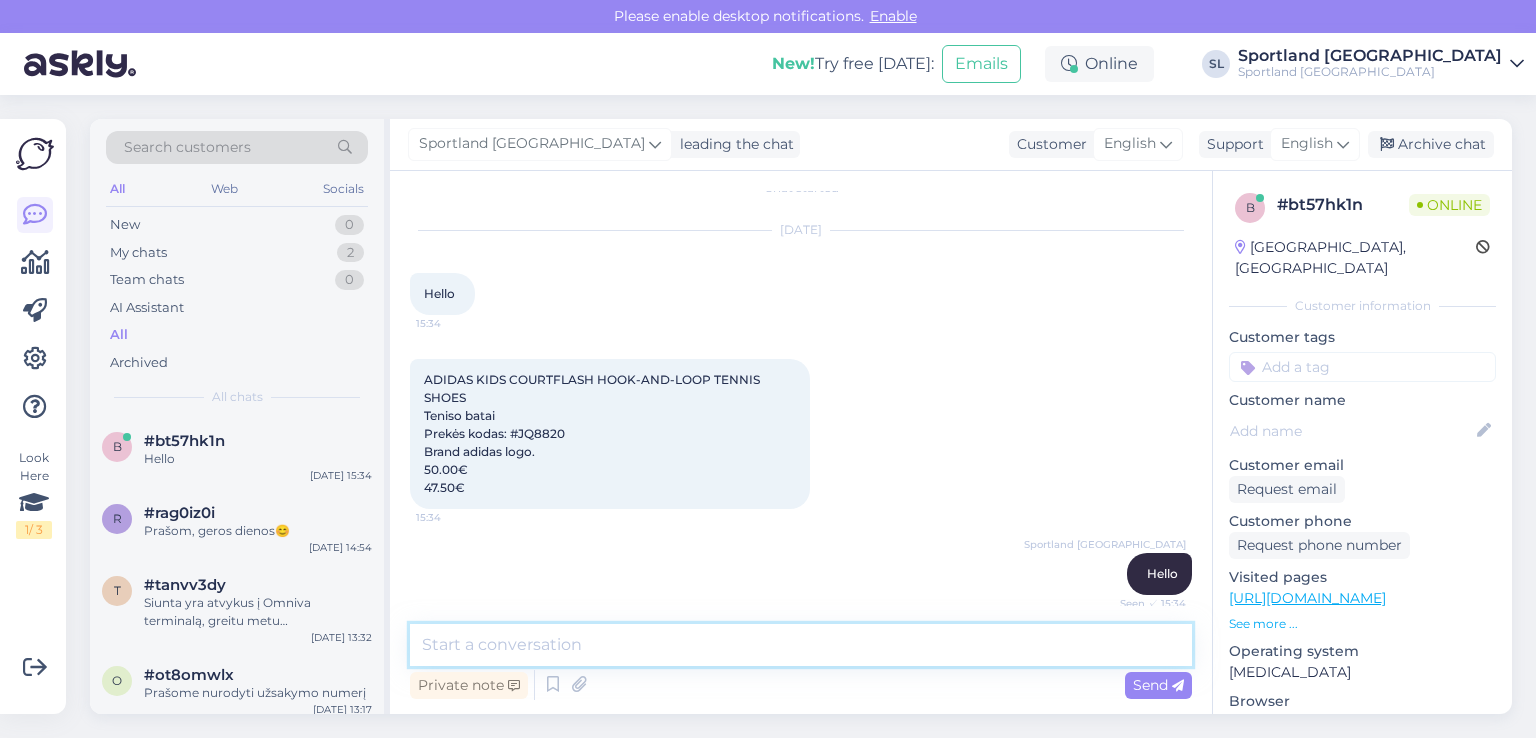 scroll, scrollTop: 35, scrollLeft: 0, axis: vertical 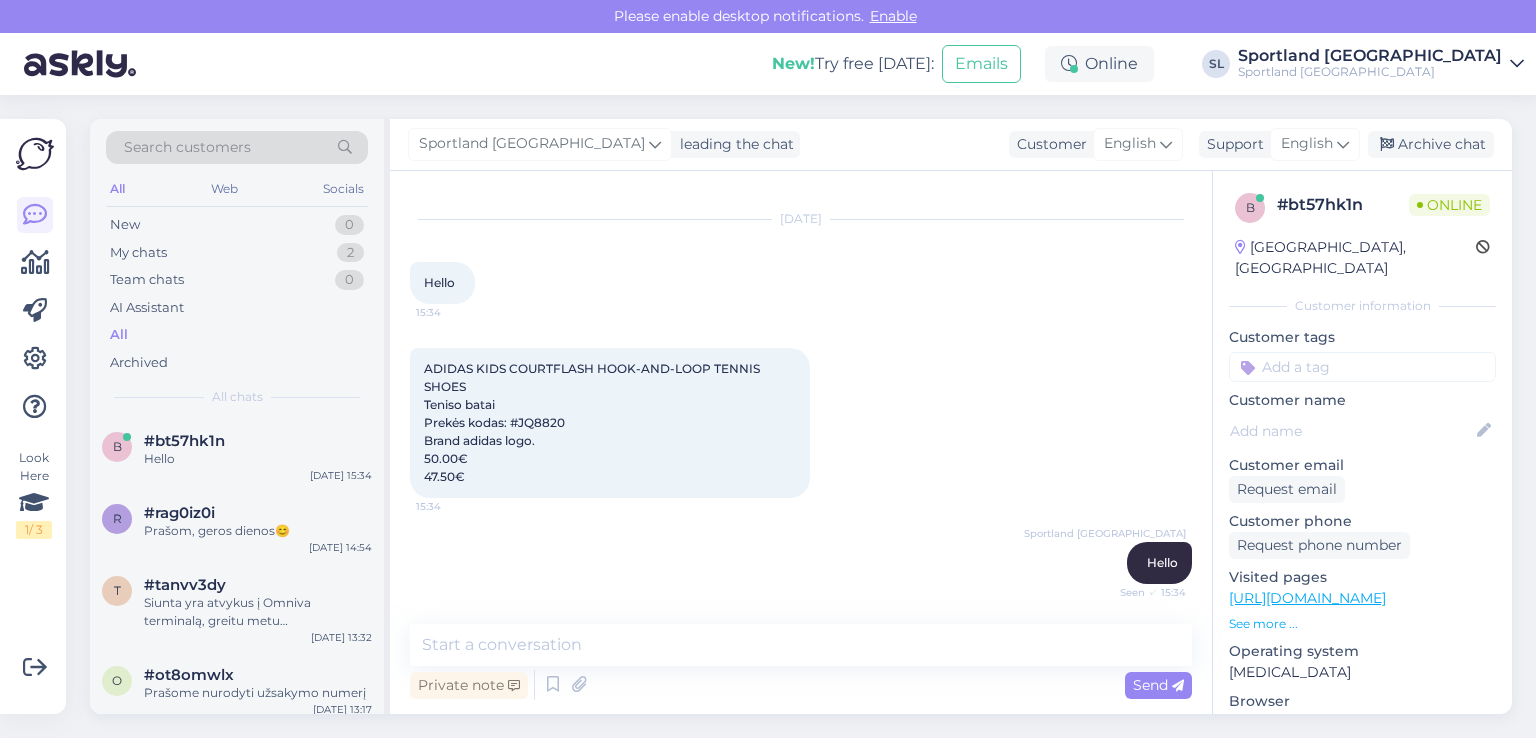 click on "ADIDAS KIDS COURTFLASH HOOK-AND-LOOP TENNIS SHOES
Teniso batai
Prekės kodas: #JQ8820
Brand adidas logo.
50.00€
47.50€" at bounding box center [593, 422] 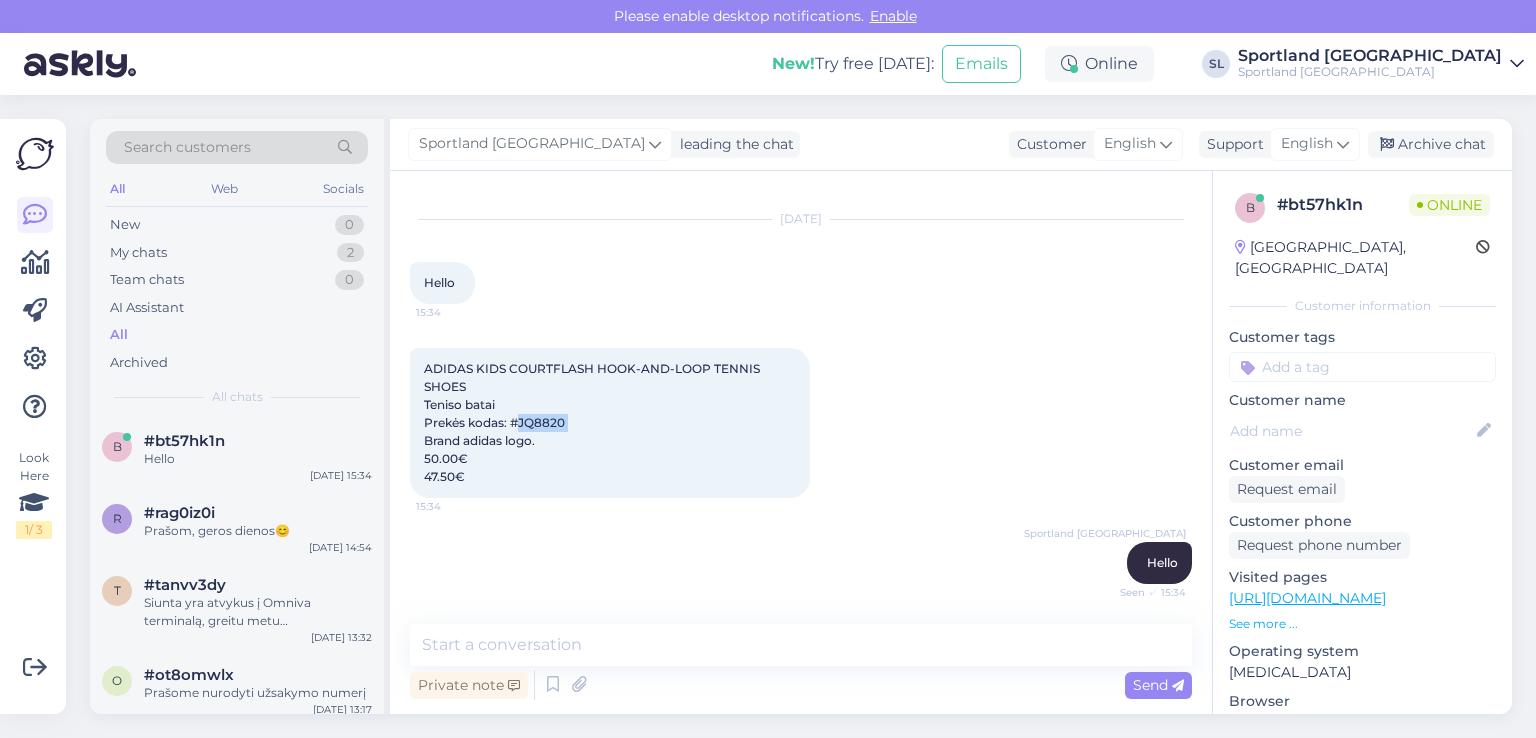 click on "ADIDAS KIDS COURTFLASH HOOK-AND-LOOP TENNIS SHOES
Teniso batai
Prekės kodas: #JQ8820
Brand adidas logo.
50.00€
47.50€" at bounding box center (593, 422) 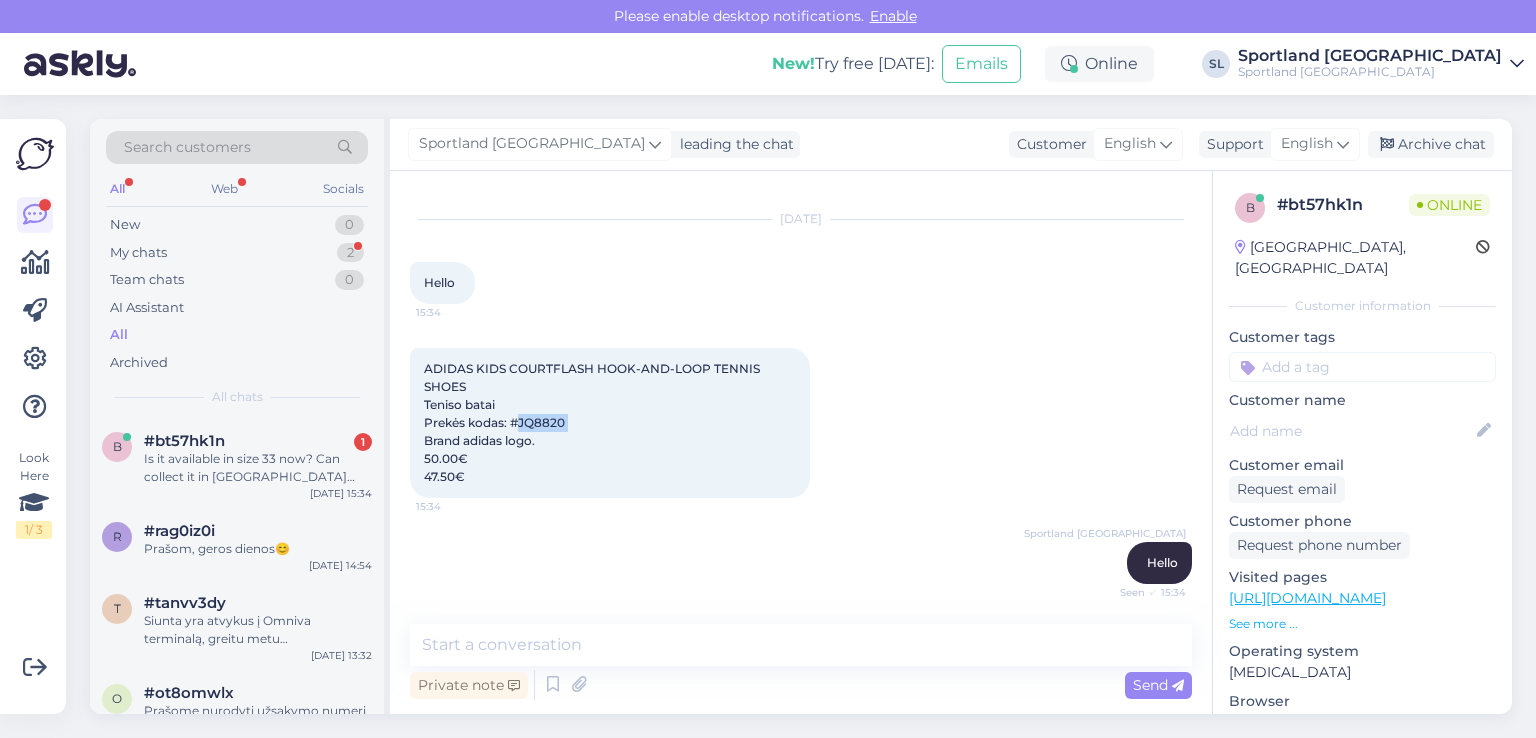 scroll, scrollTop: 121, scrollLeft: 0, axis: vertical 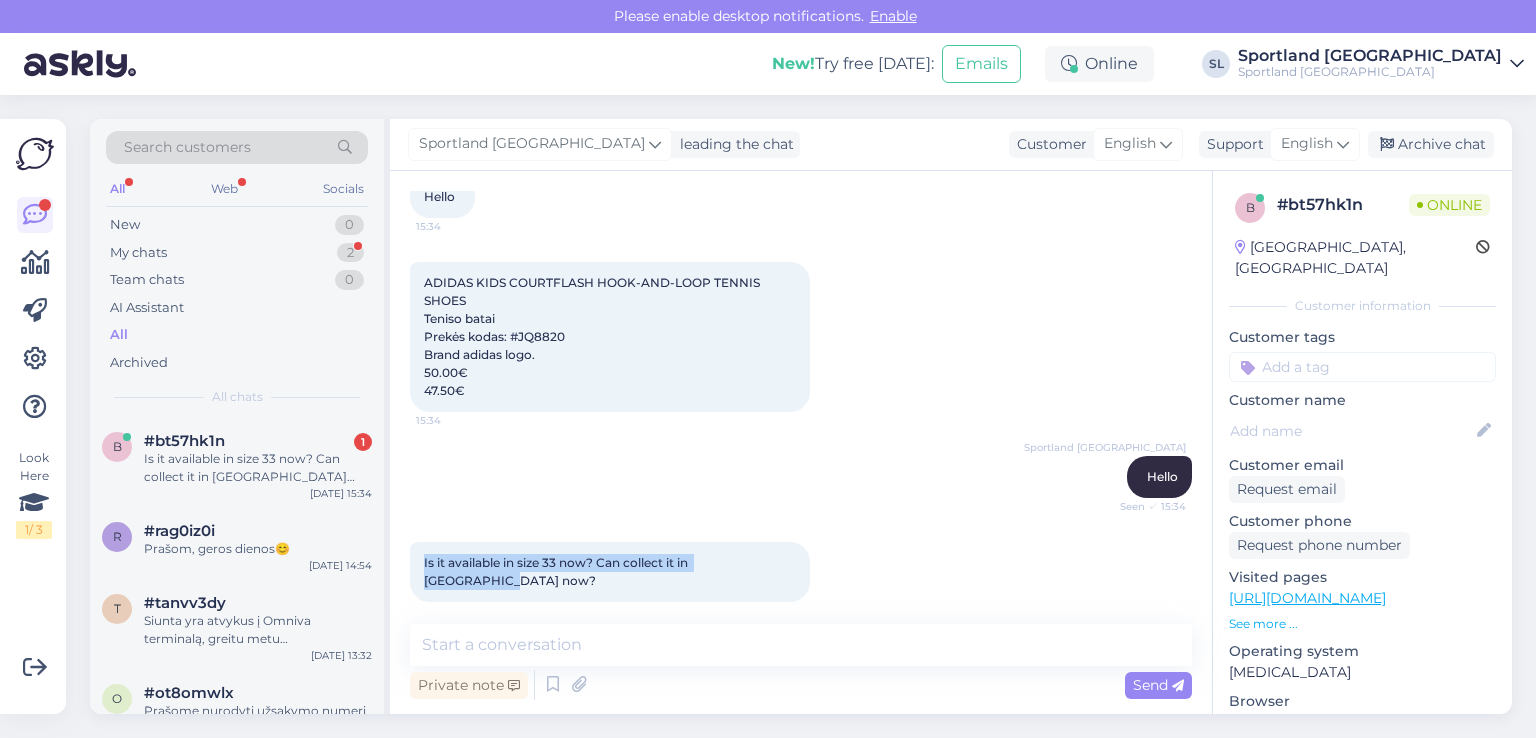 drag, startPoint x: 784, startPoint y: 554, endPoint x: 421, endPoint y: 549, distance: 363.03442 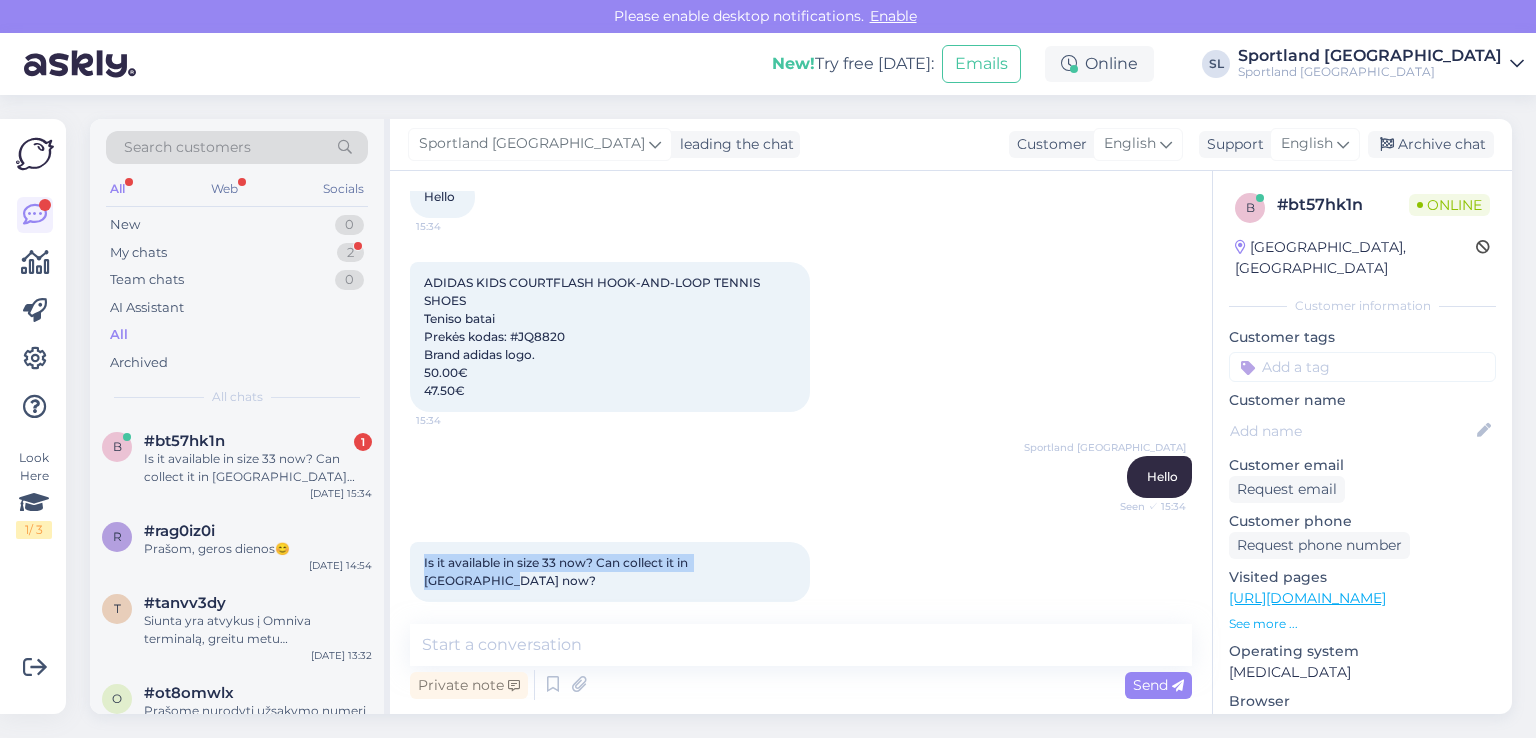 click on "Is it available in size 33 now? Can collect it in vilnius now? 15:34" at bounding box center (610, 572) 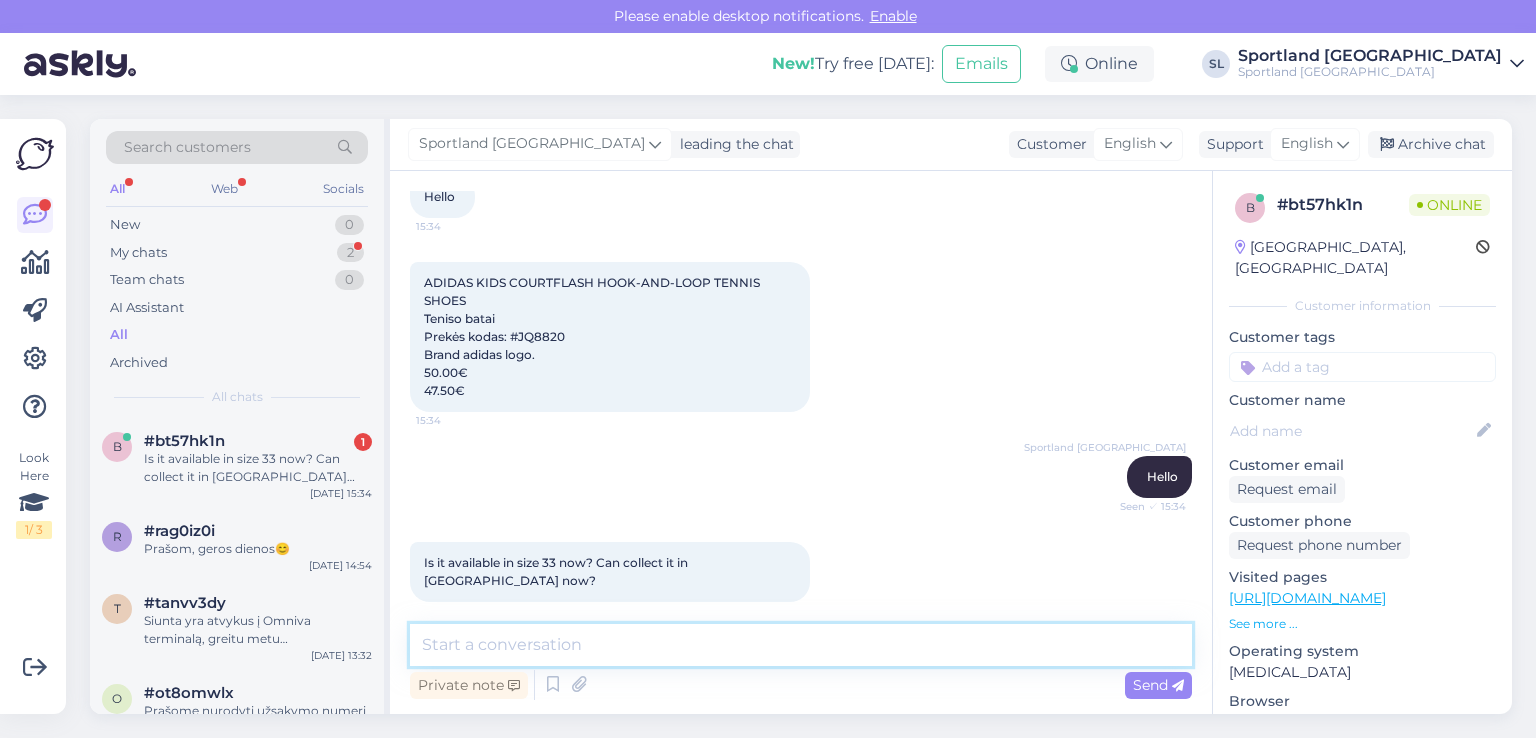 click at bounding box center (801, 645) 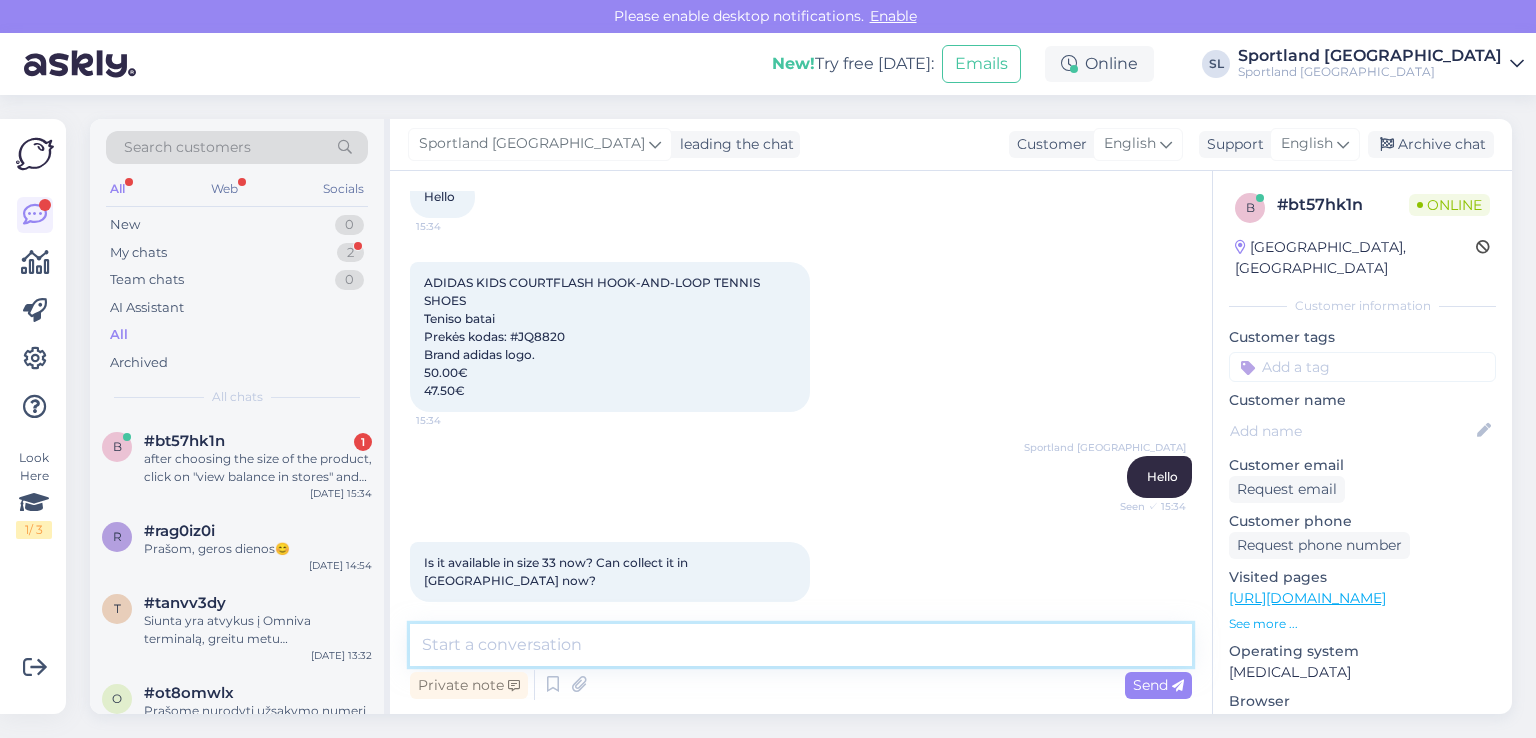 scroll, scrollTop: 225, scrollLeft: 0, axis: vertical 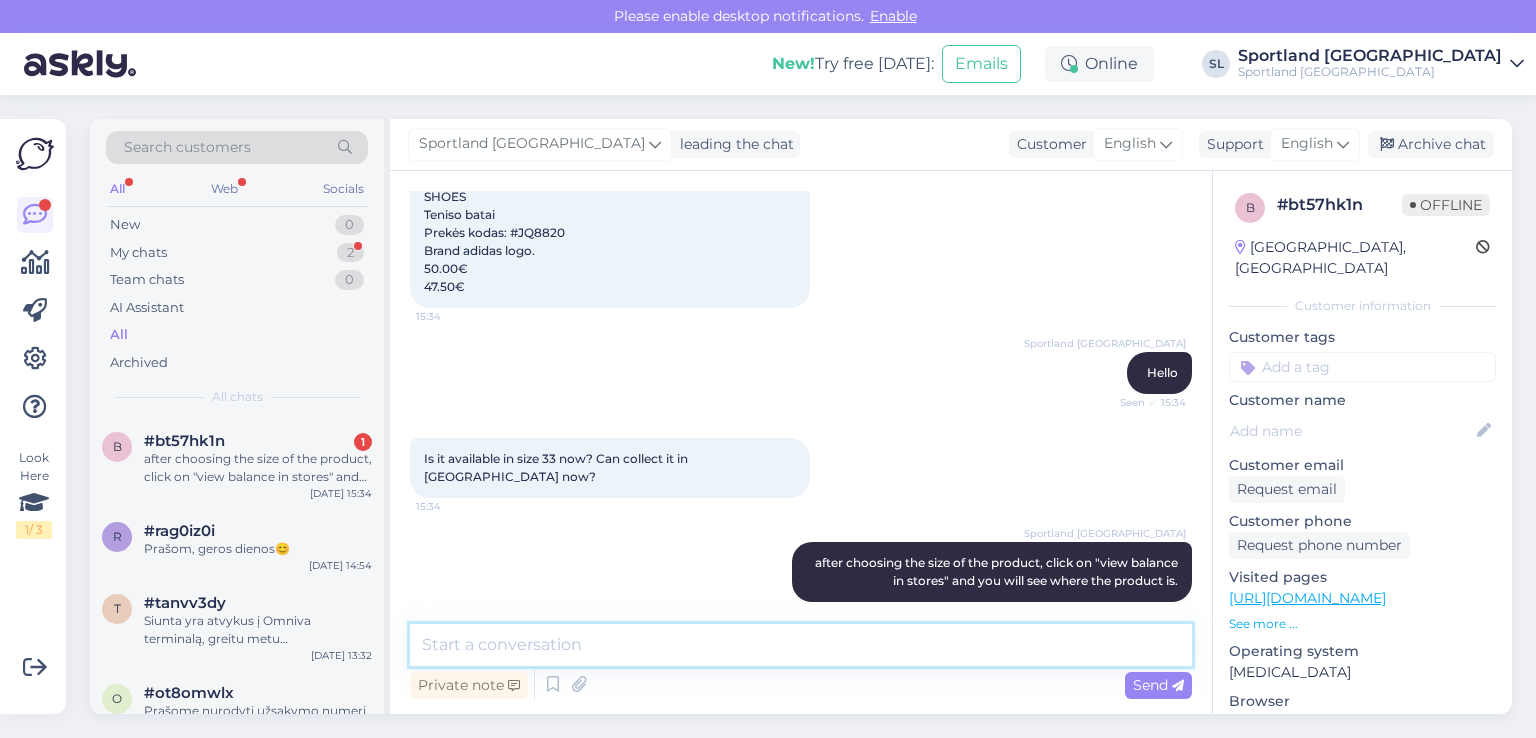 paste on "We see that there must be Sportland Vilnius Tennis, Sportland Vilnius Ozas." 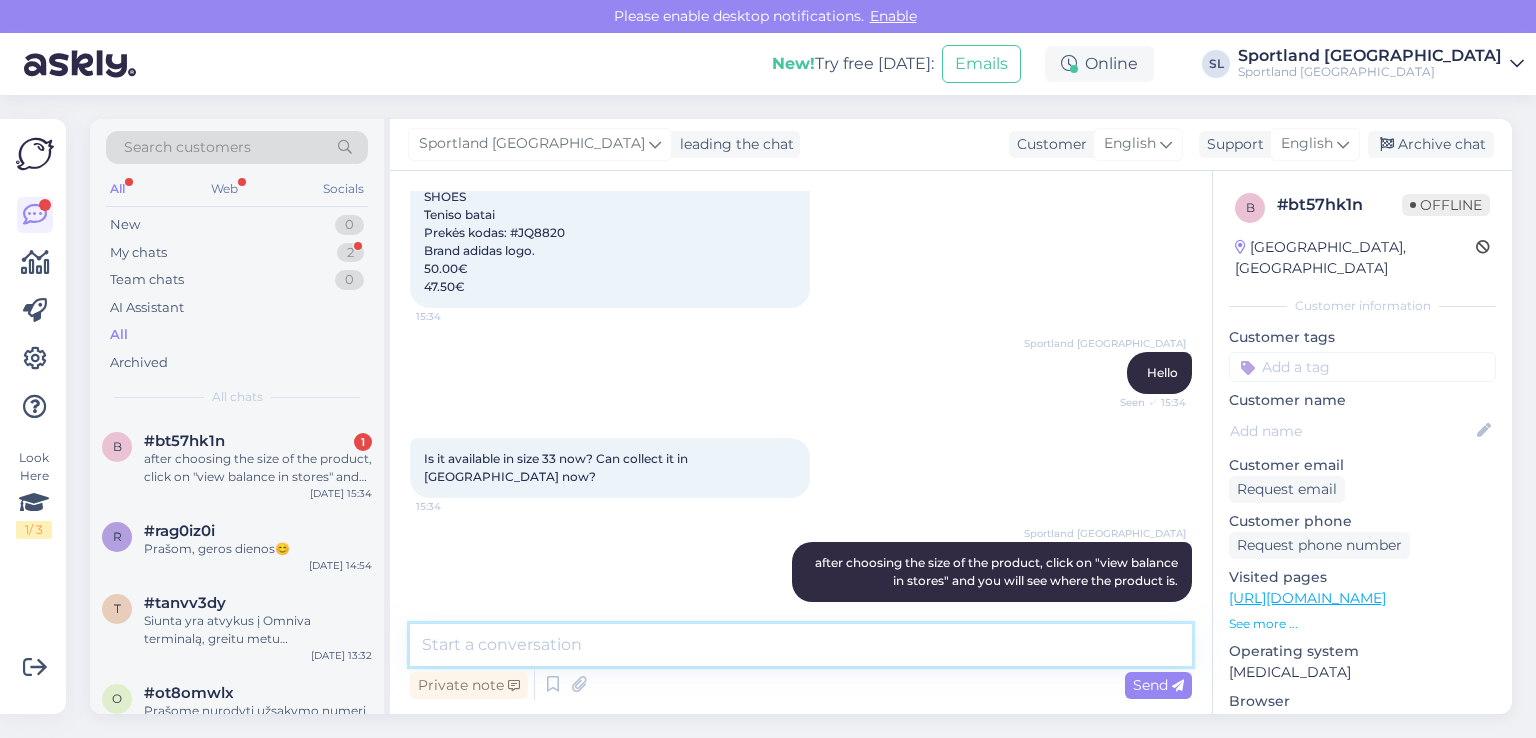 type on "We see that there must be Sportland Vilnius Tennis, Sportland Vilnius Ozas." 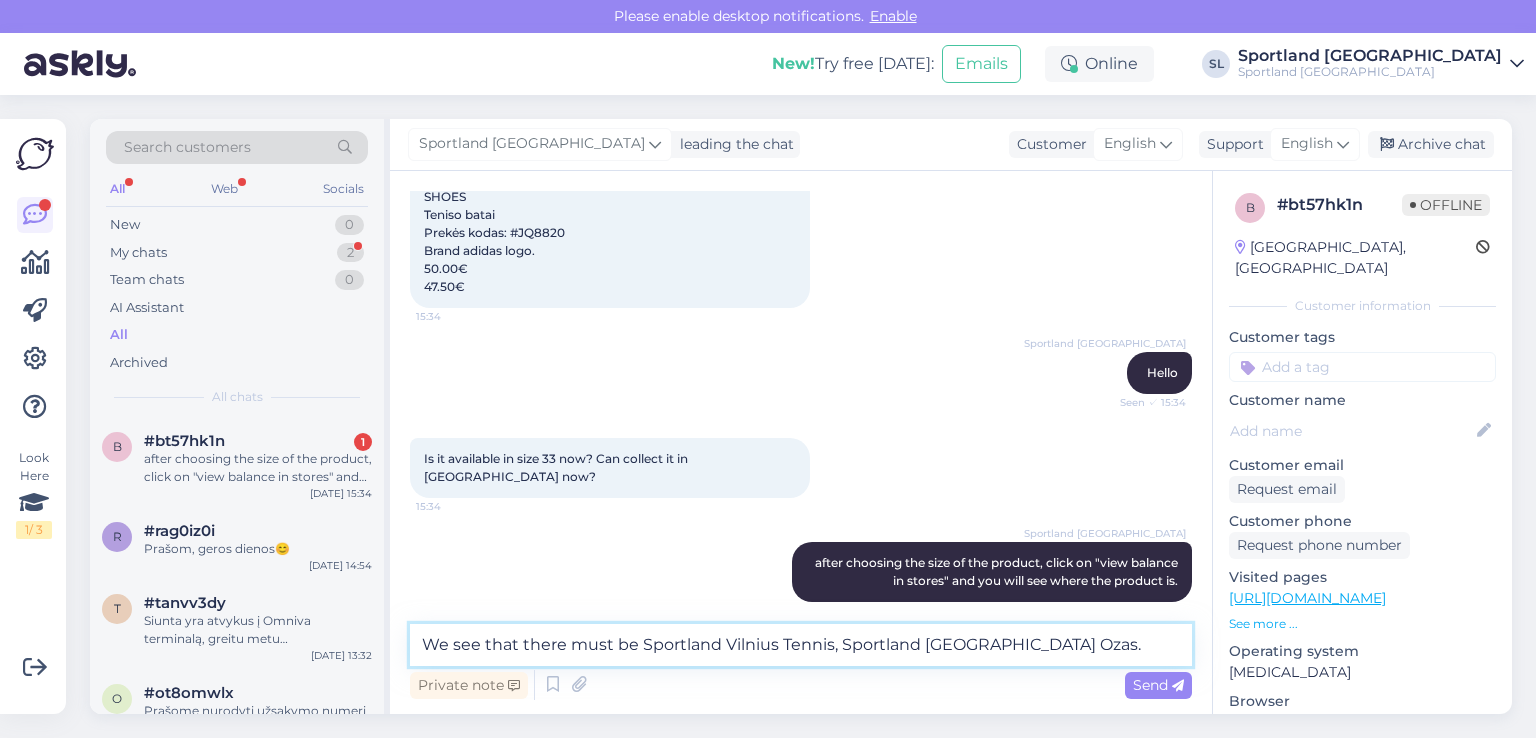 type 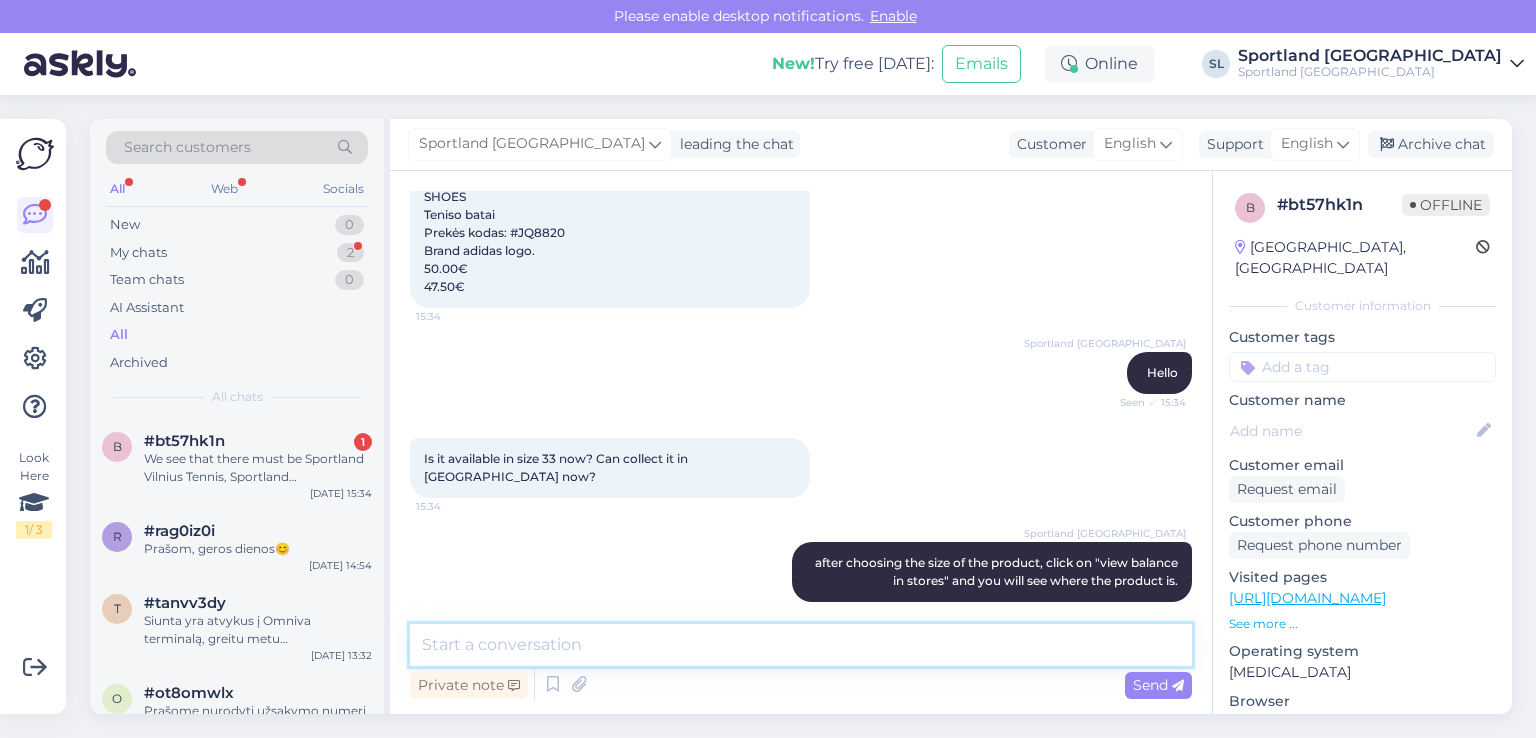 scroll, scrollTop: 329, scrollLeft: 0, axis: vertical 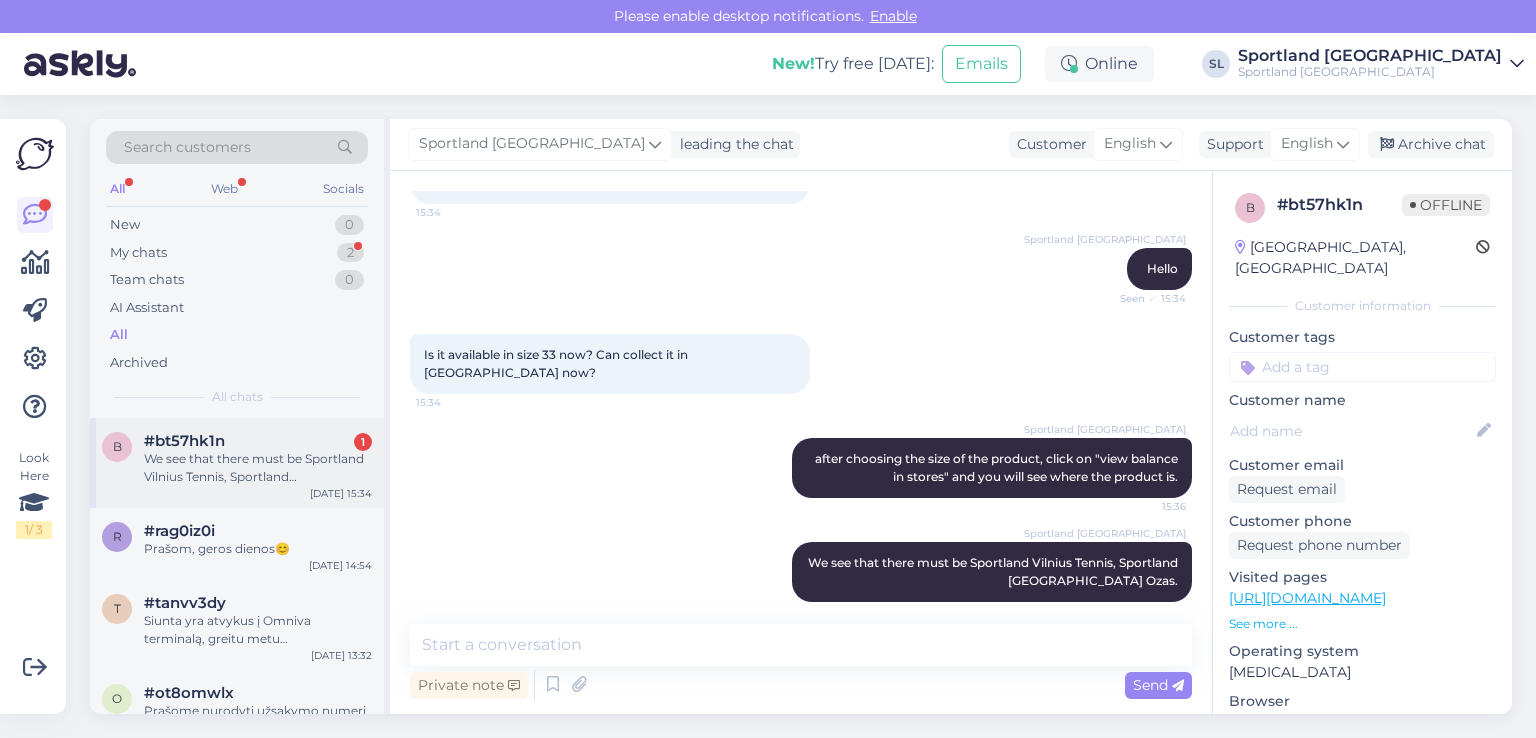 click on "b #bt57hk1n 1 We see that there must be Sportland Vilnius Tennis, Sportland Vilnius Ozas. Jul 16 15:34" at bounding box center [237, 463] 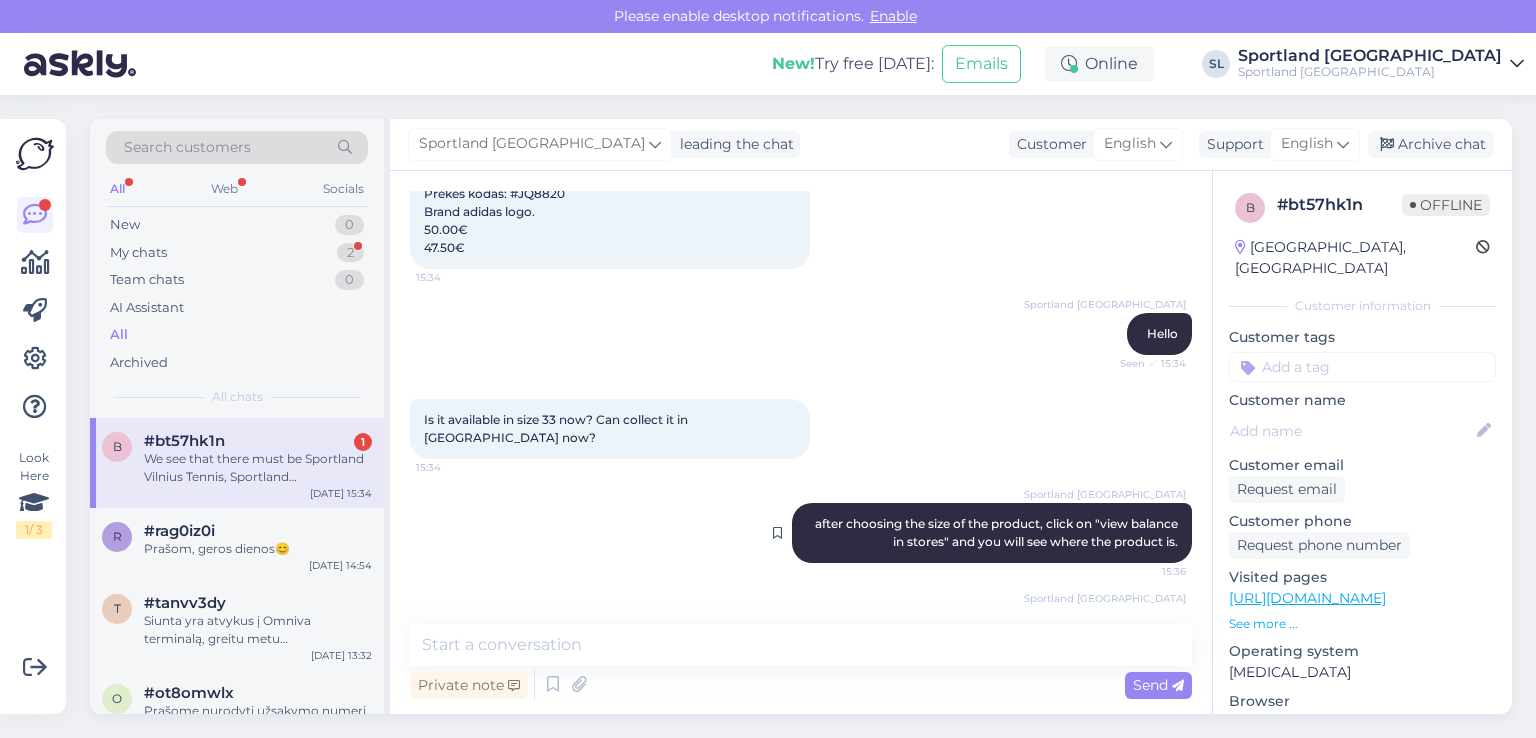 scroll, scrollTop: 329, scrollLeft: 0, axis: vertical 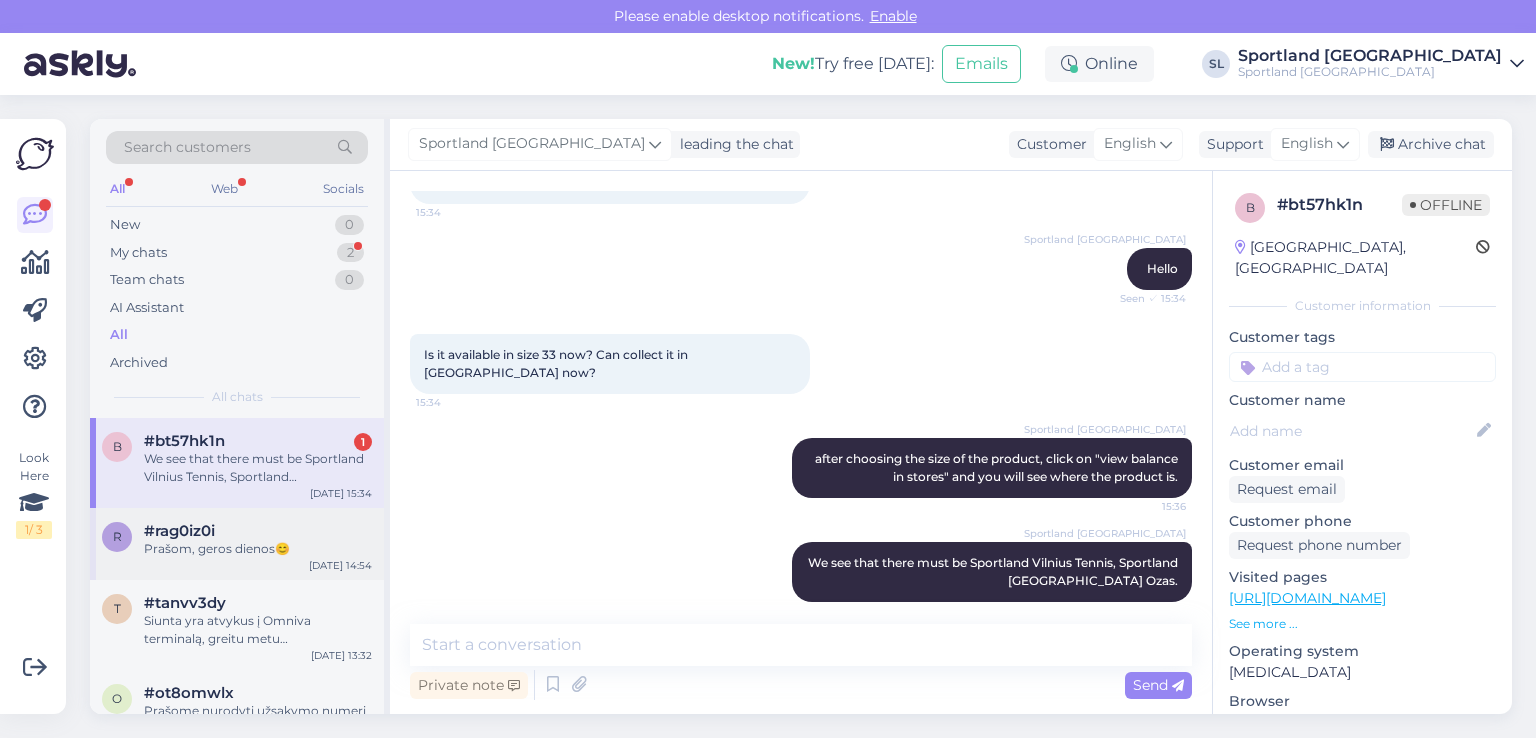click on "Prašom, geros dienos😊" at bounding box center (258, 549) 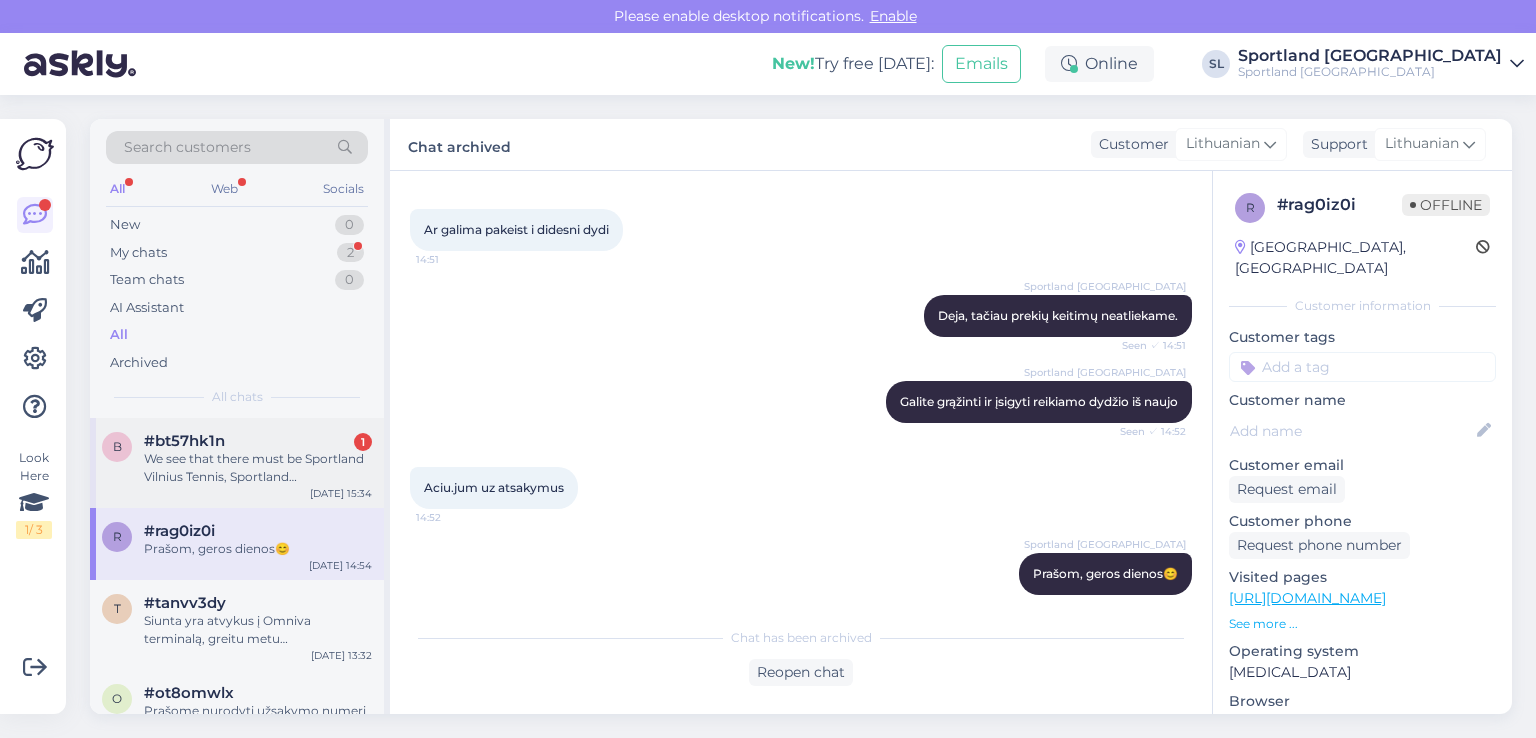 click on "We see that there must be Sportland Vilnius Tennis, Sportland Vilnius Ozas." at bounding box center [258, 468] 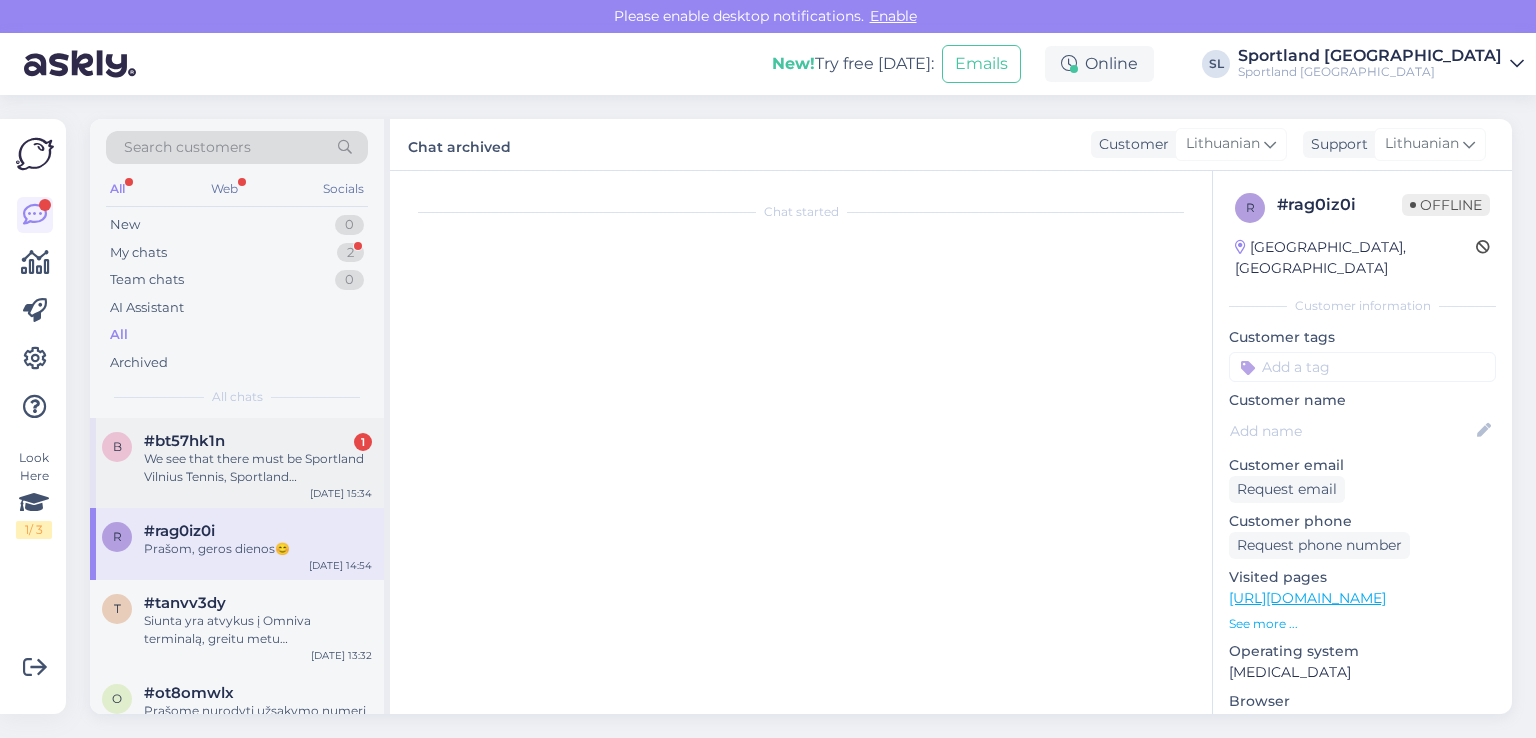 scroll, scrollTop: 170, scrollLeft: 0, axis: vertical 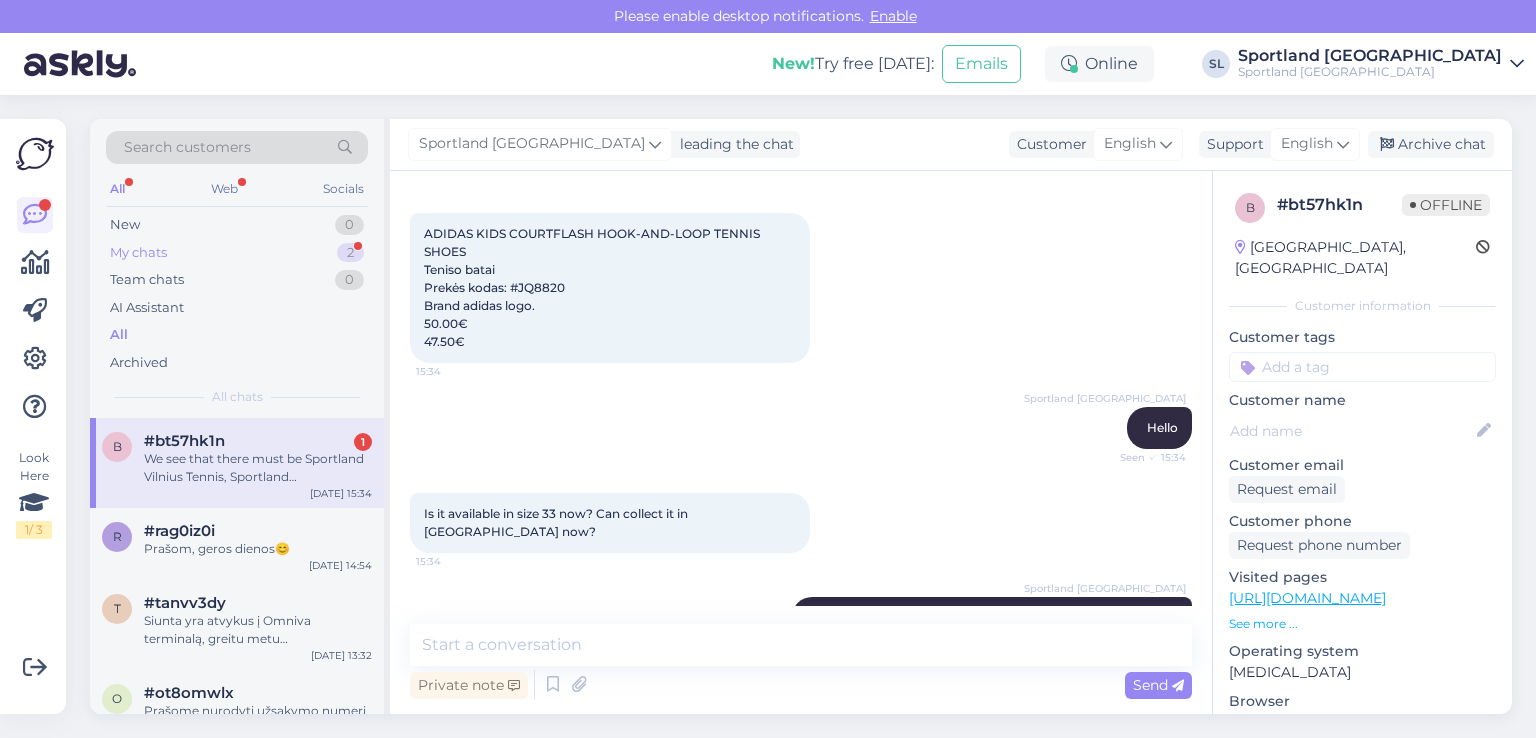 click on "My chats 2" at bounding box center (237, 253) 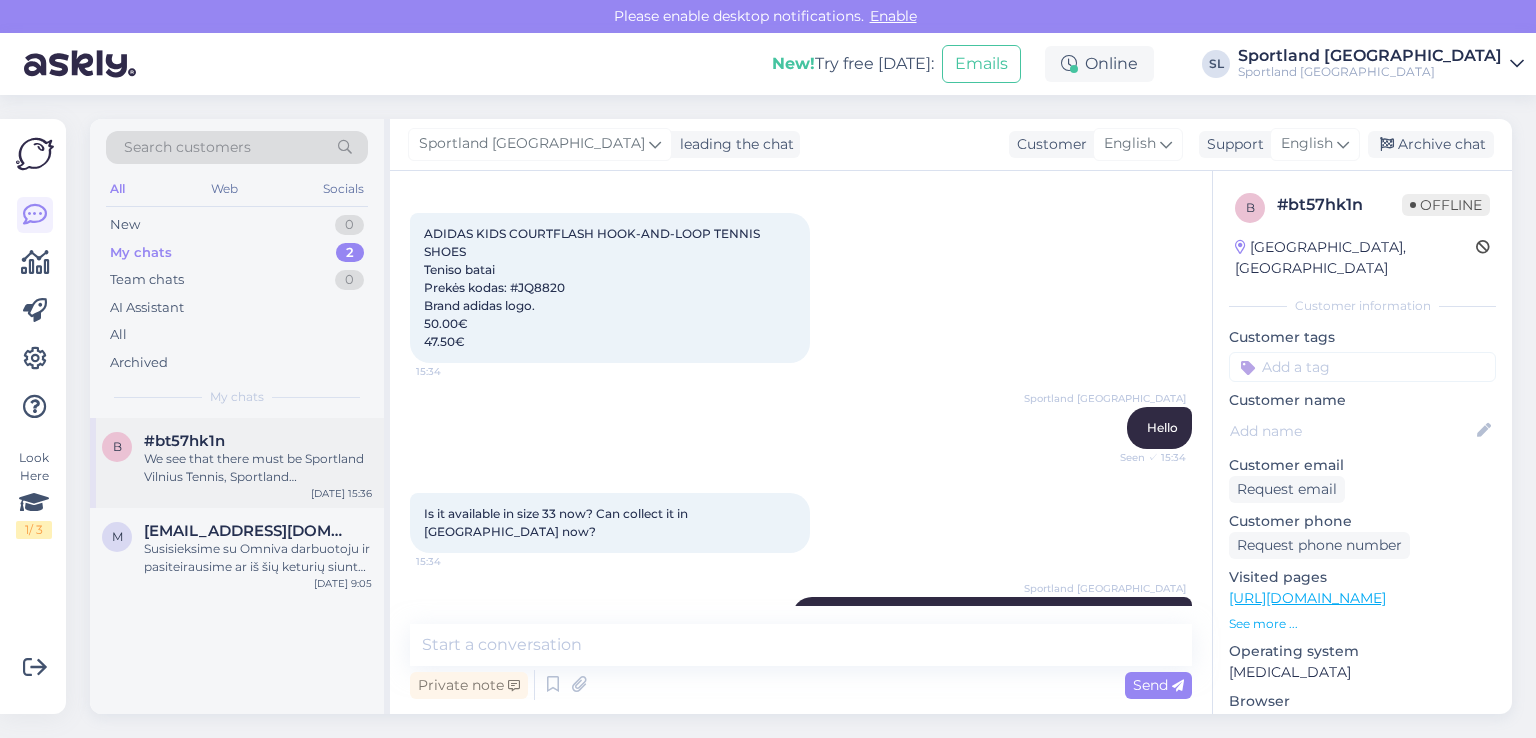 click on "We see that there must be Sportland Vilnius Tennis, Sportland Vilnius Ozas." at bounding box center [258, 468] 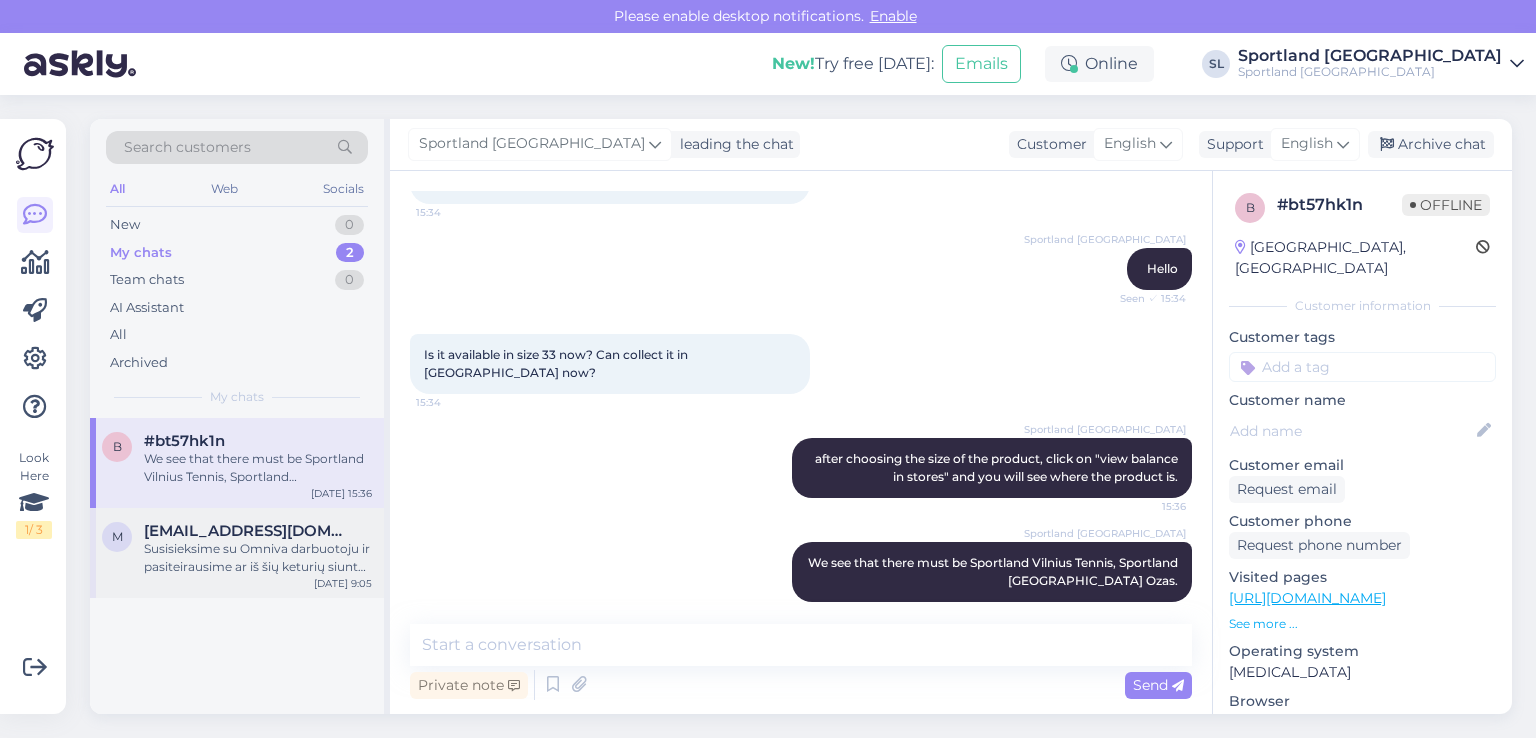 click on "Susisieksime su Omniva darbuotoju ir pasiteirausime ar iš šių keturių siuntų numerių, buvo kažkuris panaudotas grąžinimo kodas ir siunta mums grąžinta." at bounding box center (258, 558) 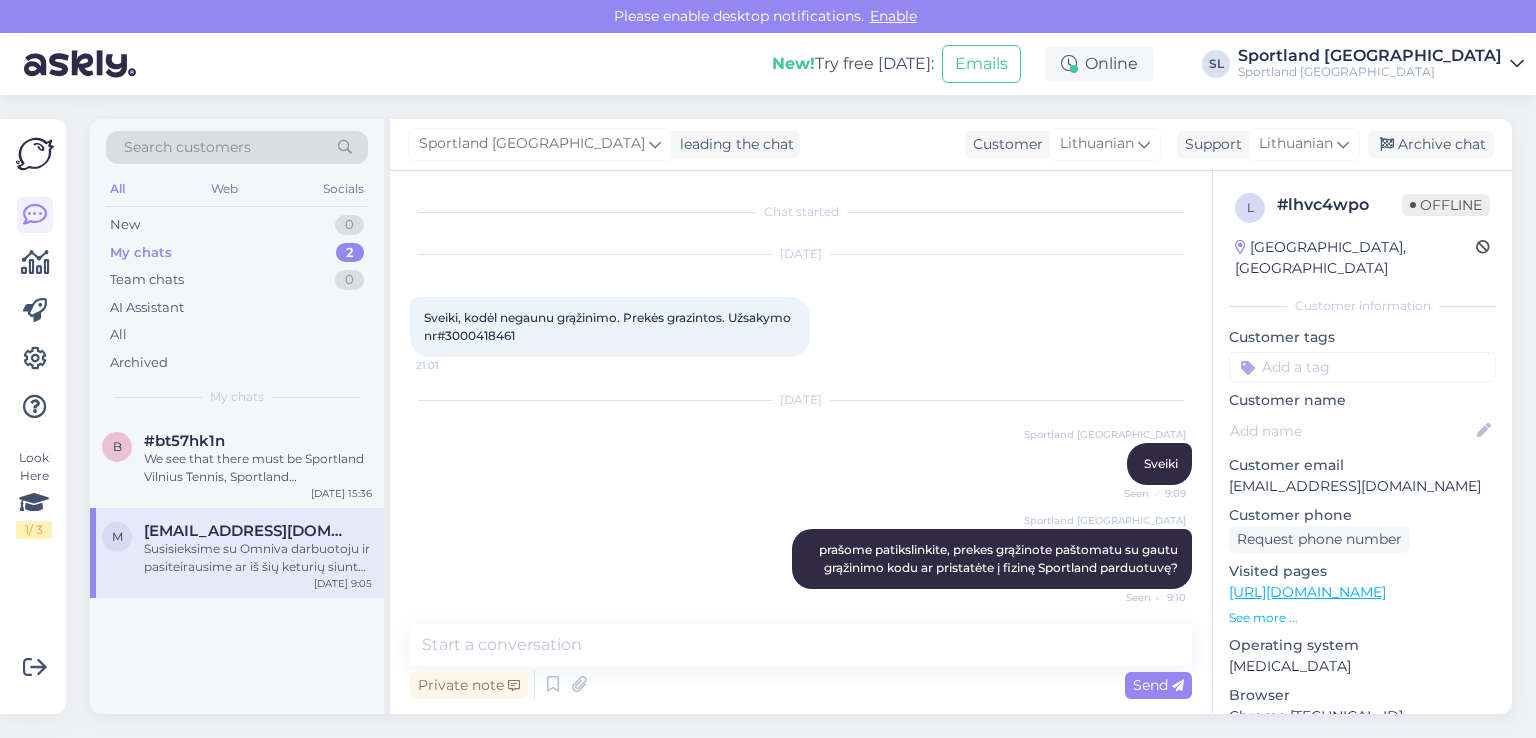 scroll, scrollTop: 0, scrollLeft: 0, axis: both 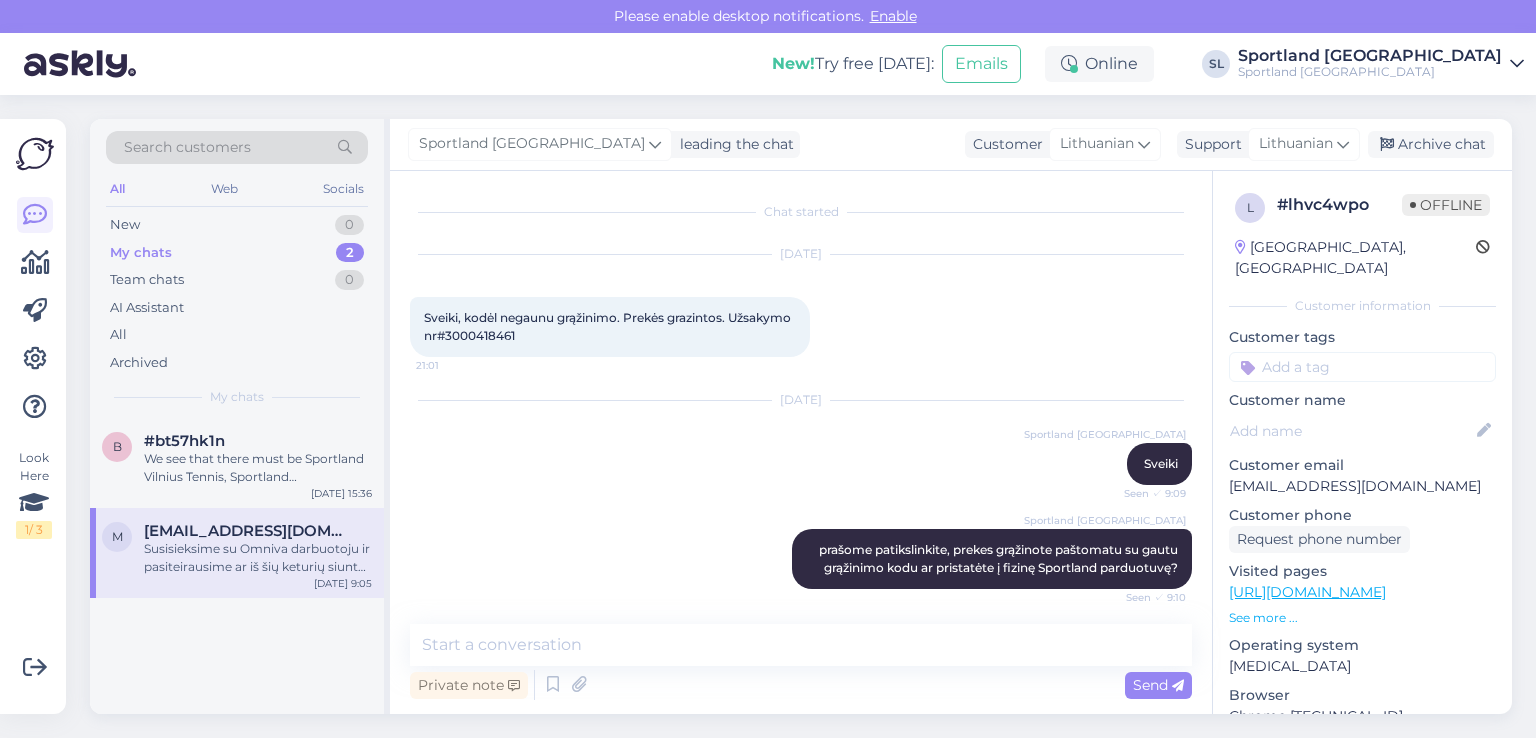 click on "Sveiki, kodėl negaunu grąžinimo. Prekės grazintos. Užsakymo nr#3000418461" at bounding box center (609, 326) 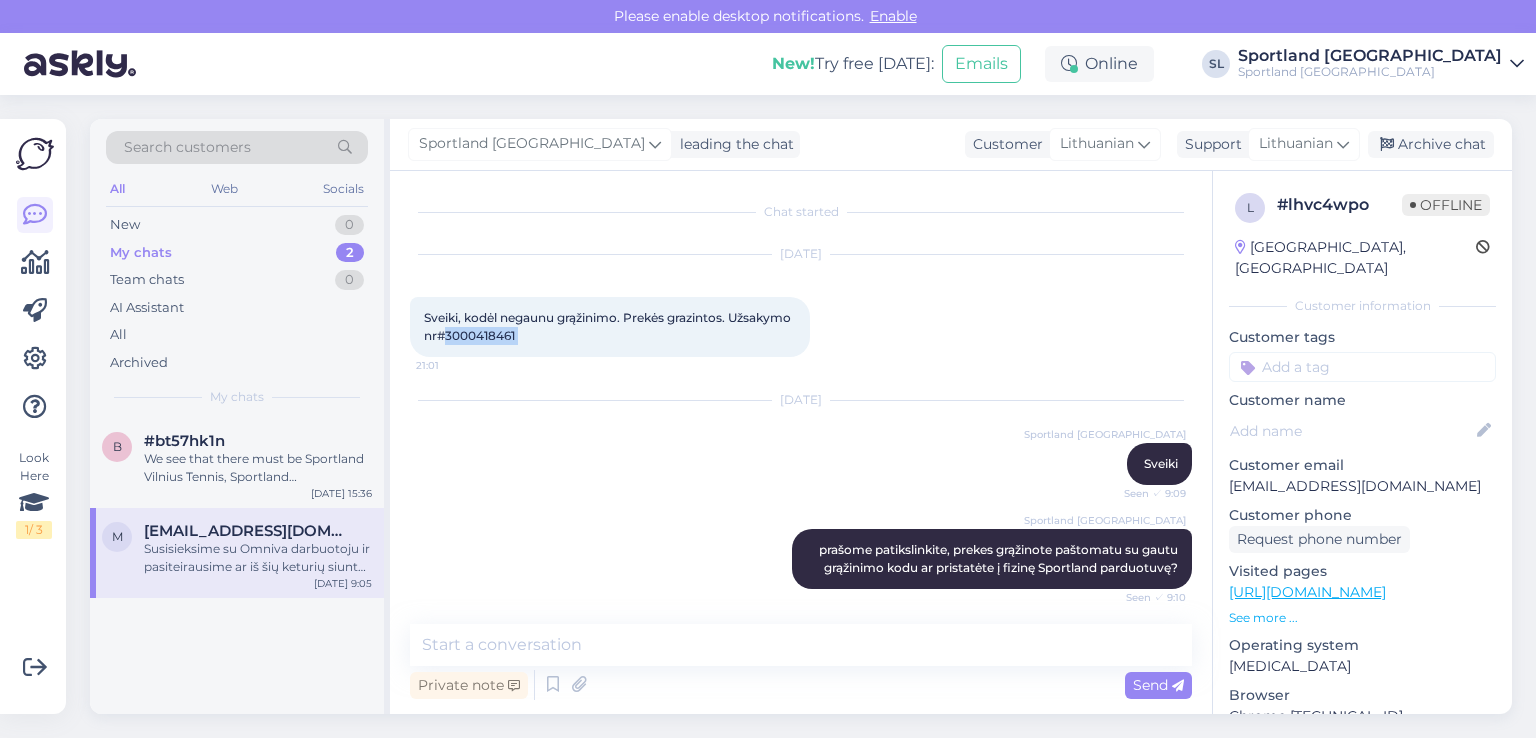 click on "Sveiki, kodėl negaunu grąžinimo. Prekės grazintos. Užsakymo nr#3000418461" at bounding box center (609, 326) 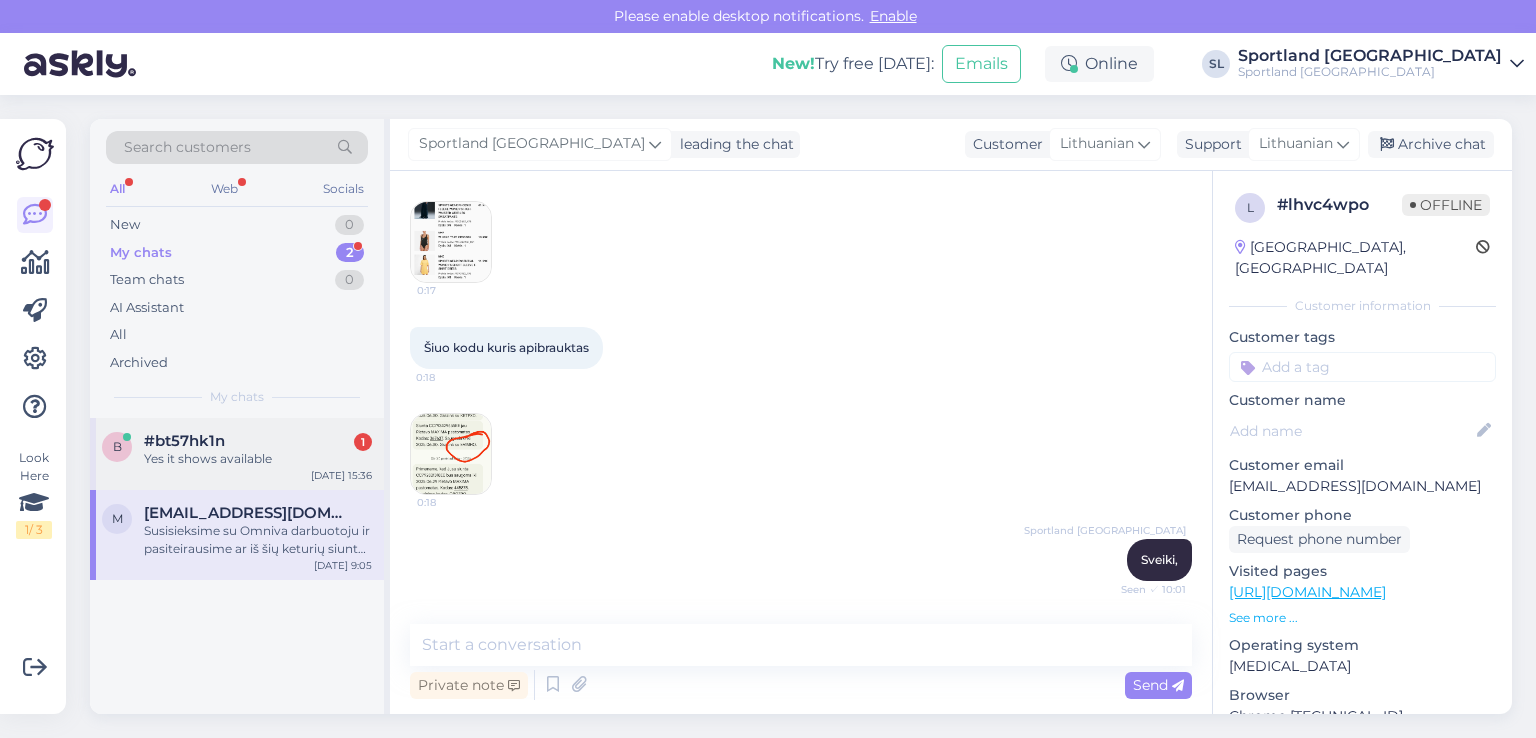 click on "b #bt57hk1n 1 Yes it shows available Jul 16 15:36" at bounding box center (237, 454) 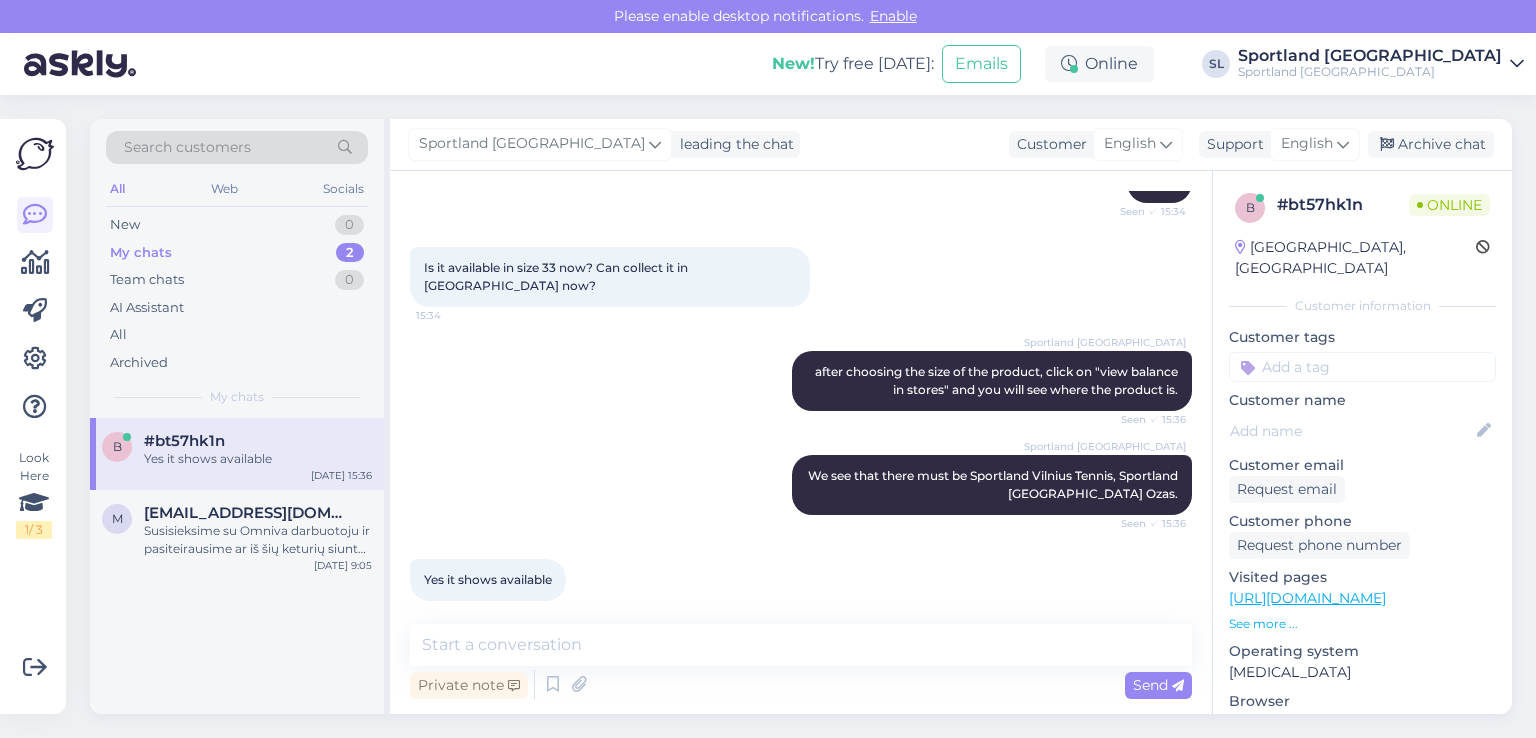 scroll, scrollTop: 415, scrollLeft: 0, axis: vertical 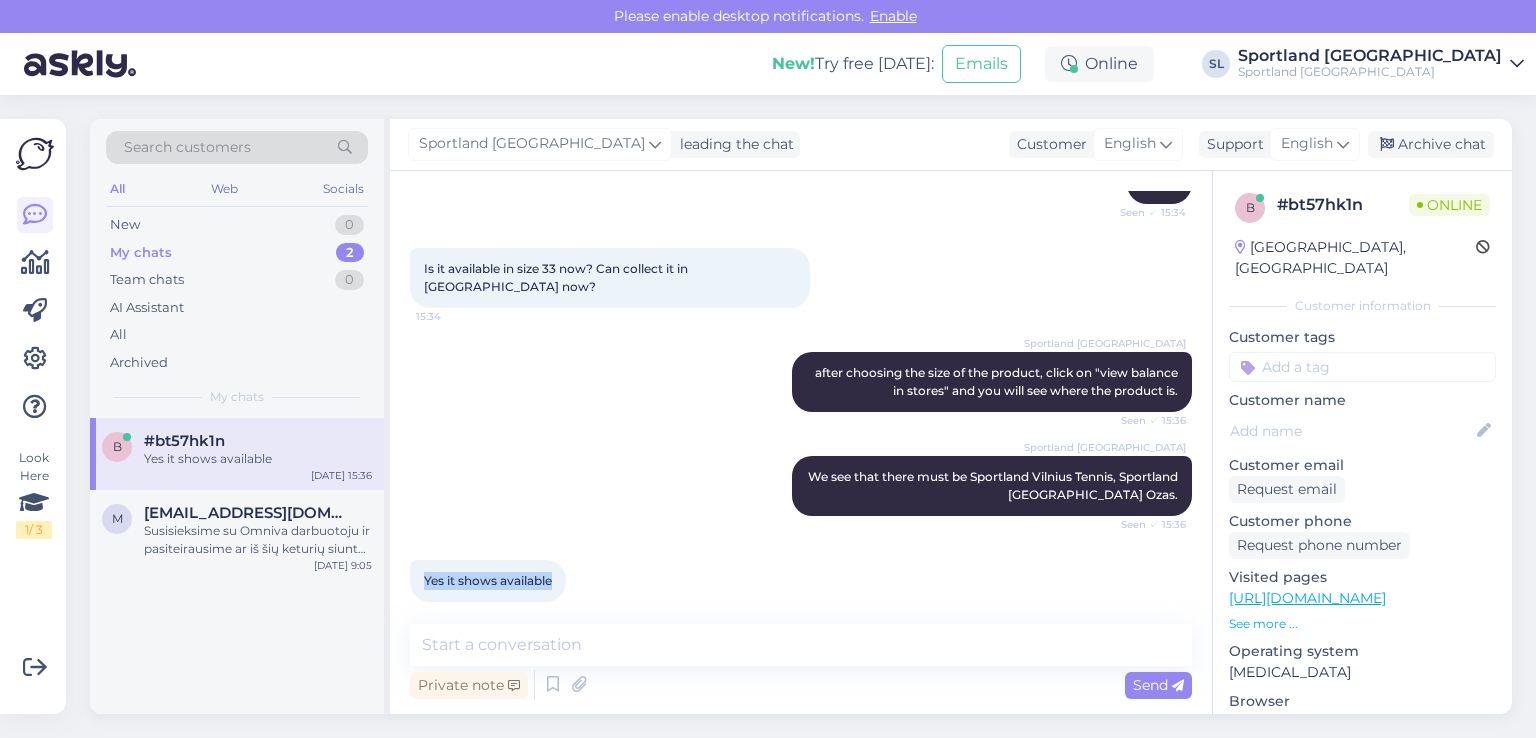 drag, startPoint x: 563, startPoint y: 557, endPoint x: 423, endPoint y: 566, distance: 140.28899 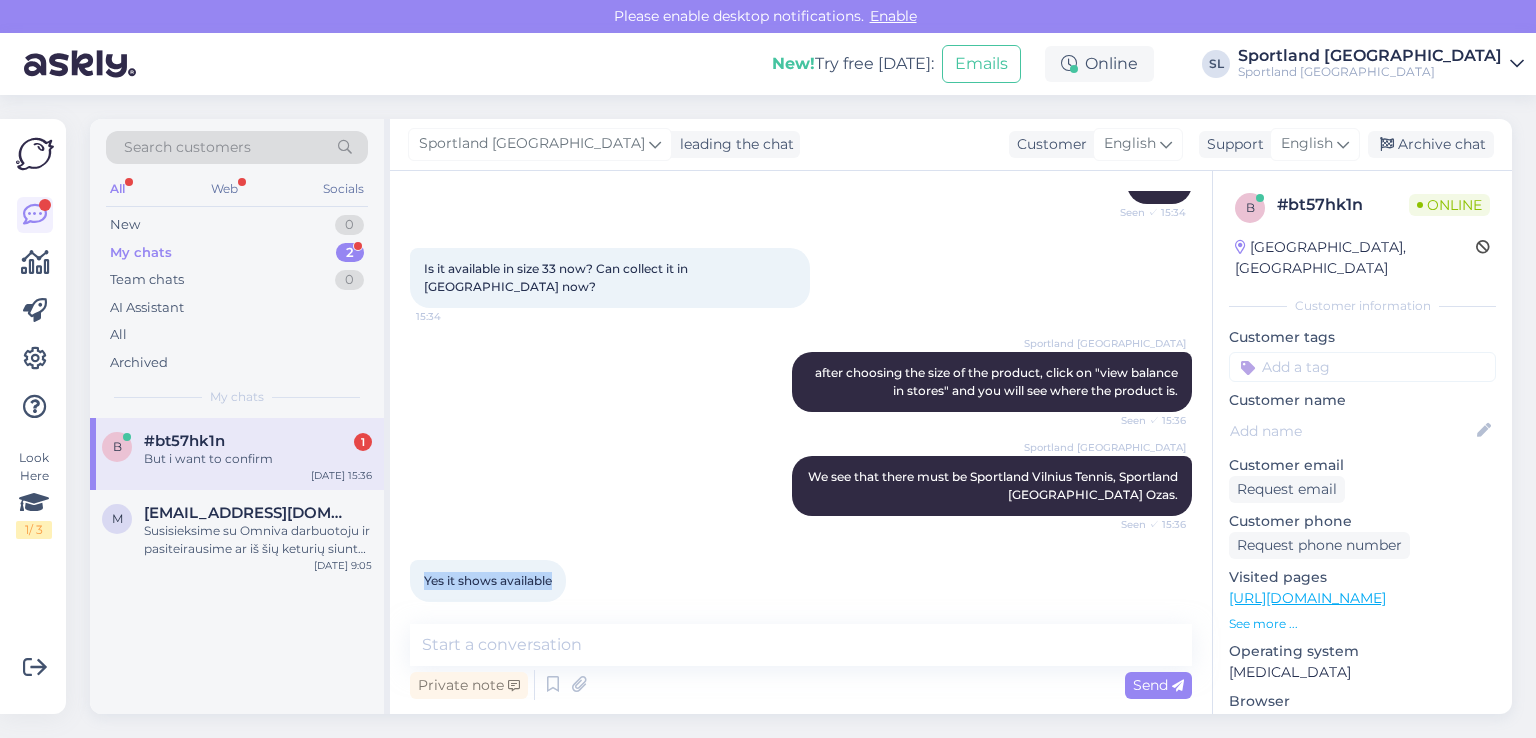 copy on "Yes it shows available" 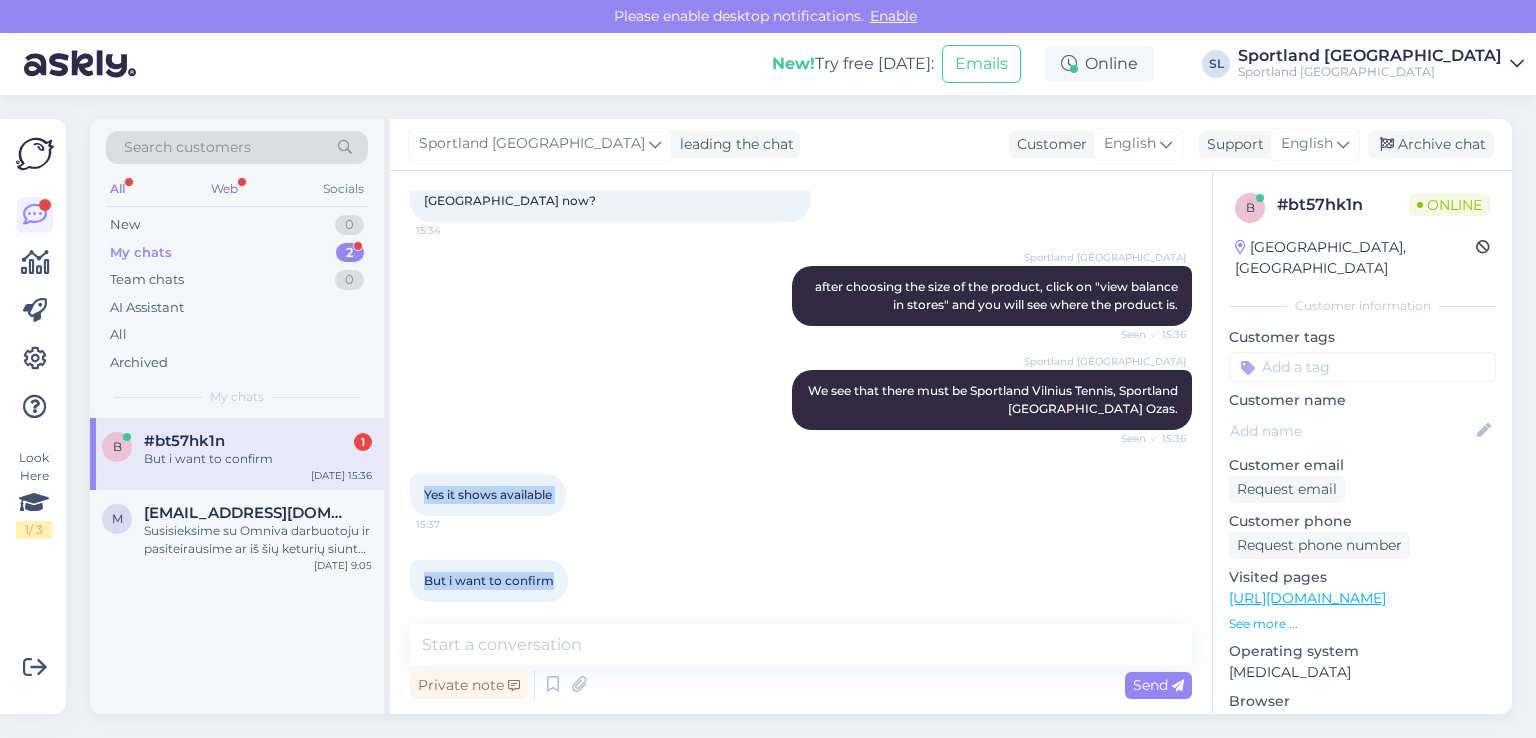 drag, startPoint x: 558, startPoint y: 568, endPoint x: 423, endPoint y: 472, distance: 165.65326 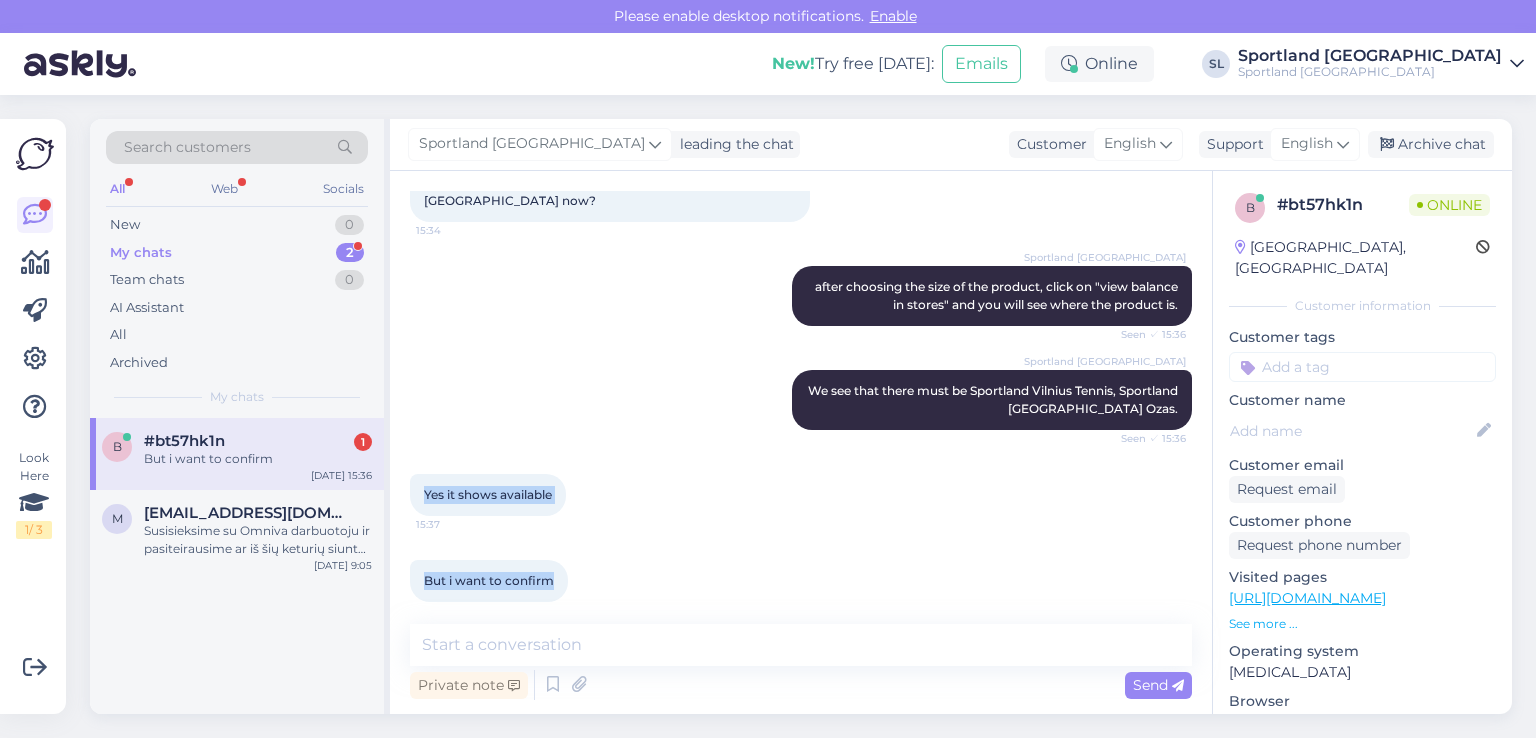 click on "Chat started Jul 16 2025 Hello 15:34  ADIDAS KIDS COURTFLASH HOOK-AND-LOOP TENNIS SHOES
Teniso batai
Prekės kodas: #JQ8820
Brand adidas logo.
50.00€
47.50€ 15:34  Sportland Lithuania Hello  Seen ✓ 15:34  Is it available in size 33 now? Can collect it in vilnius now? 15:34  Sportland Lithuania after choosing the size of the product, click on "view balance in stores" and you will see where the product is. Seen ✓ 15:36  Sportland Lithuania We see that there must be Sportland Vilnius Tennis, Sportland Vilnius Ozas. Seen ✓ 15:36  Yes it shows available 15:37  But i want to confirm 15:37" at bounding box center [810, 398] 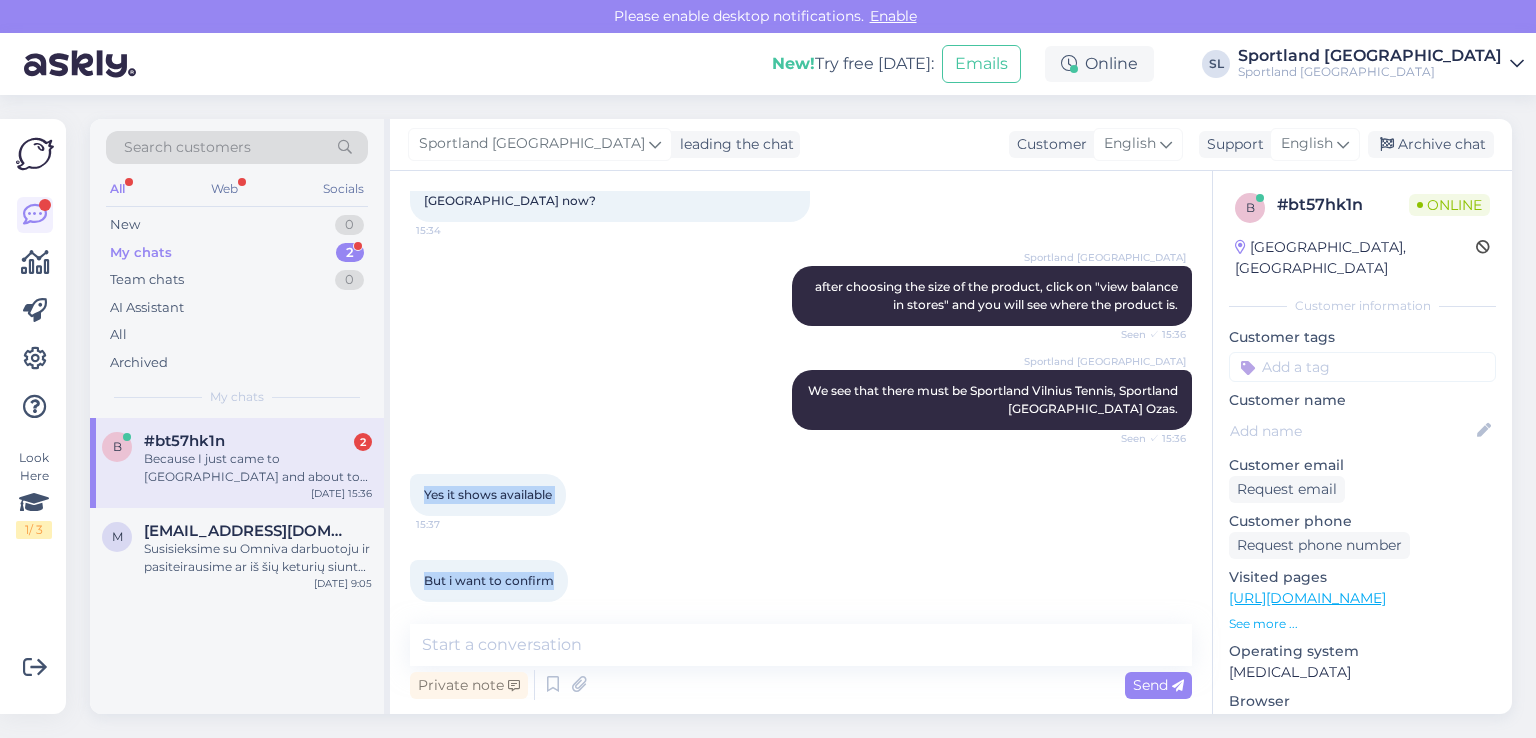 scroll, scrollTop: 605, scrollLeft: 0, axis: vertical 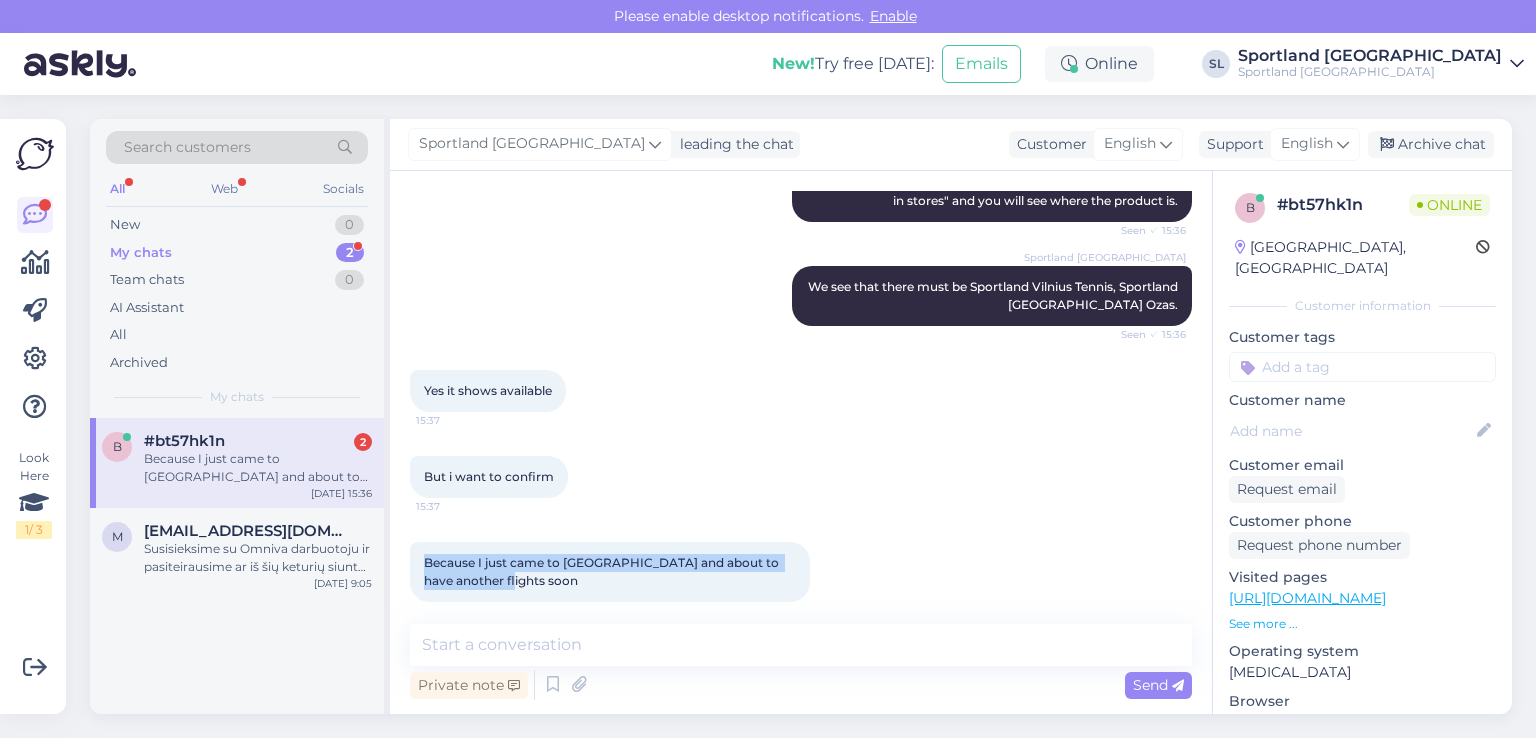 drag, startPoint x: 528, startPoint y: 568, endPoint x: 436, endPoint y: 518, distance: 104.70912 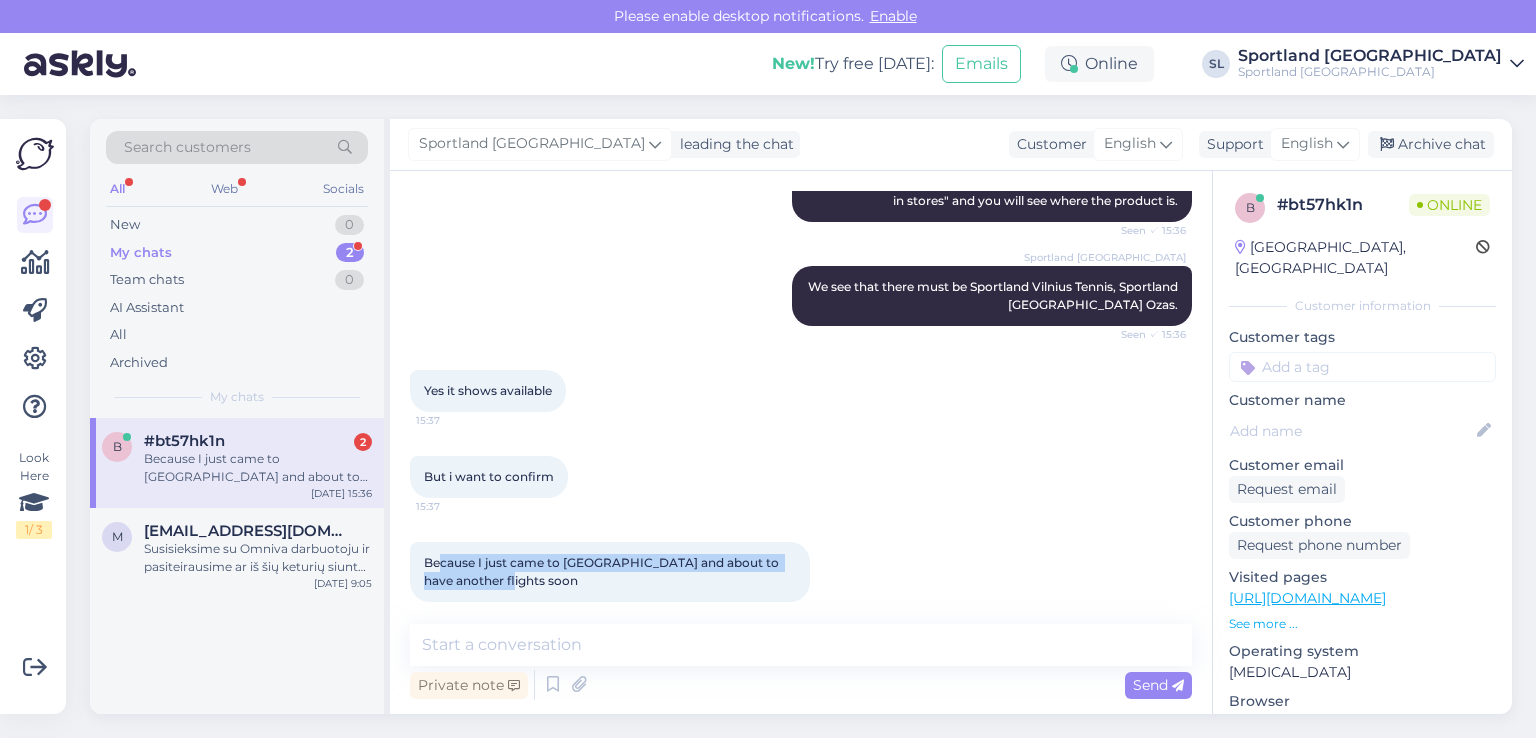 copy on "cause I just came to Vilnius and about to have another flights soon" 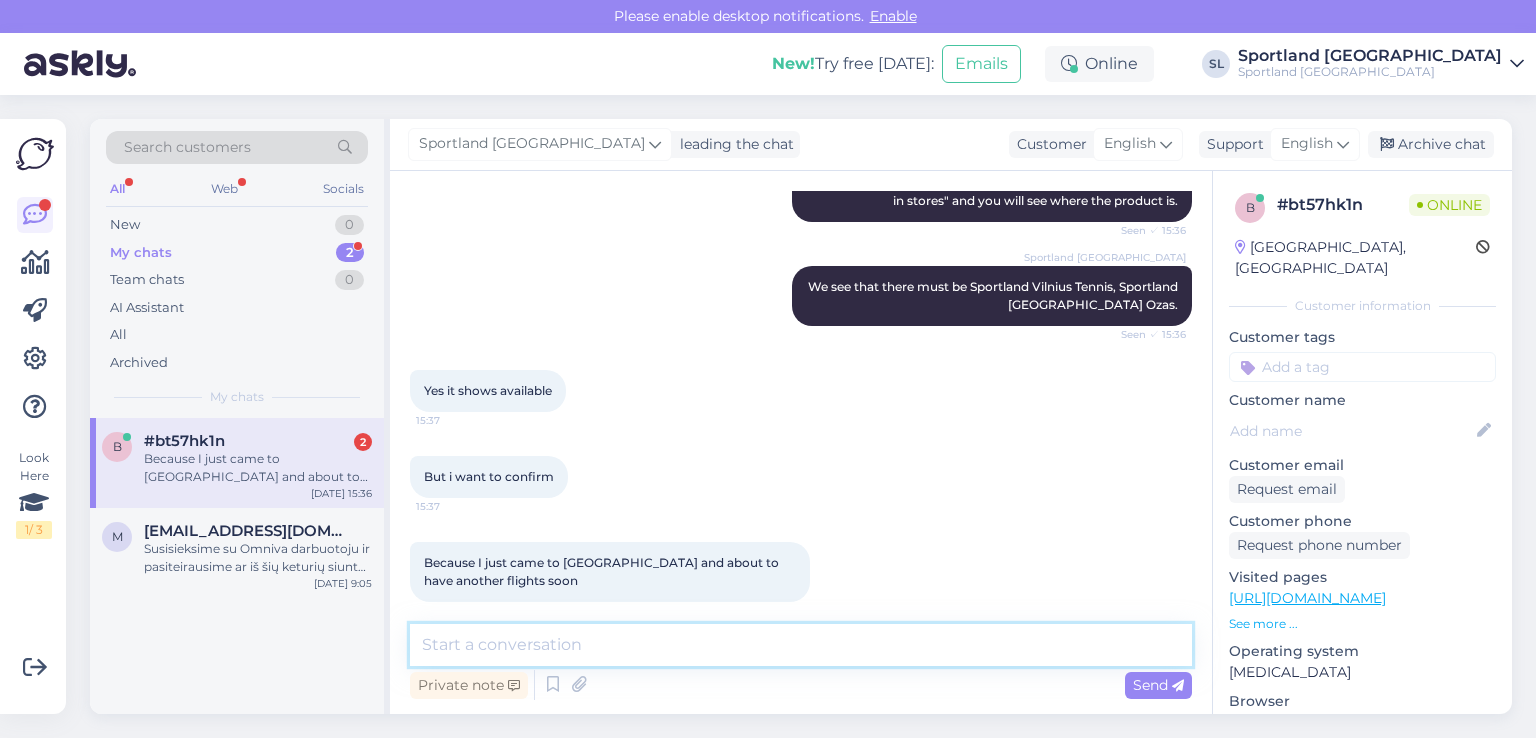 click at bounding box center [801, 645] 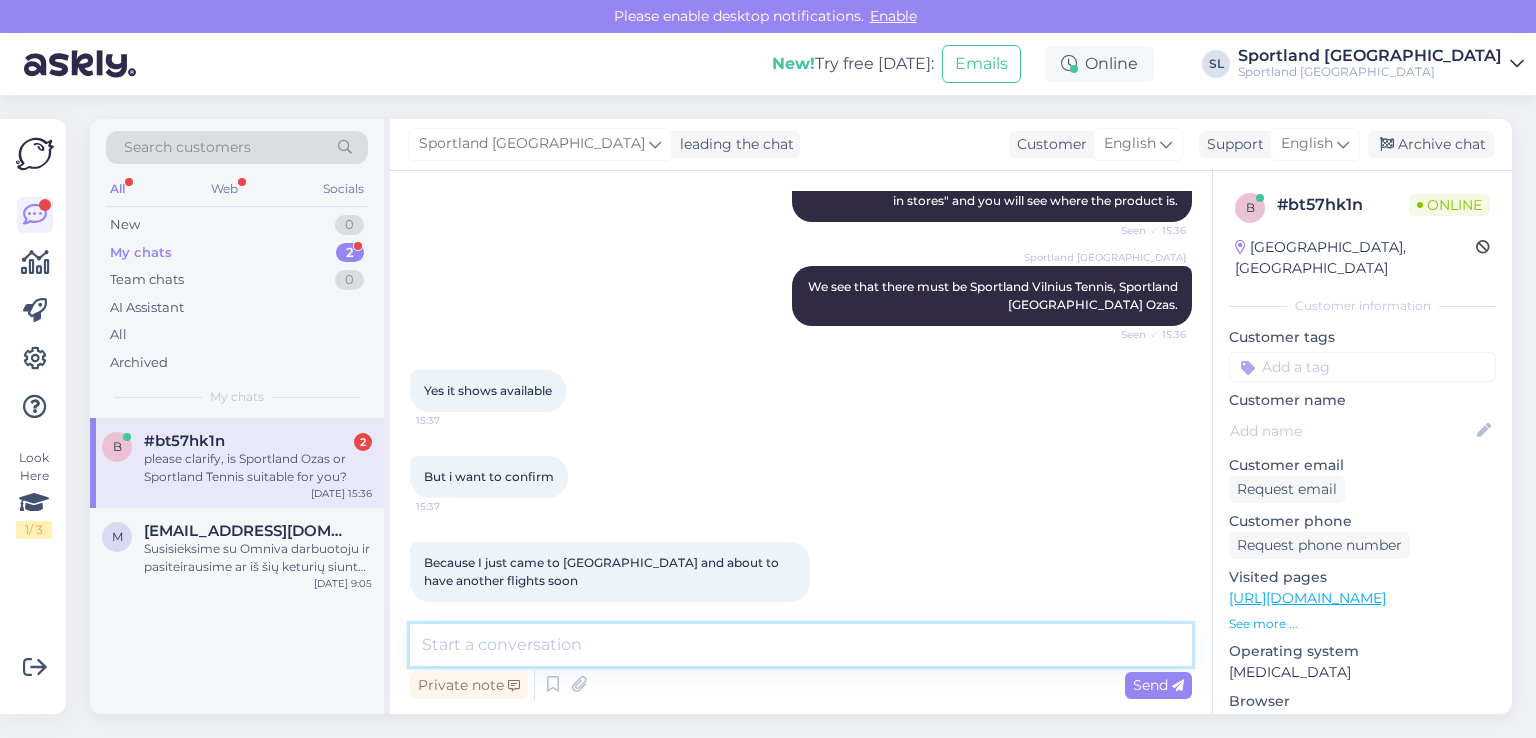 scroll, scrollTop: 709, scrollLeft: 0, axis: vertical 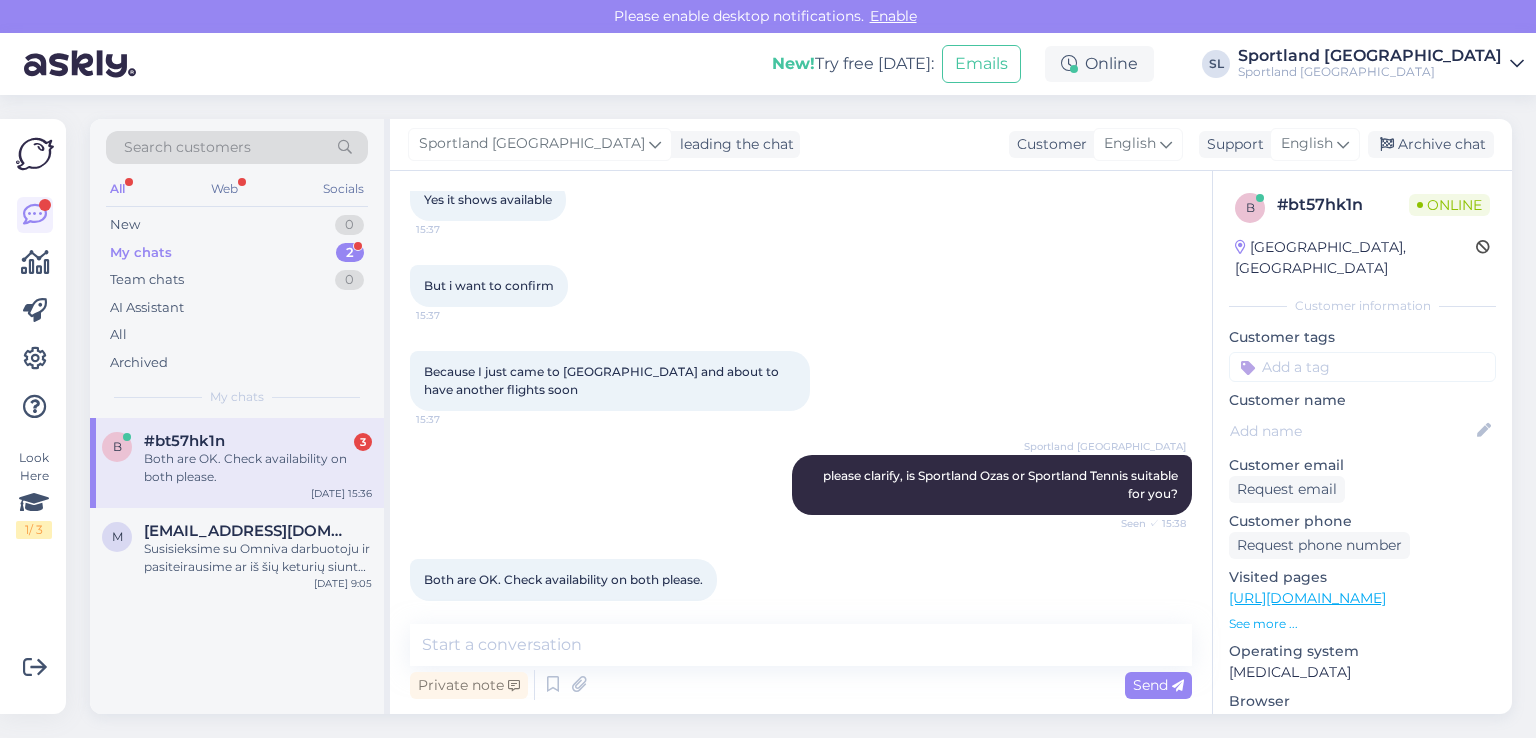 drag, startPoint x: 710, startPoint y: 567, endPoint x: 424, endPoint y: 567, distance: 286 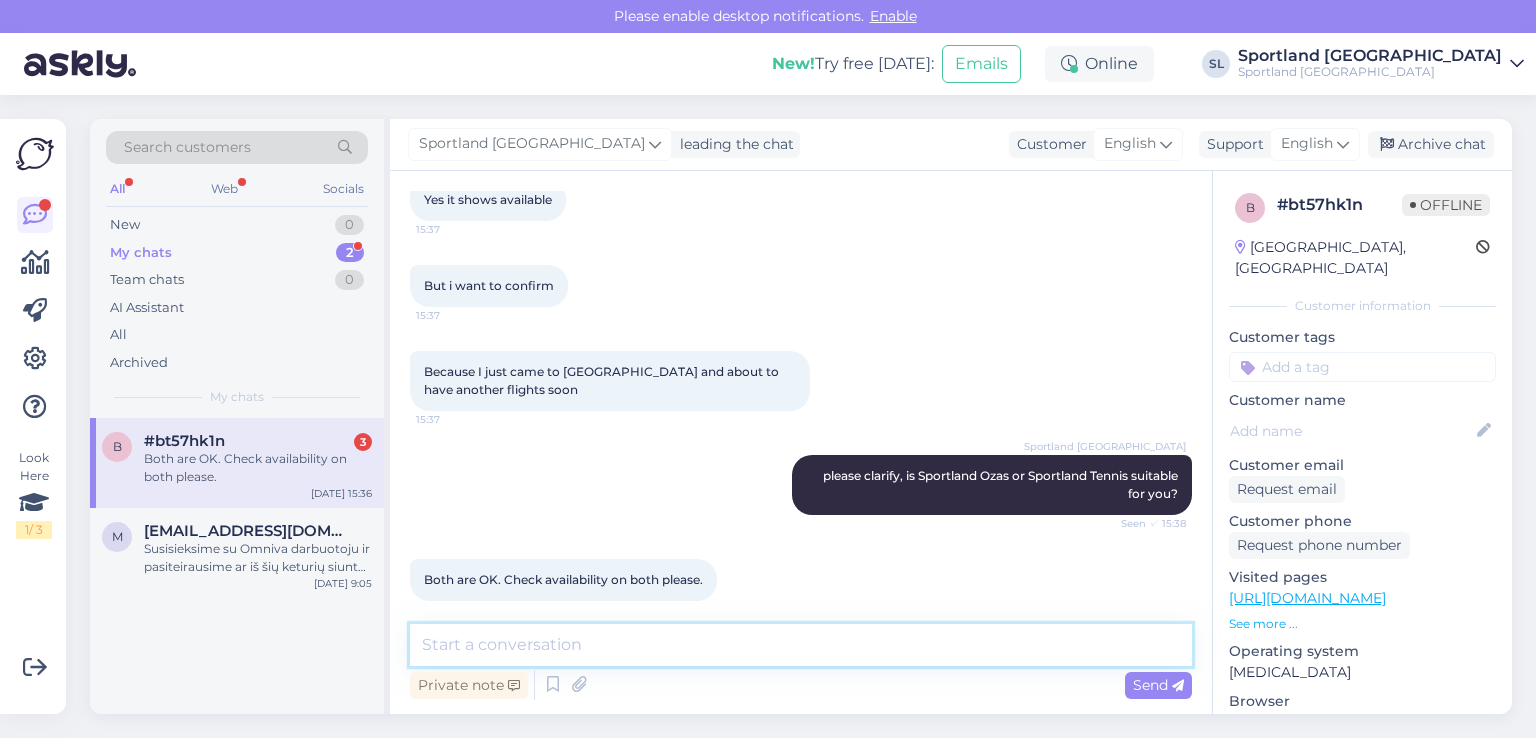 click at bounding box center (801, 645) 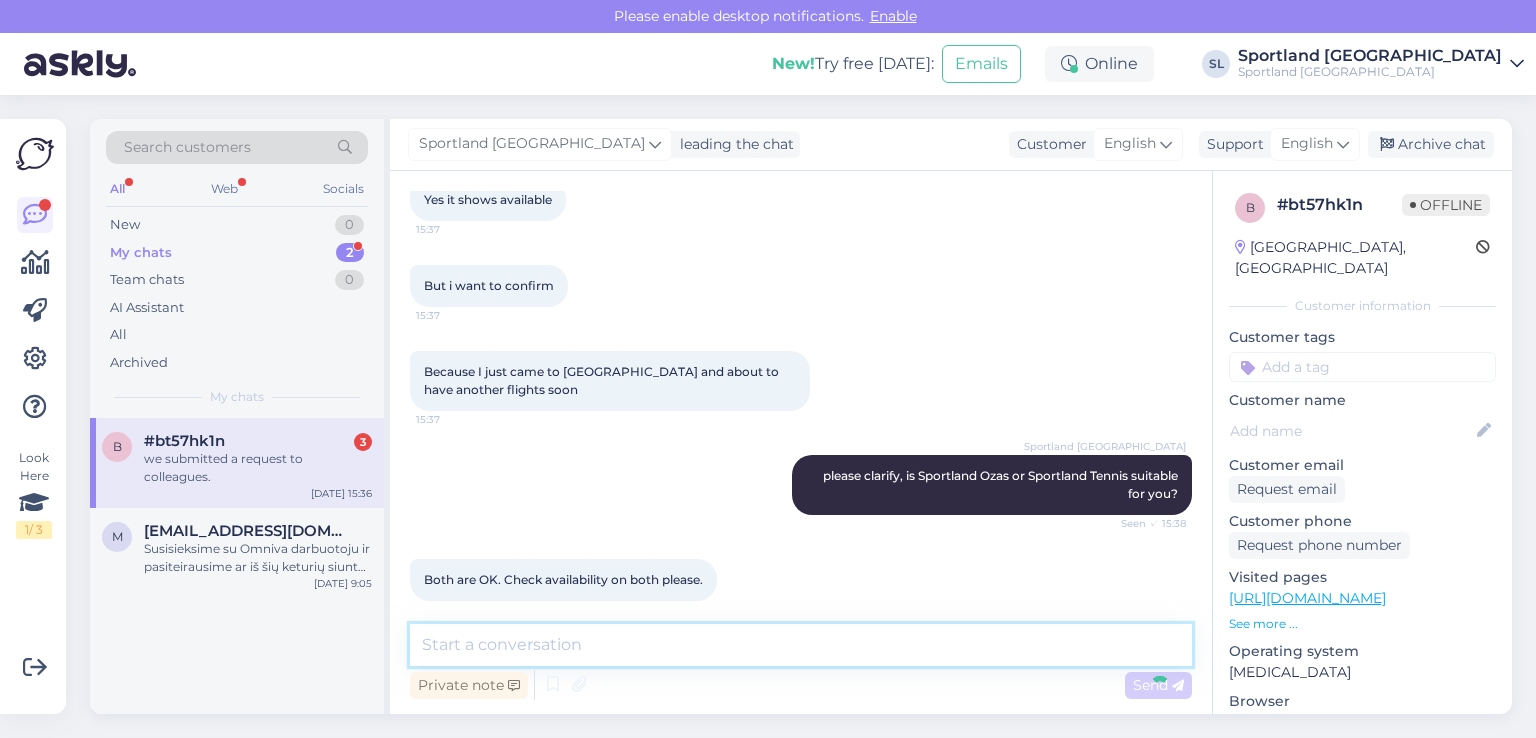 scroll, scrollTop: 881, scrollLeft: 0, axis: vertical 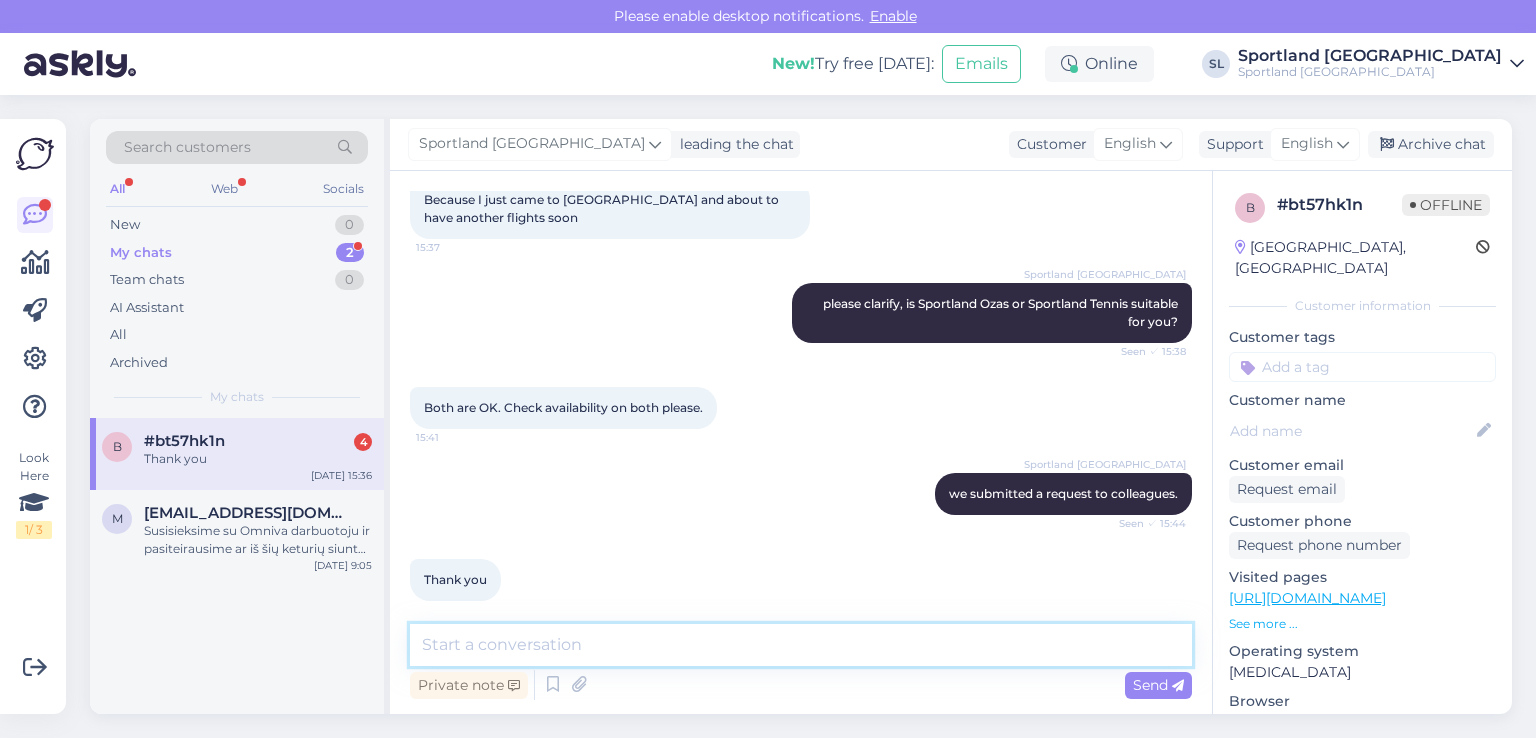 click at bounding box center [801, 645] 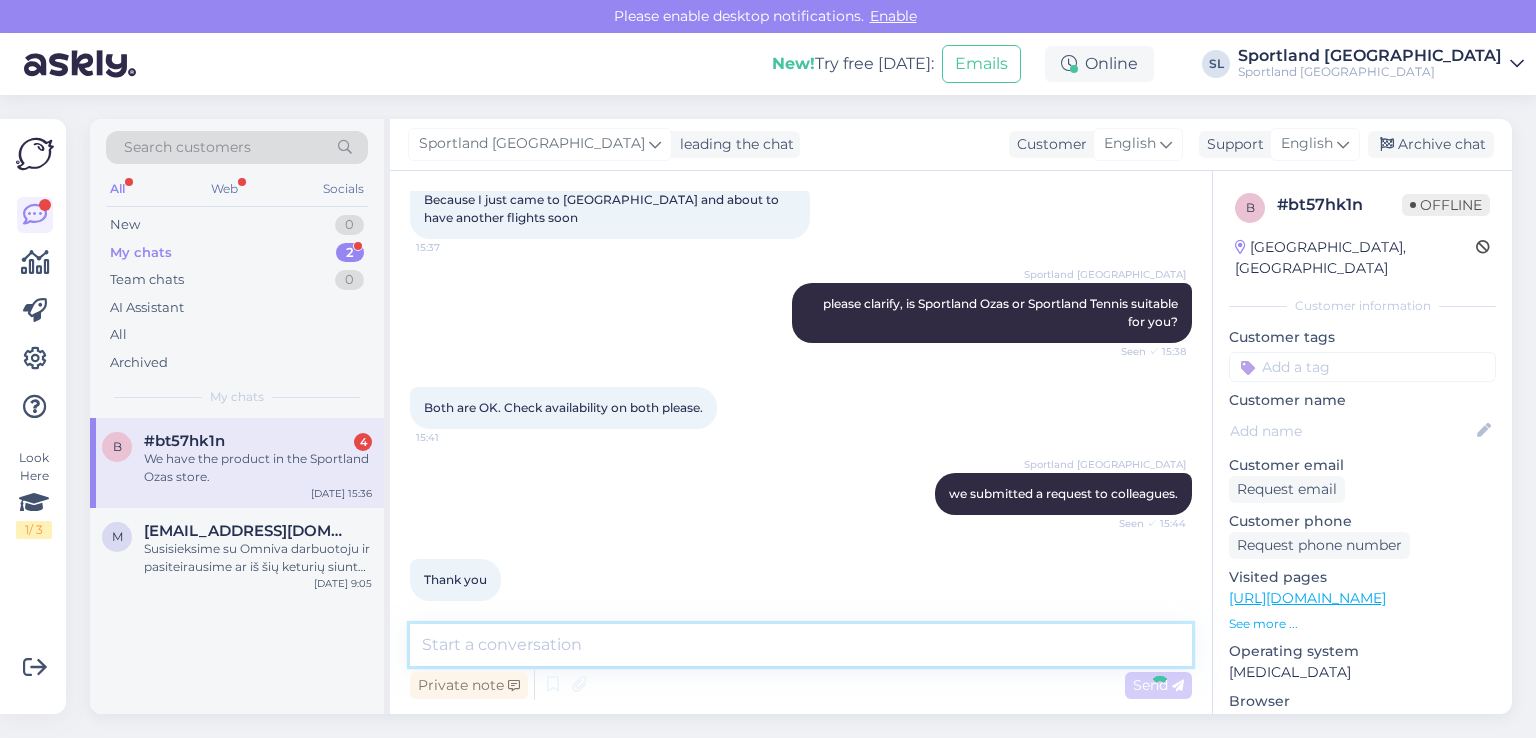 scroll, scrollTop: 1053, scrollLeft: 0, axis: vertical 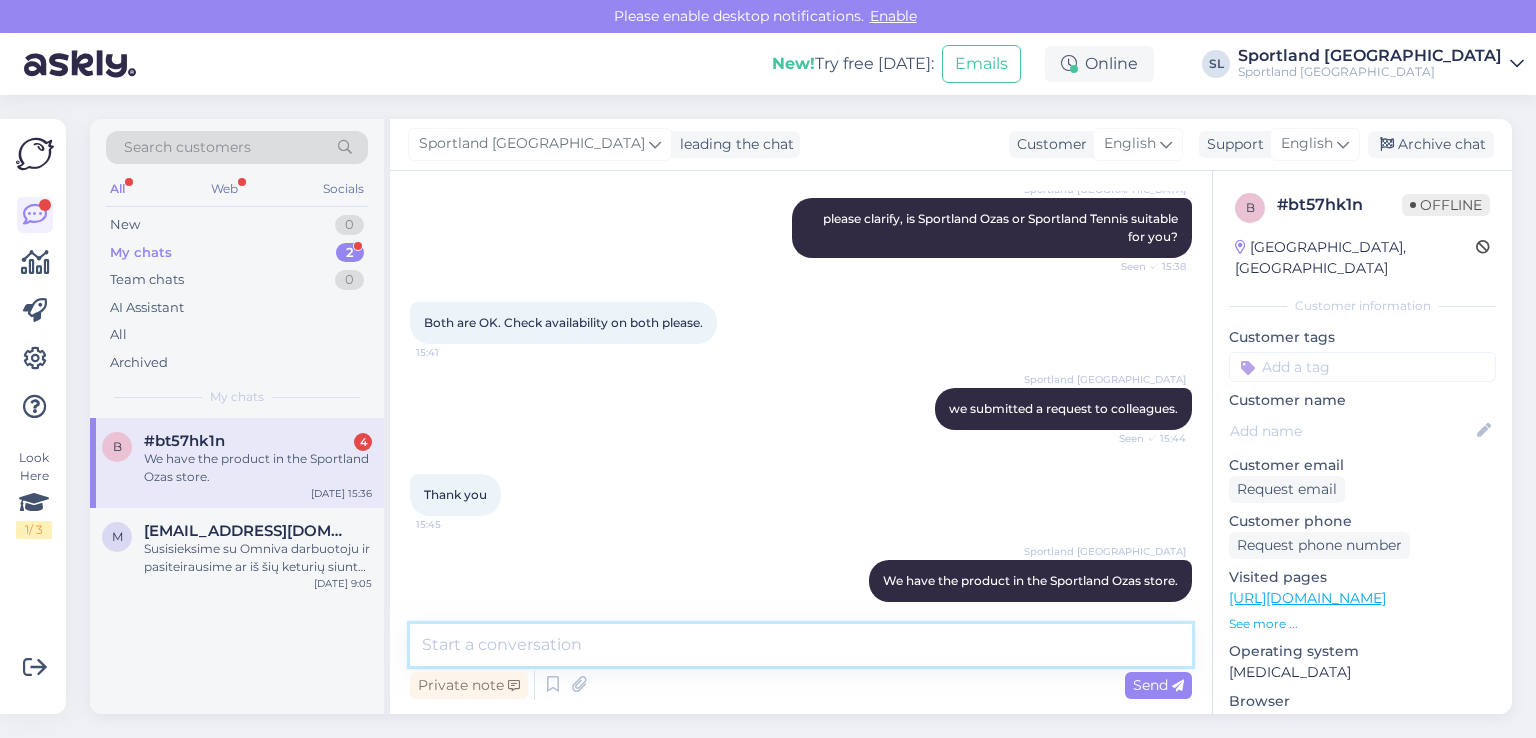 paste on "Do you want us to postpone the product?" 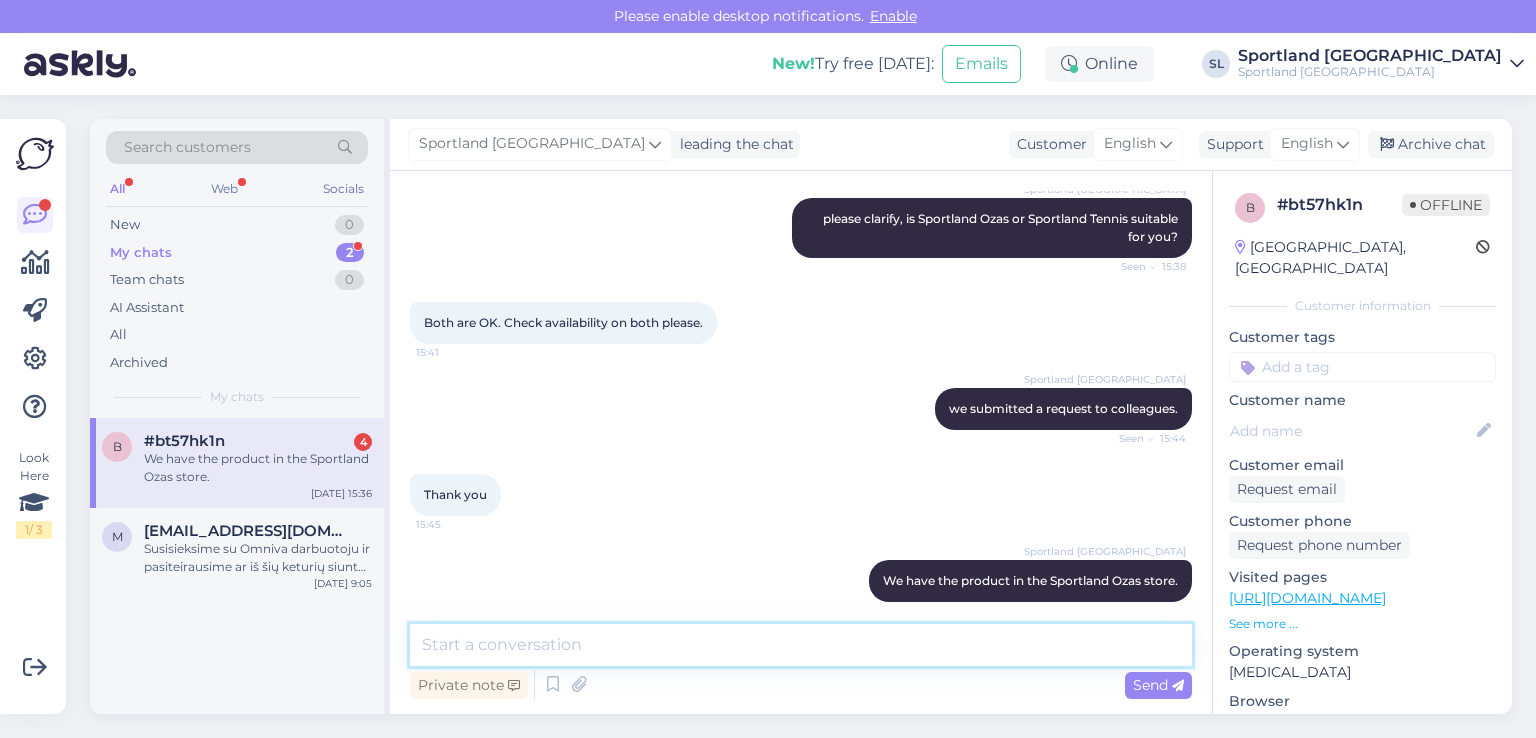 type on "Do you want us to postpone the product?" 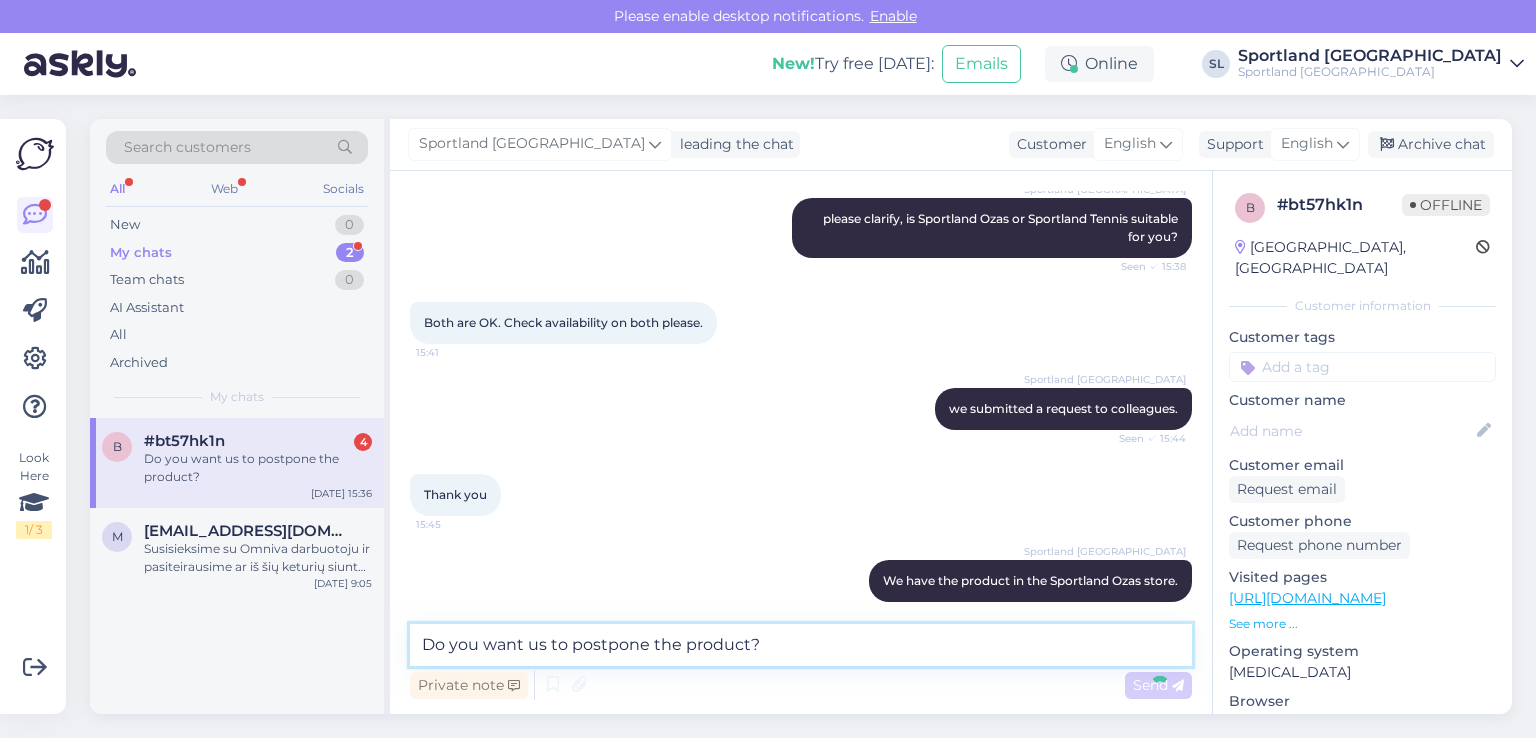 type 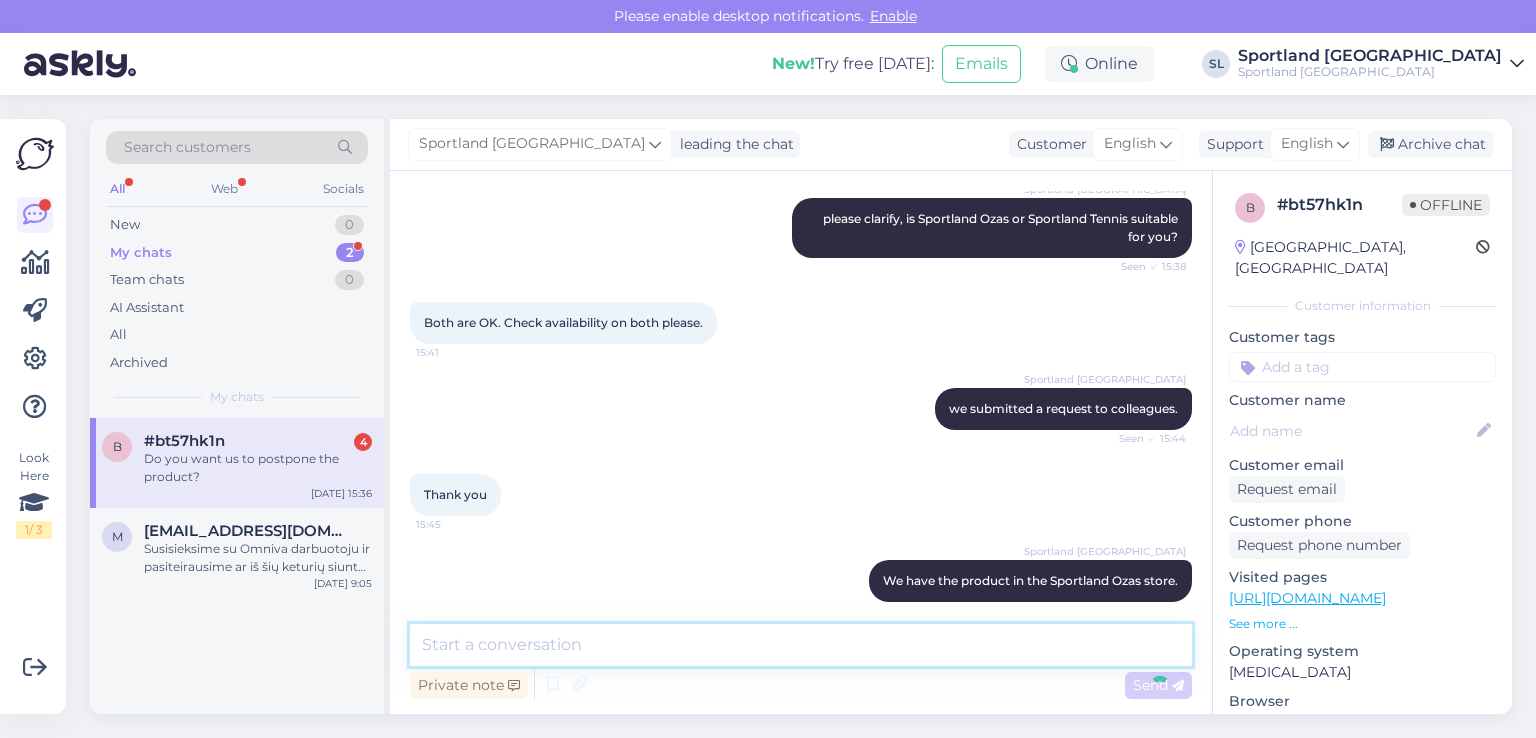 scroll, scrollTop: 1140, scrollLeft: 0, axis: vertical 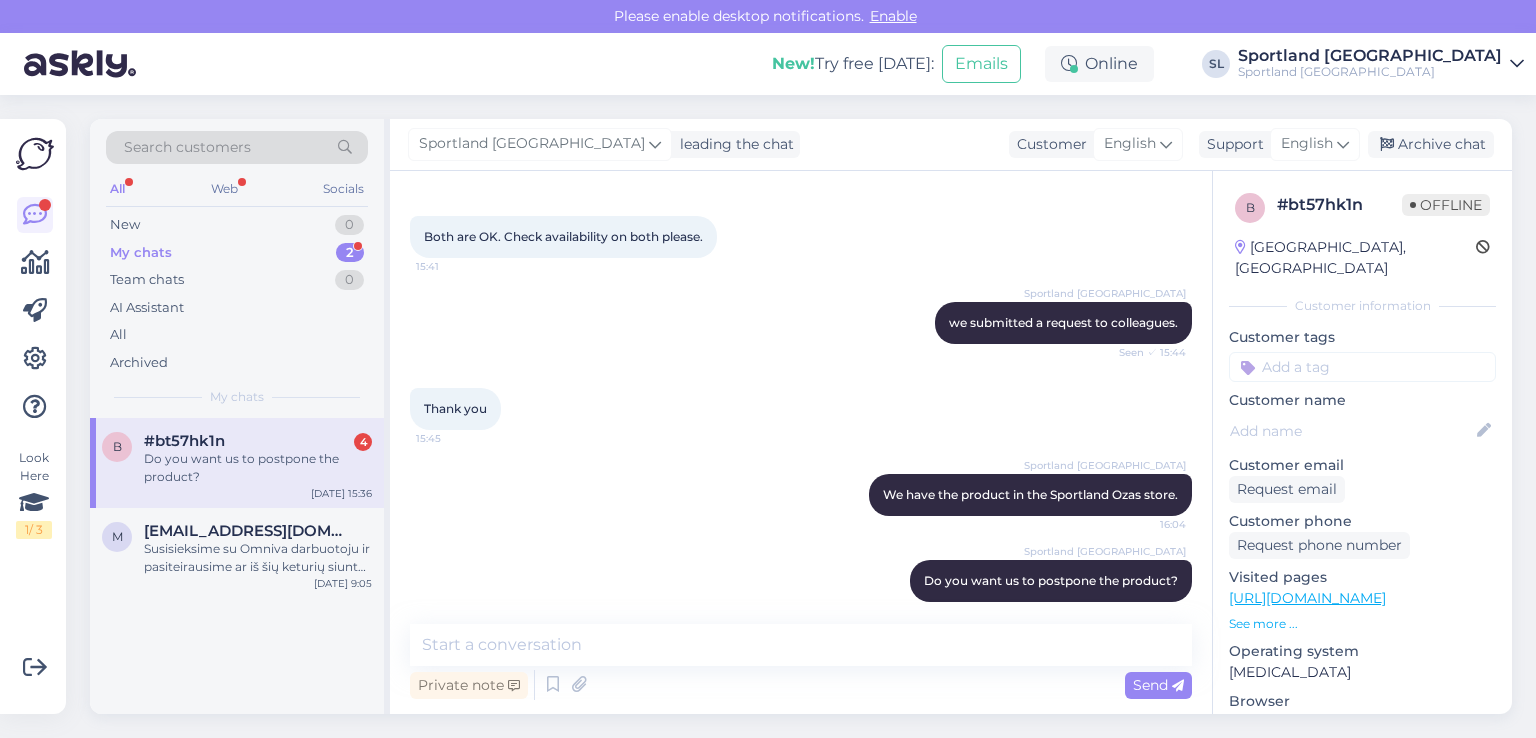 click on "My chats" at bounding box center [141, 253] 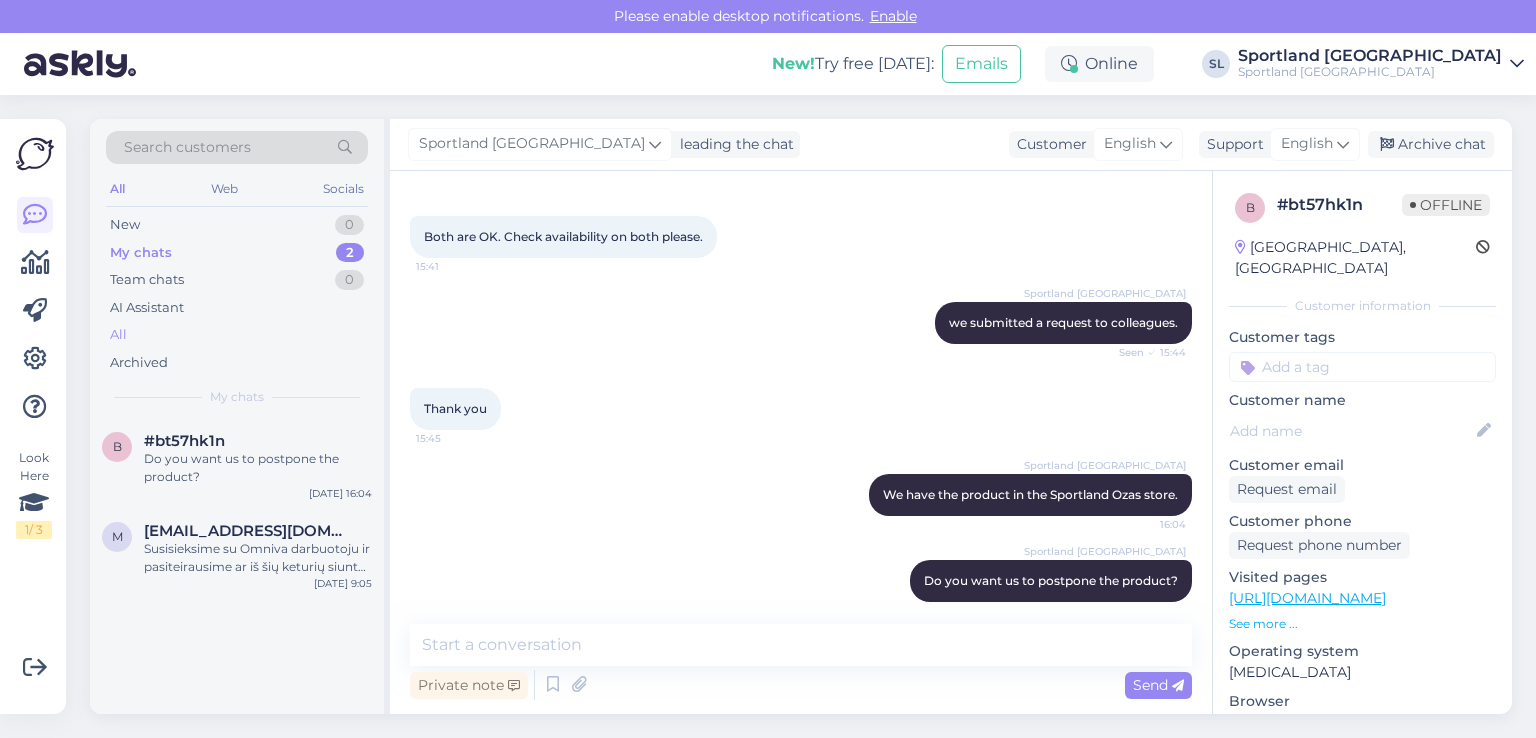 click on "All" at bounding box center (237, 335) 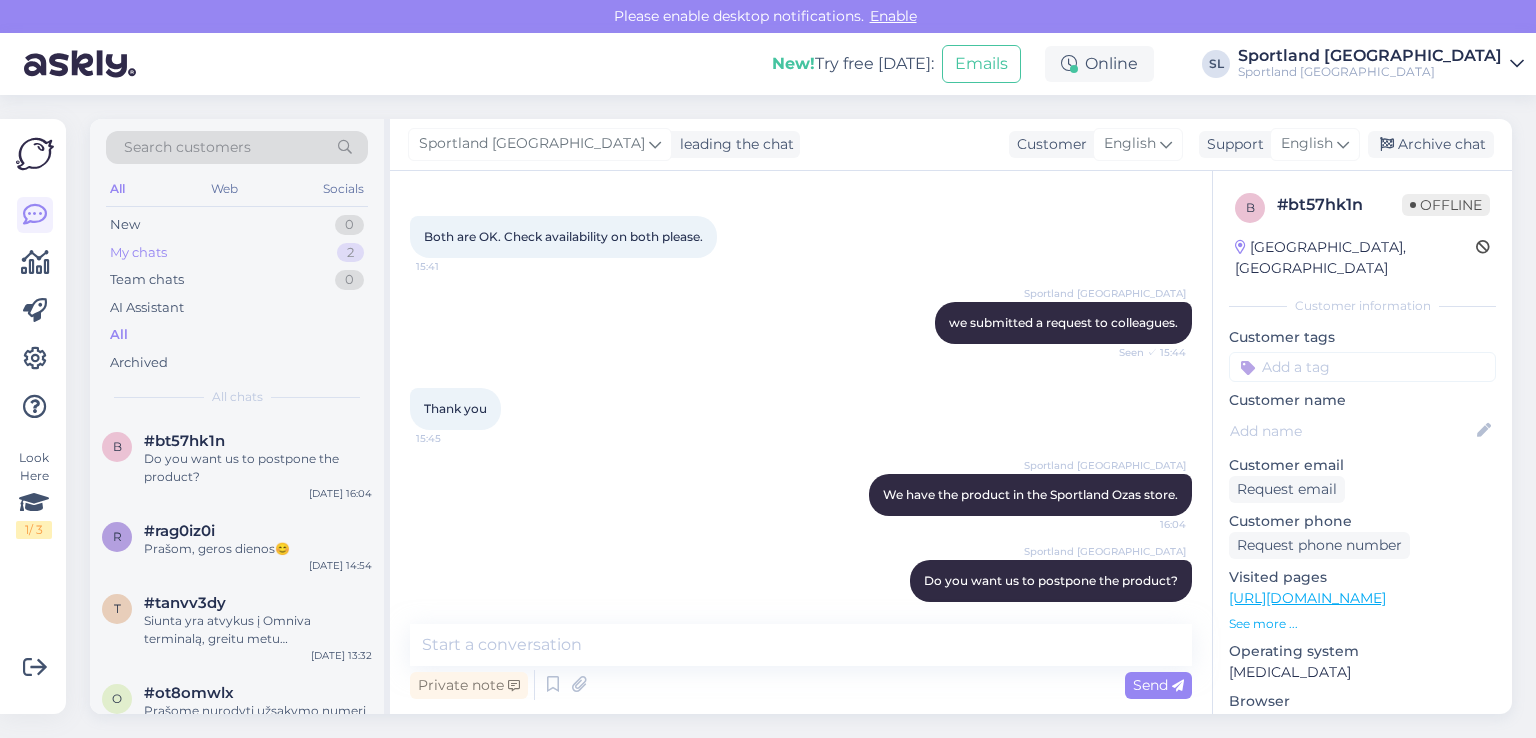 click on "My chats" at bounding box center [138, 253] 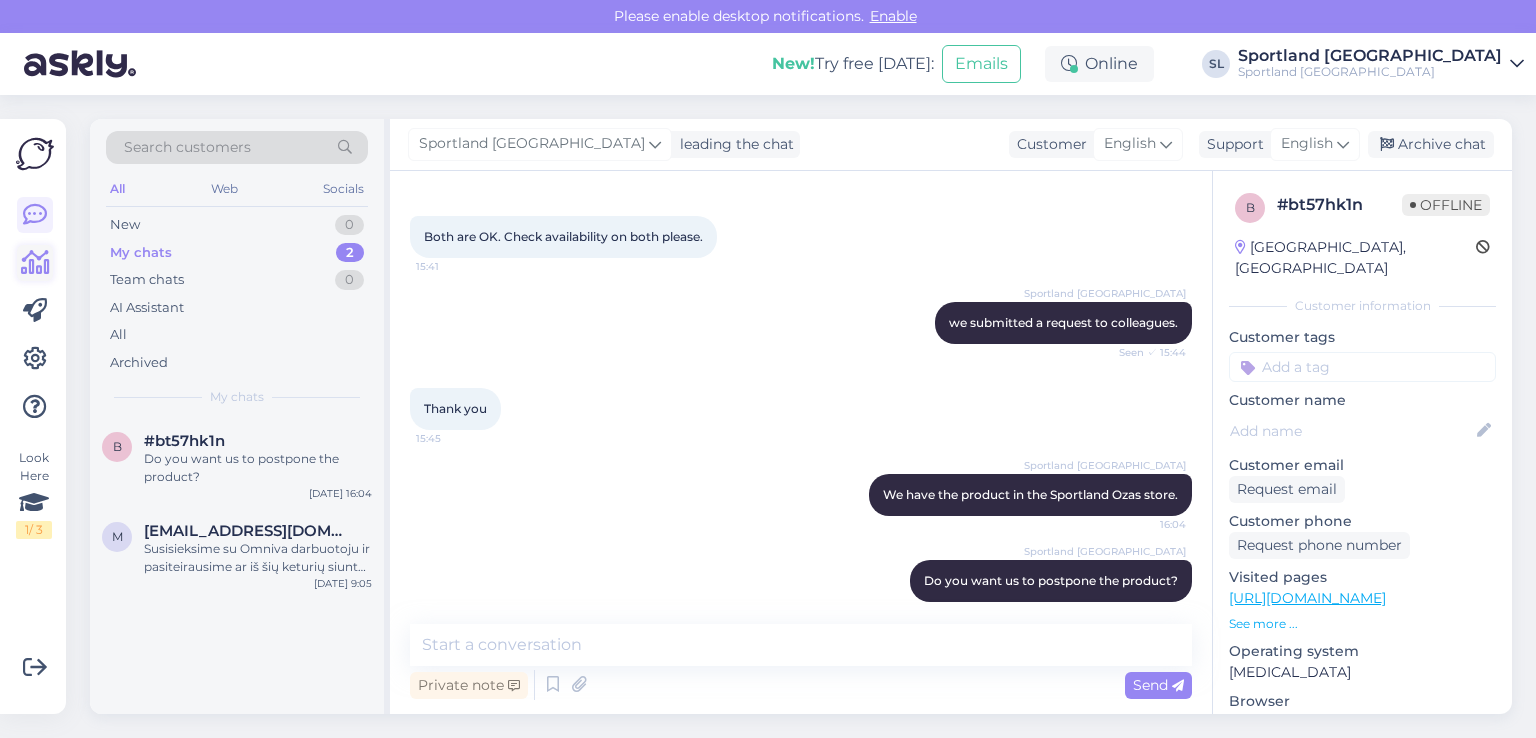 click at bounding box center (35, 263) 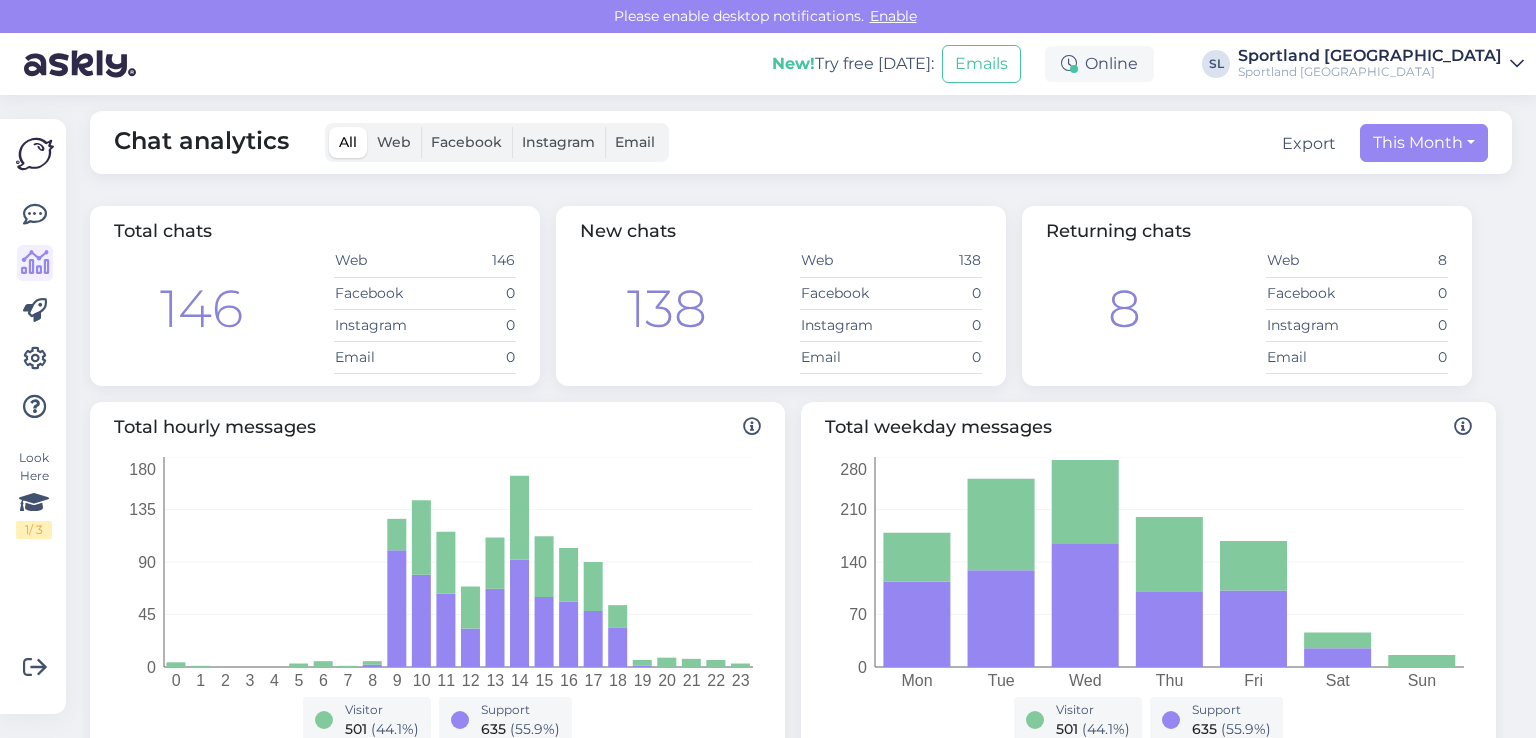 scroll, scrollTop: 0, scrollLeft: 0, axis: both 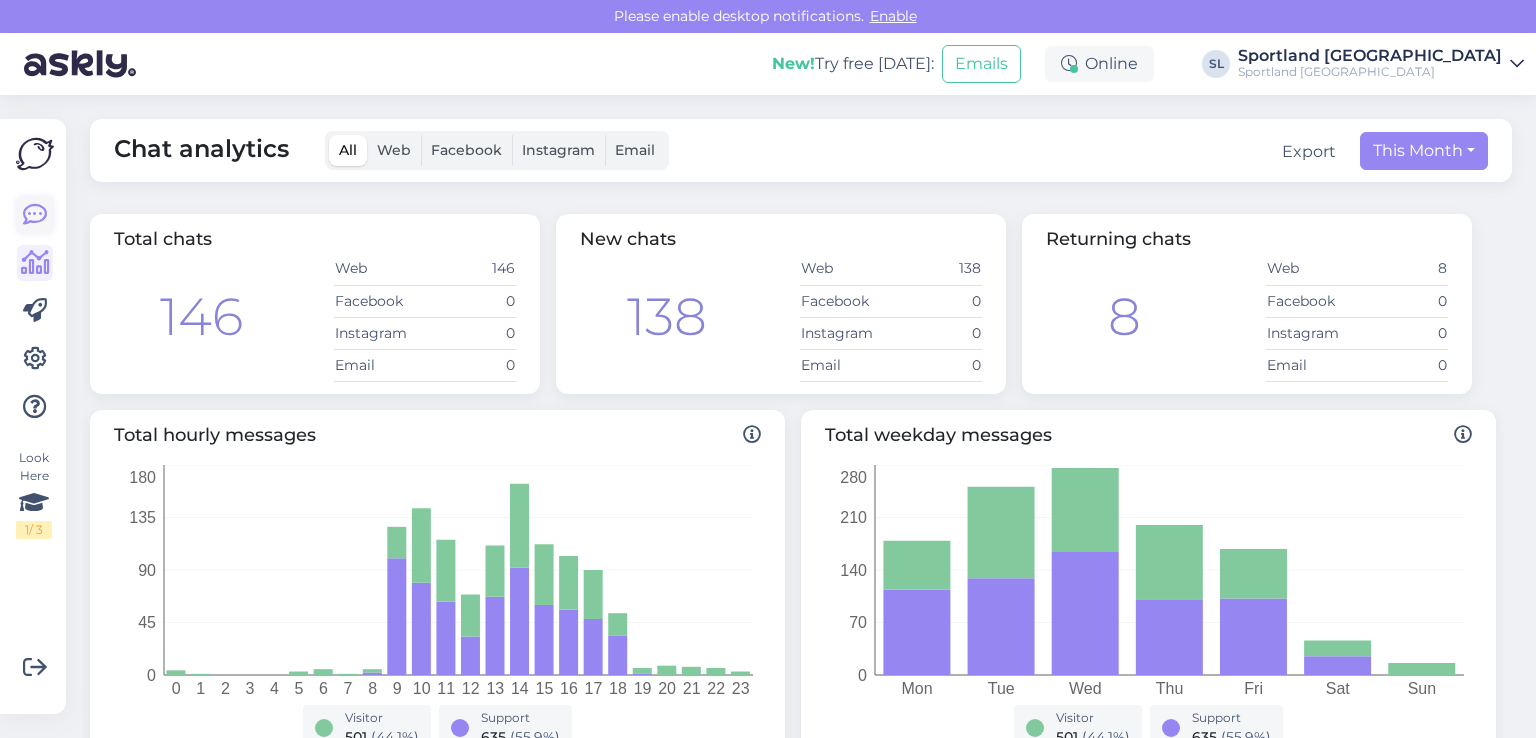 click at bounding box center (35, 215) 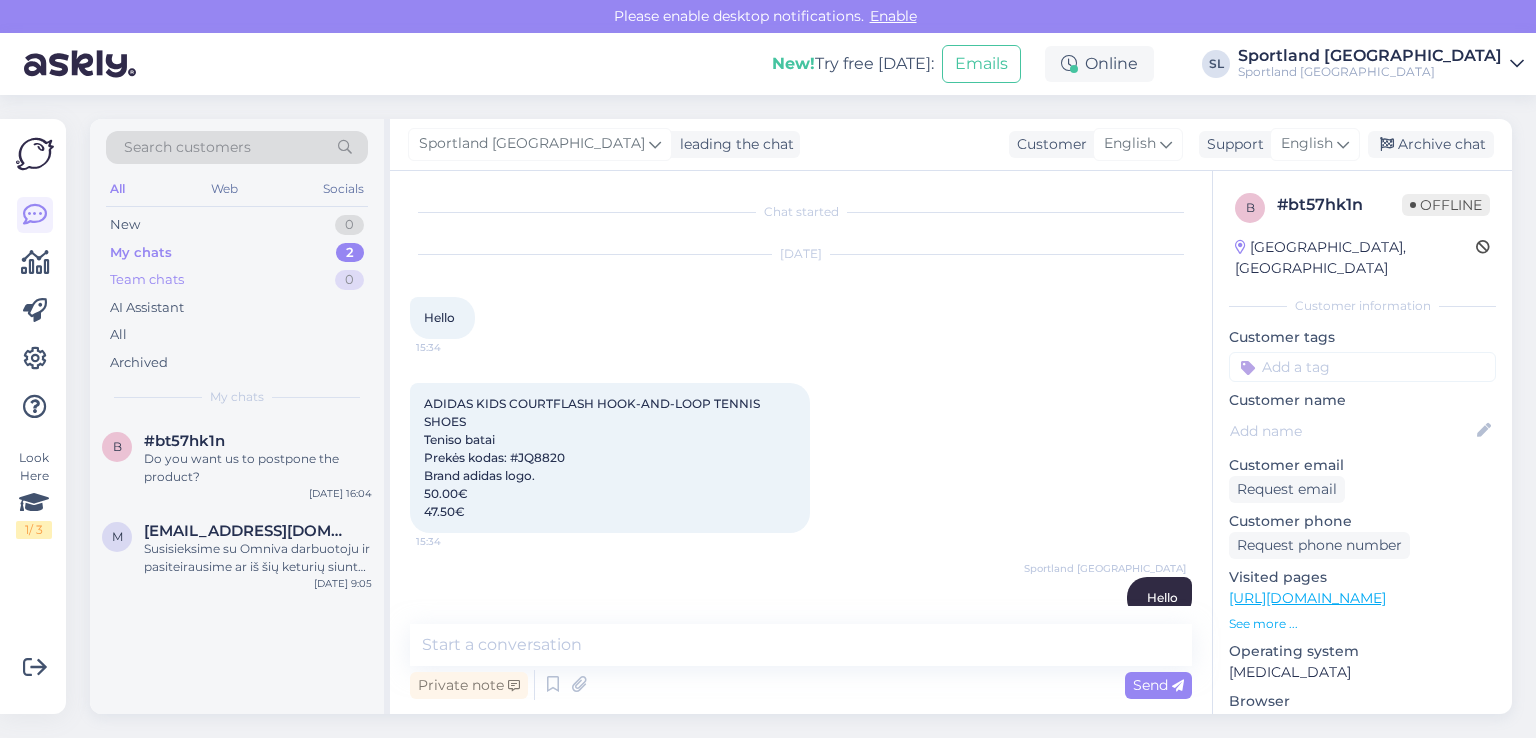 scroll, scrollTop: 640, scrollLeft: 0, axis: vertical 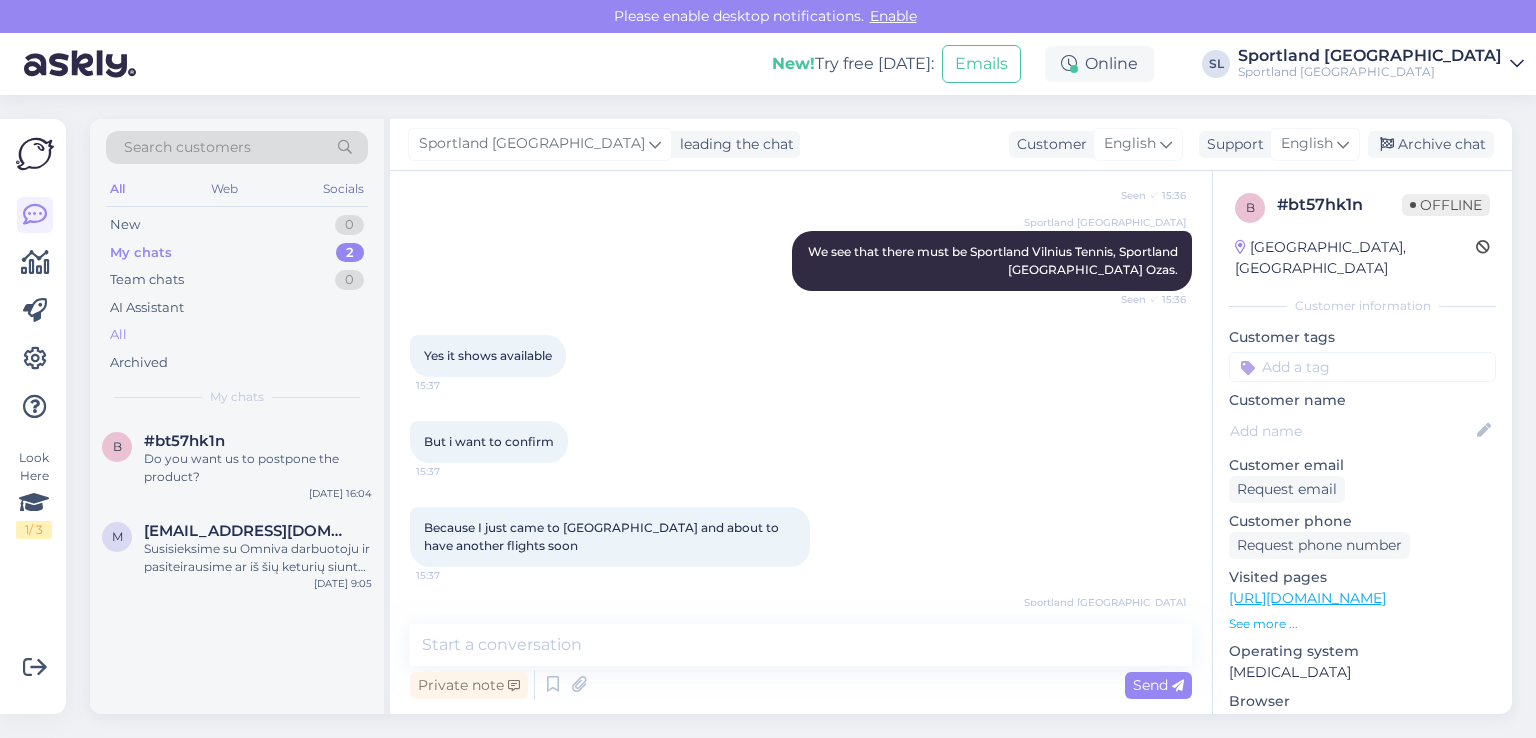 click on "All" at bounding box center [237, 335] 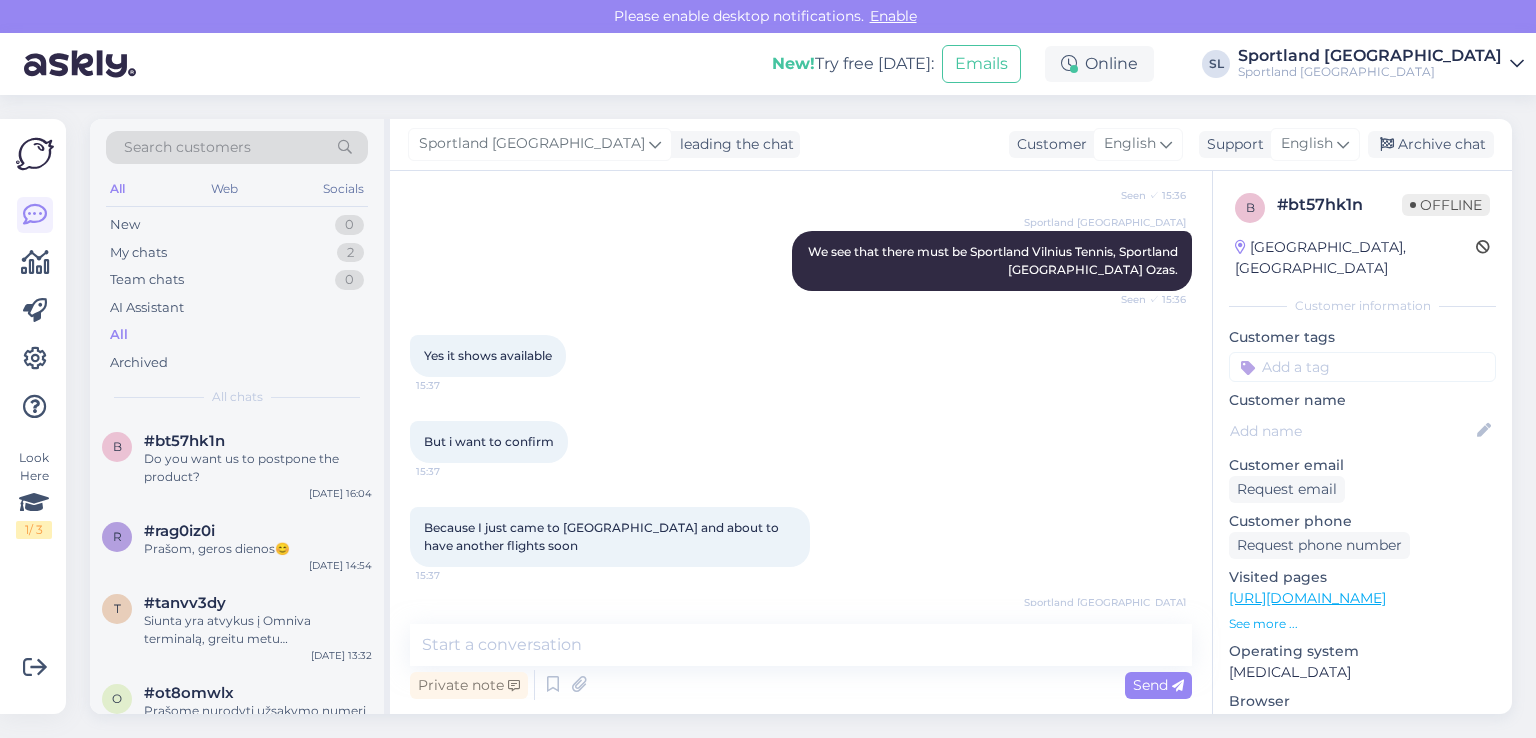 click on "All" at bounding box center (237, 335) 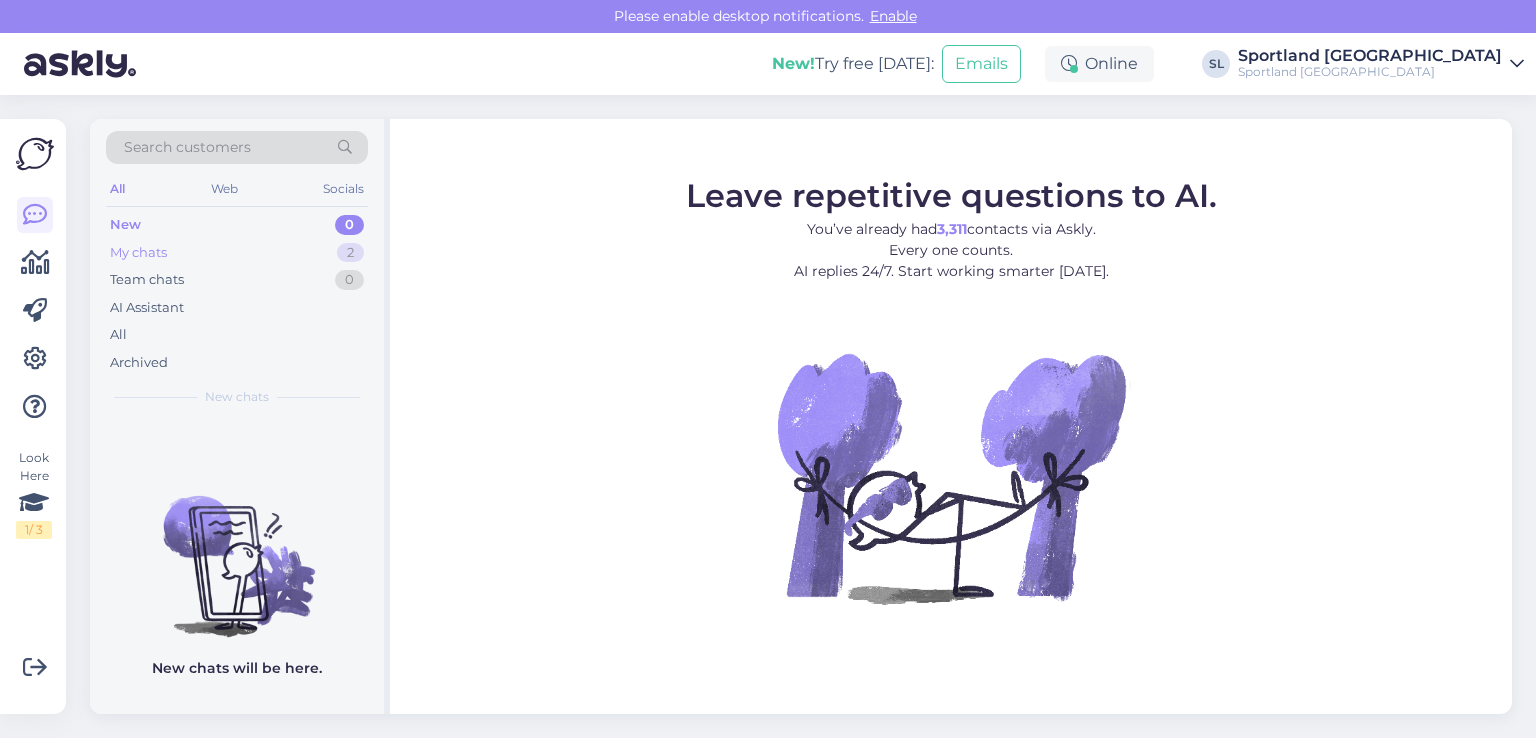 scroll, scrollTop: 0, scrollLeft: 0, axis: both 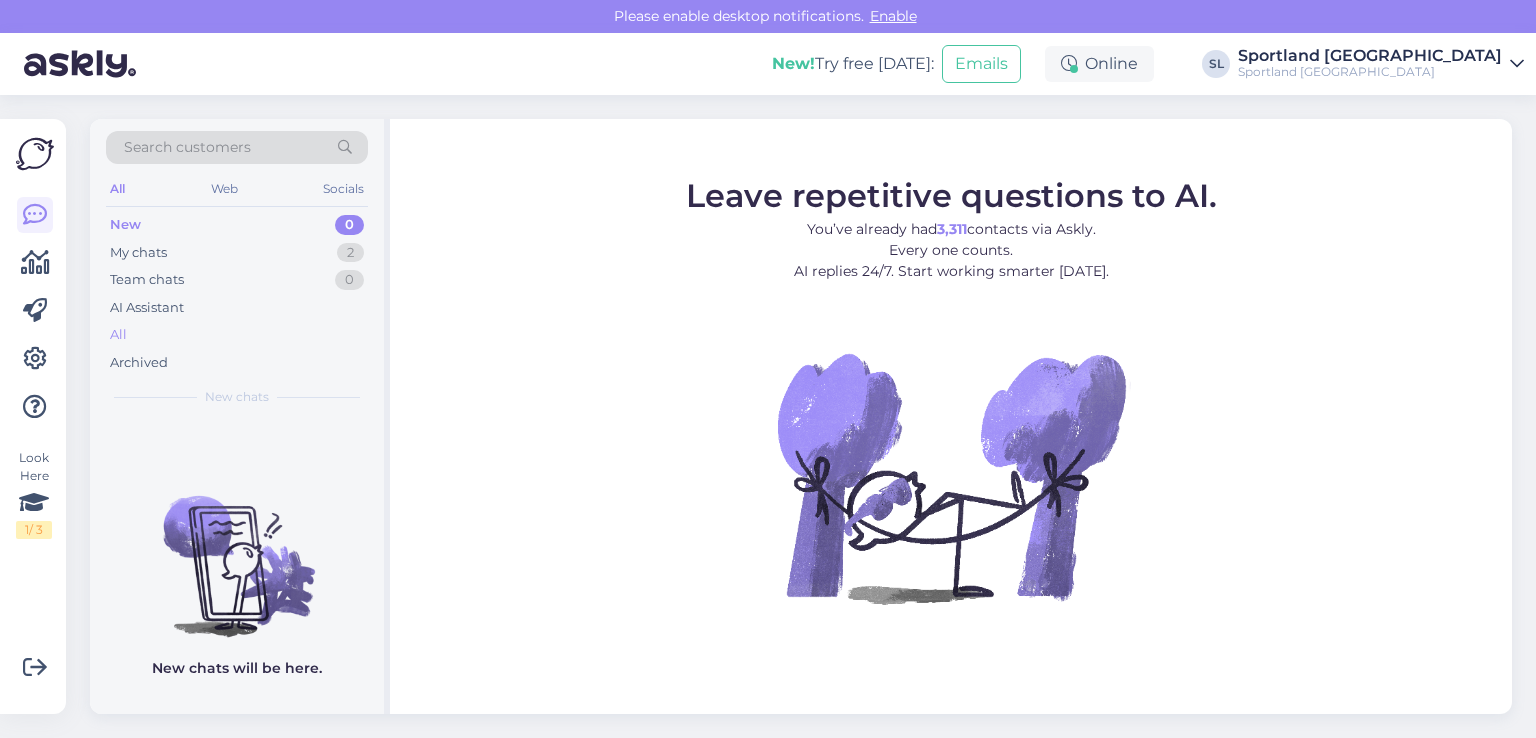 click on "All" at bounding box center (237, 335) 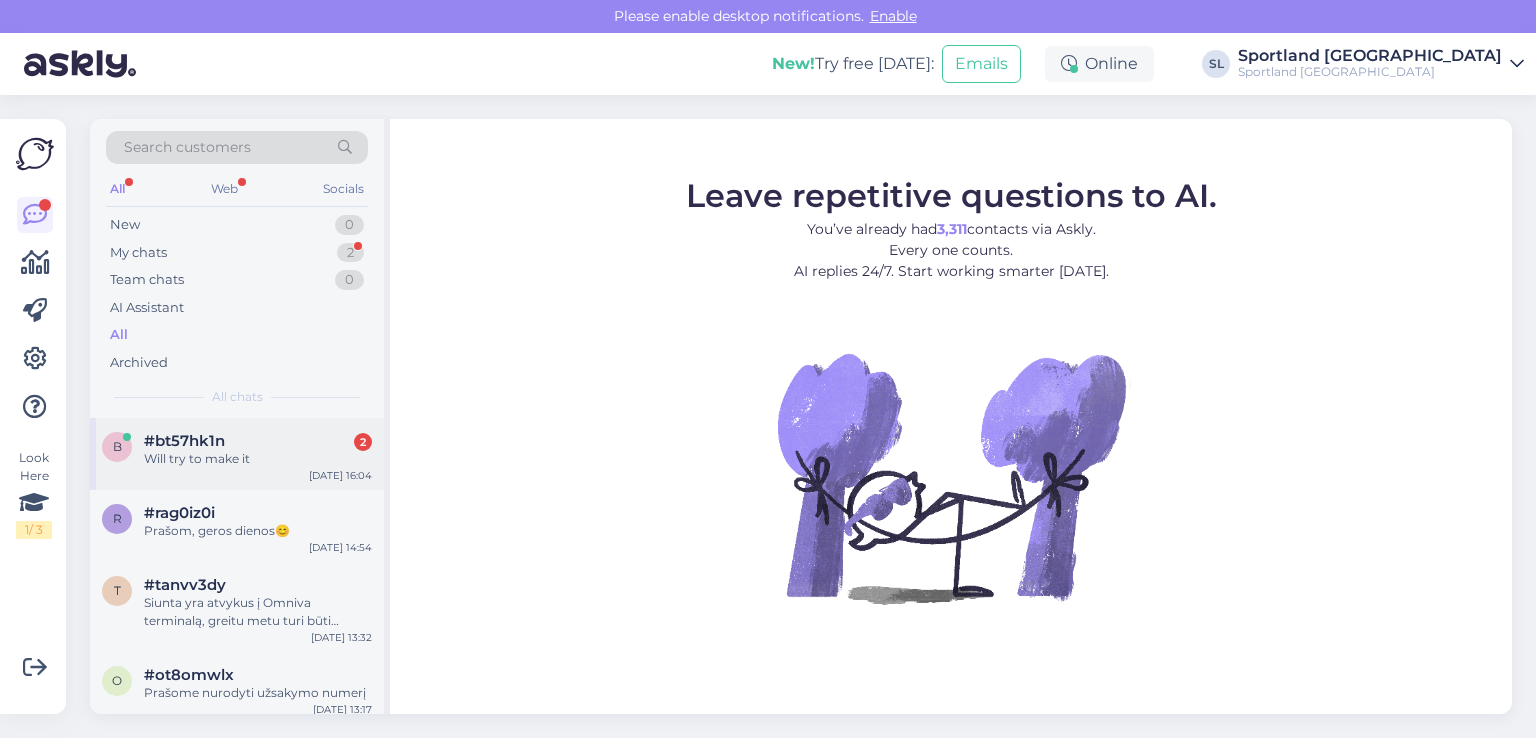 click on "b #bt57hk1n 2 Will try to make it  Jul 16 16:04" at bounding box center (237, 454) 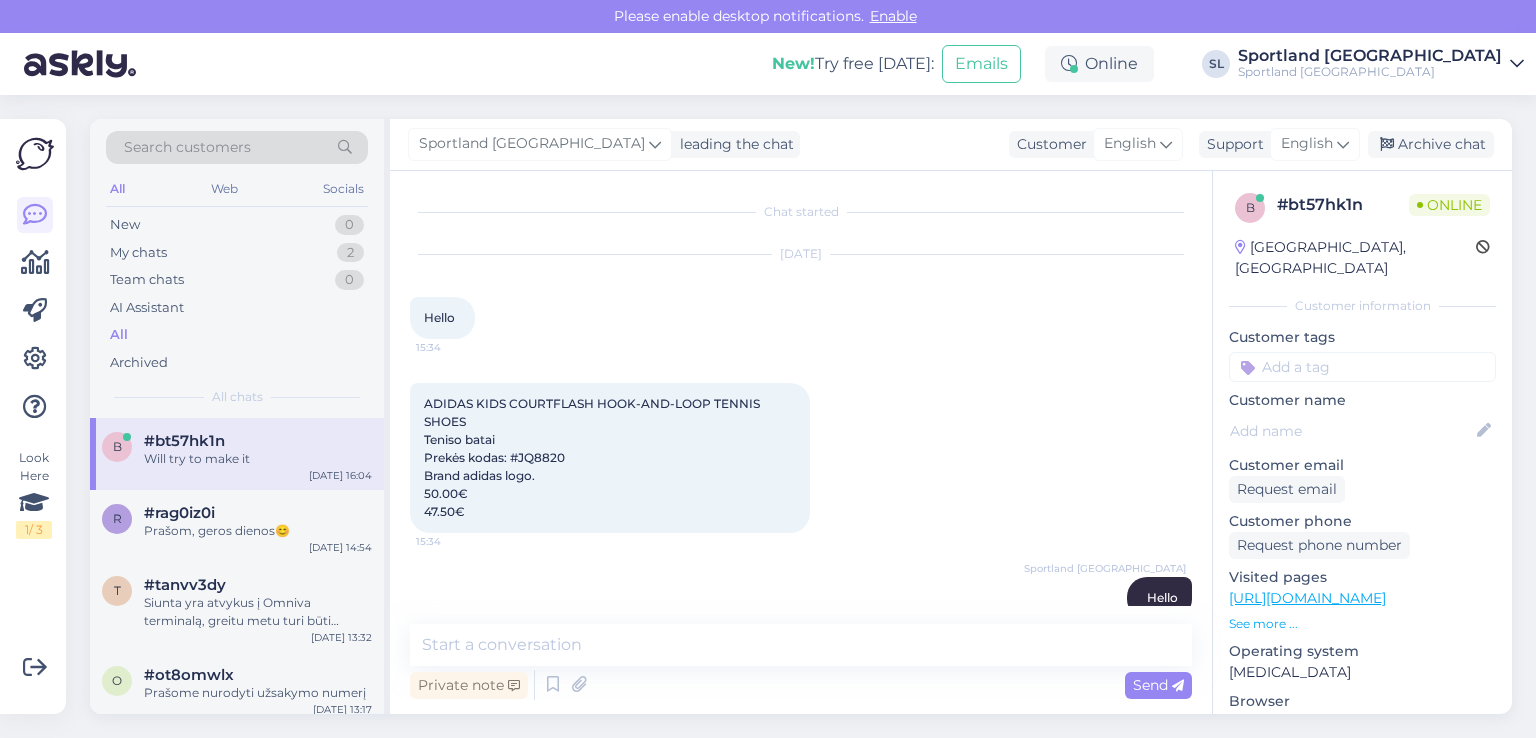 scroll, scrollTop: 1312, scrollLeft: 0, axis: vertical 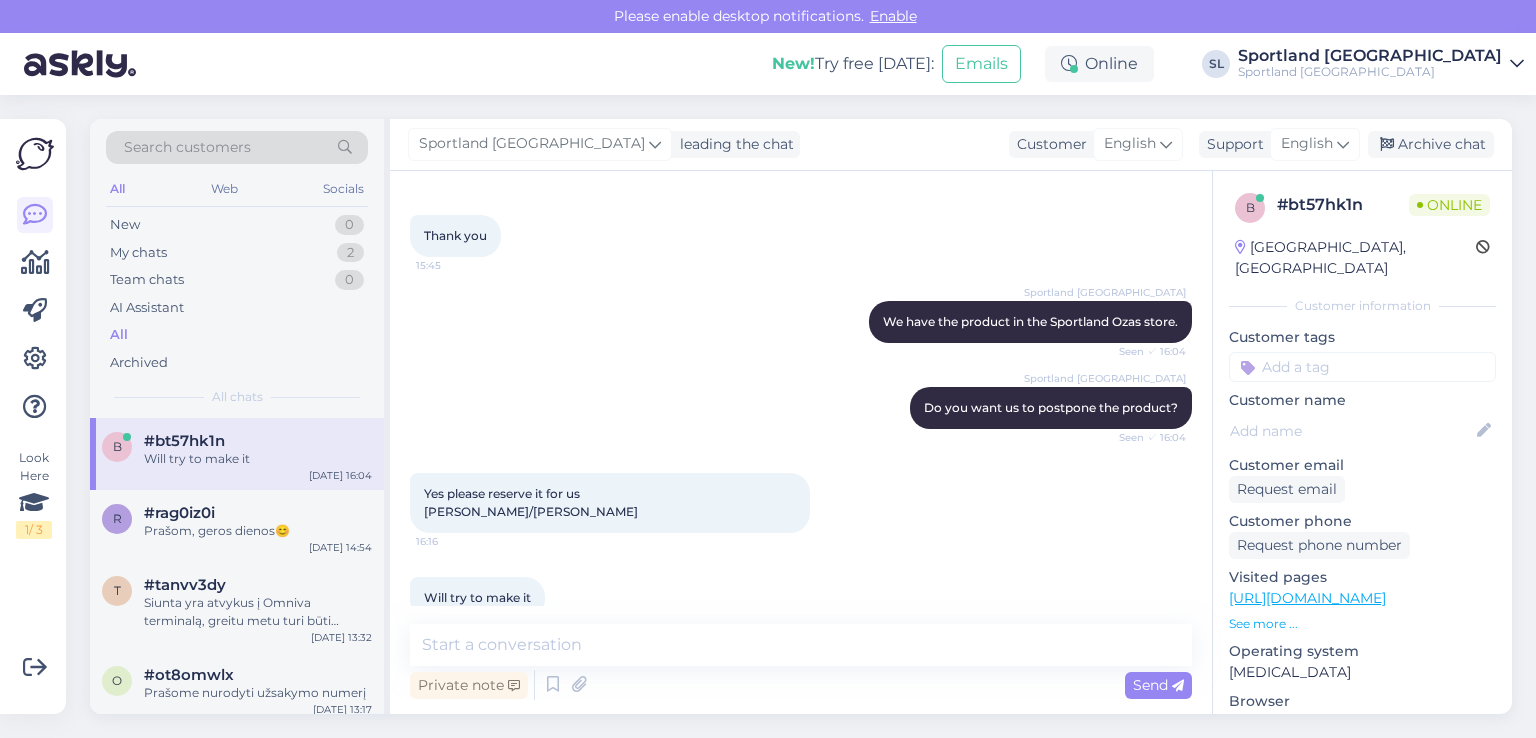 drag, startPoint x: 534, startPoint y: 554, endPoint x: 418, endPoint y: 466, distance: 145.6022 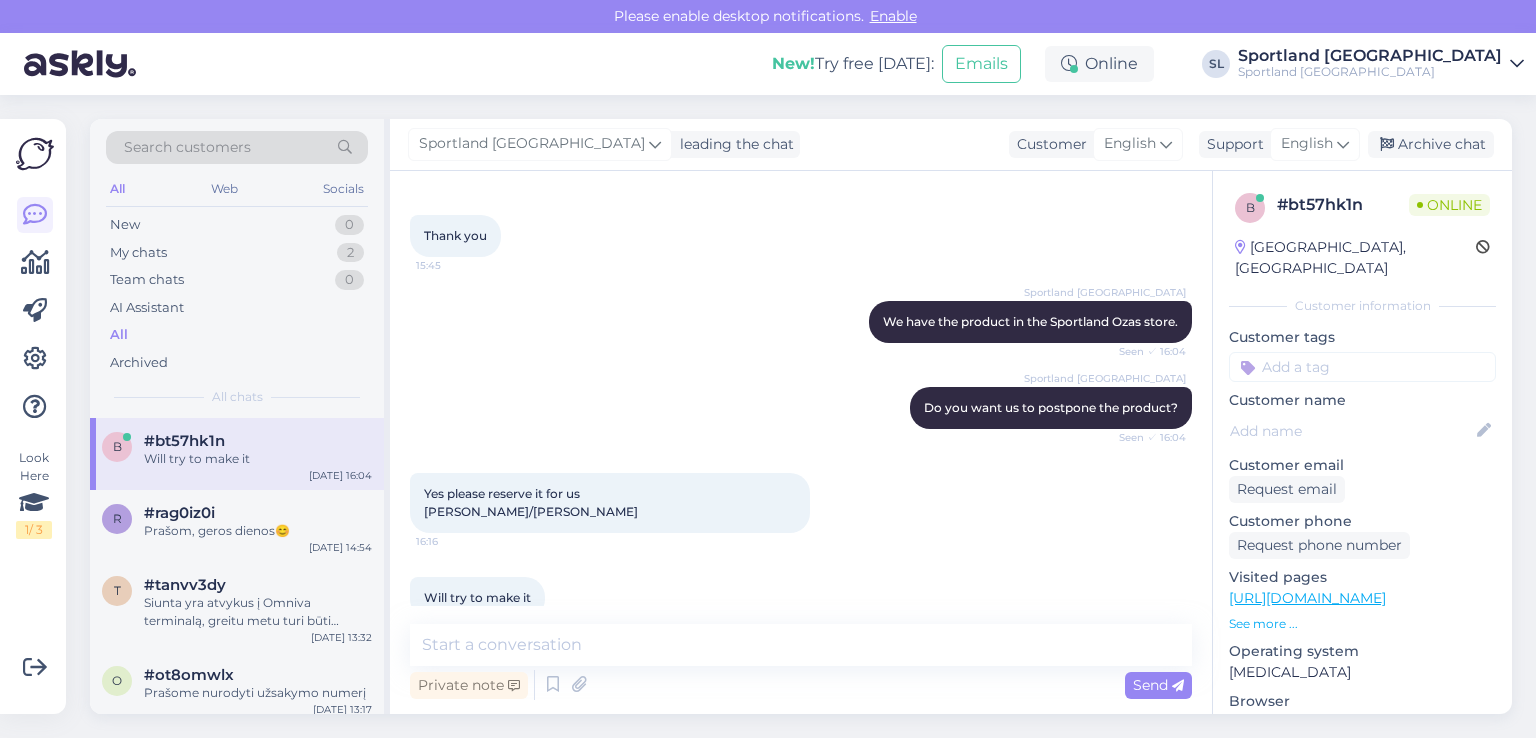 click on "Chat started Jul 16 2025 Hello 15:34  ADIDAS KIDS COURTFLASH HOOK-AND-LOOP TENNIS SHOES
Teniso batai
Prekės kodas: #JQ8820
Brand adidas logo.
50.00€
47.50€ 15:34  Sportland Lithuania Hello  Seen ✓ 15:34  Is it available in size 33 now? Can collect it in vilnius now? 15:34  Sportland Lithuania after choosing the size of the product, click on "view balance in stores" and you will see where the product is. Seen ✓ 15:36  Sportland Lithuania We see that there must be Sportland Vilnius Tennis, Sportland Vilnius Ozas. Seen ✓ 15:36  Yes it shows available 15:37  But i want to confirm 15:37  Because I just came to Vilnius and about to have another flights soon 15:37  Sportland Lithuania please clarify, is Sportland Ozas or Sportland Tennis suitable for you? Seen ✓ 15:38  Both are OK. Check availability on both please.  15:41  Sportland Lithuania we submitted a request to colleagues. Seen ✓ 15:44  Thank you 15:45  Sportland Lithuania We have the product in the Sportland Ozas store. Seen ✓ 16:04" at bounding box center [810, 398] 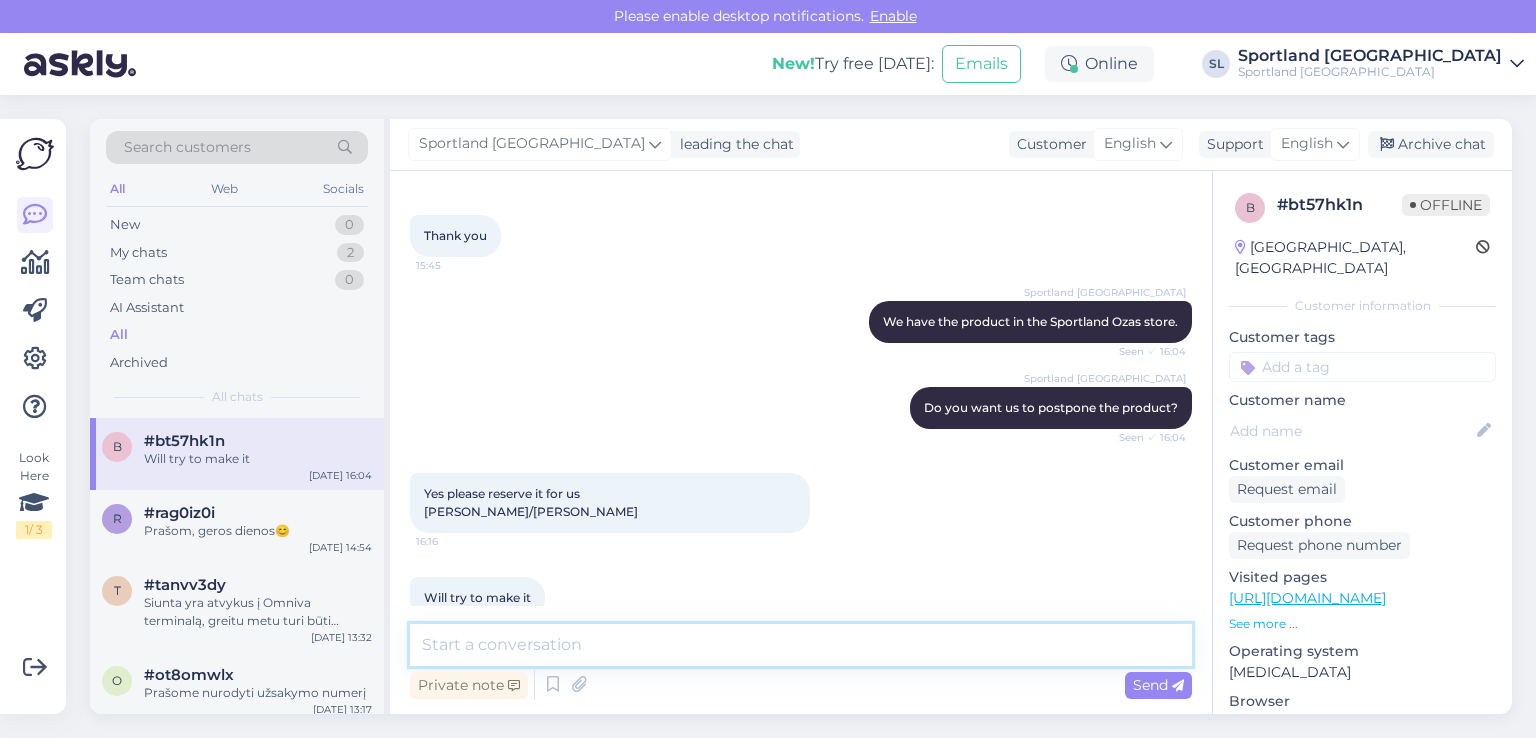 click at bounding box center [801, 645] 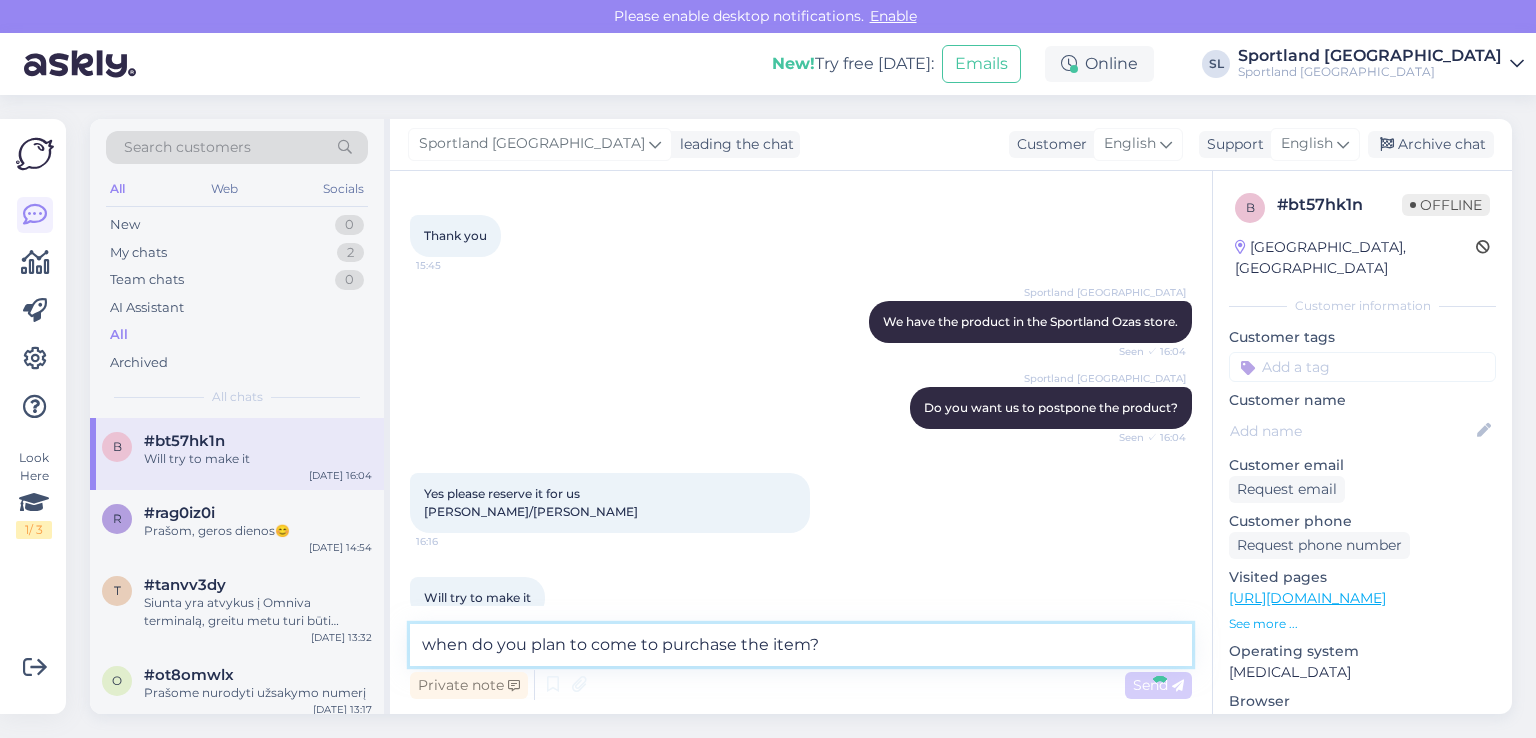 type 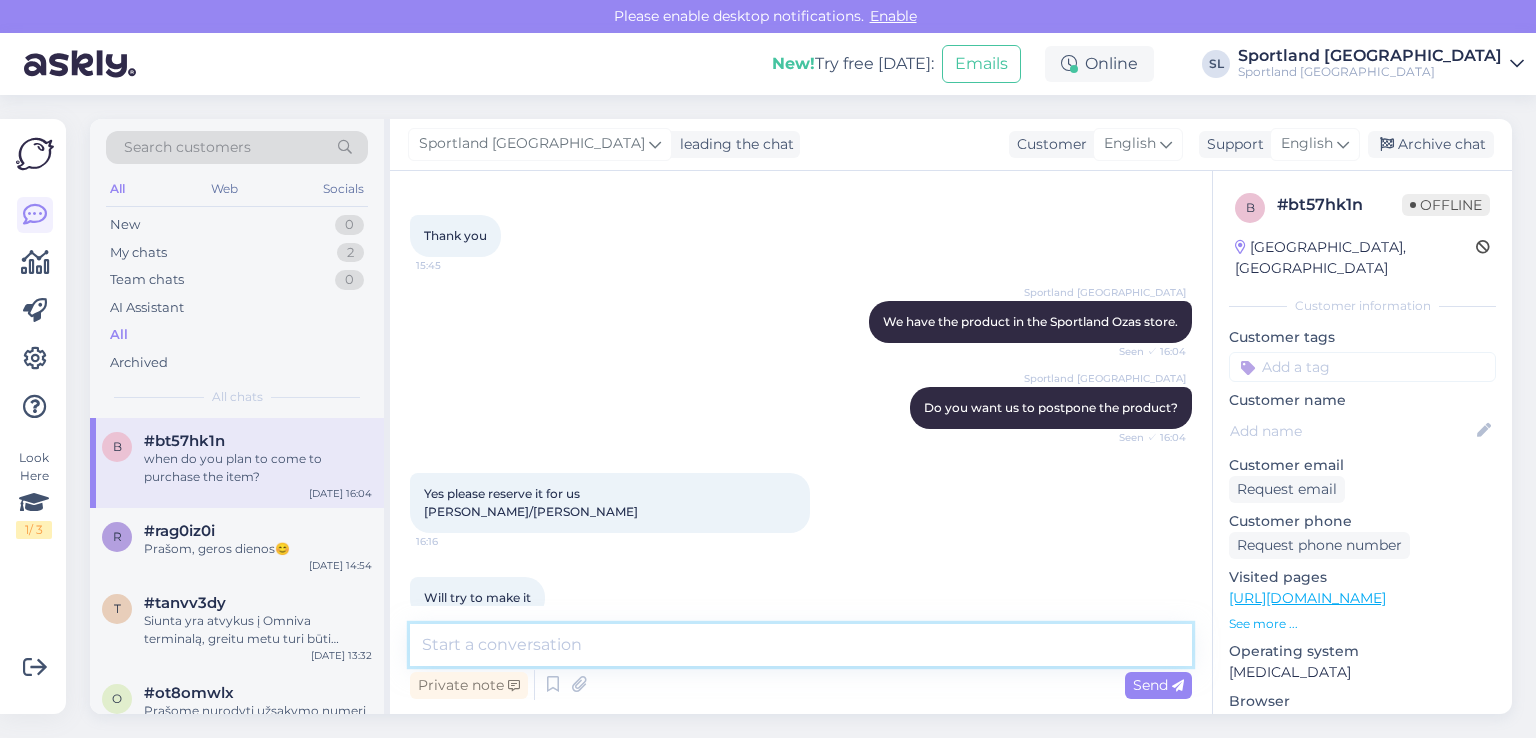 scroll, scrollTop: 1397, scrollLeft: 0, axis: vertical 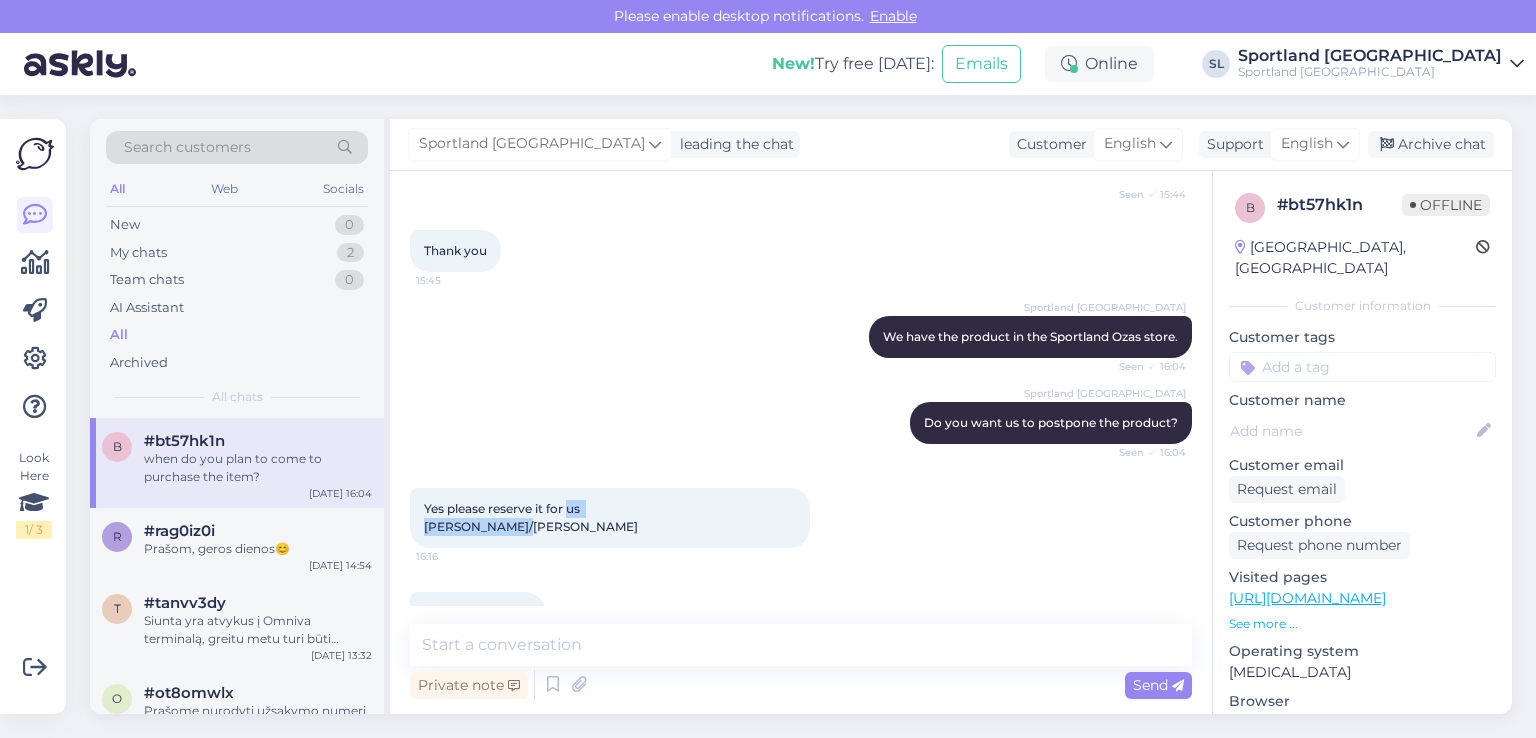drag, startPoint x: 674, startPoint y: 491, endPoint x: 545, endPoint y: 497, distance: 129.13947 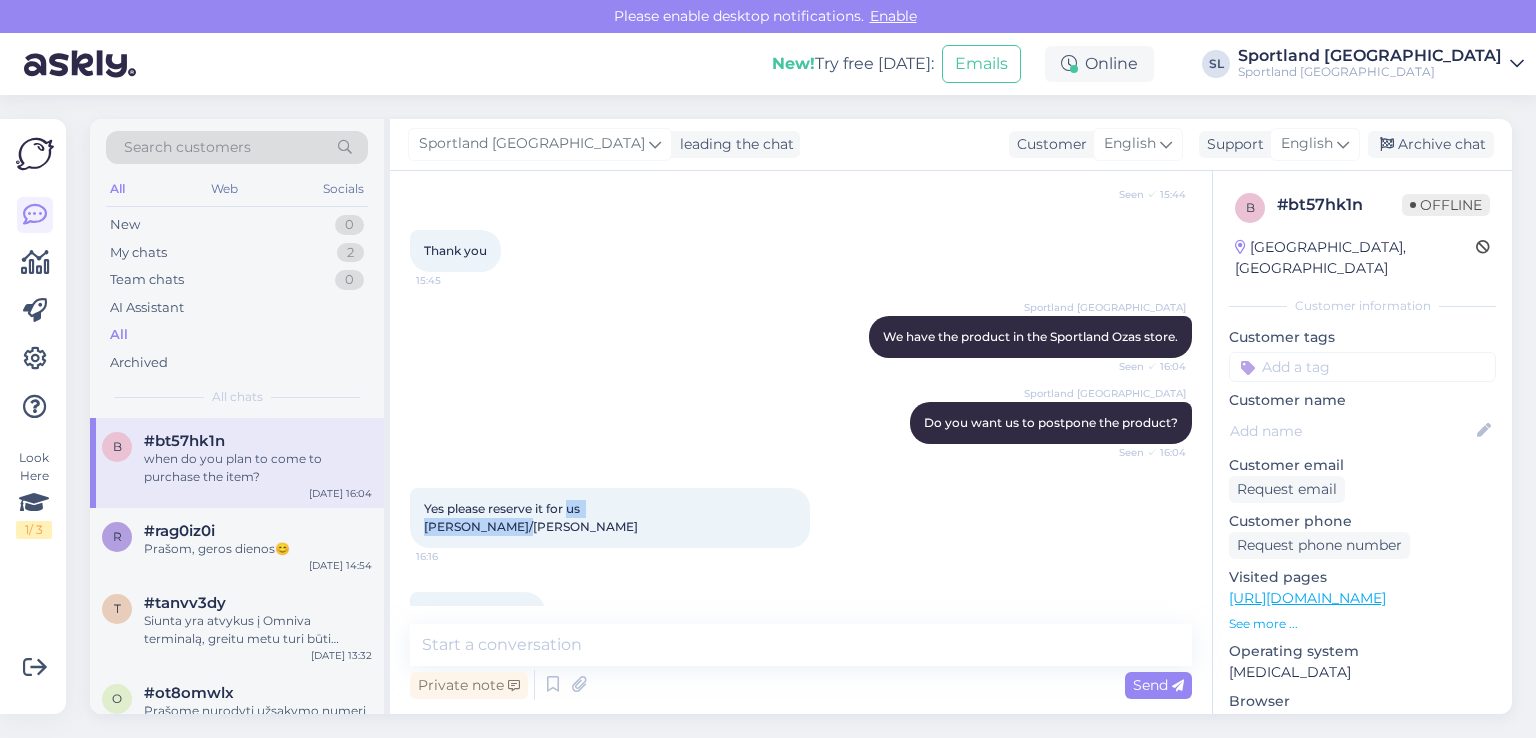 click on "Yes please reserve it for us Alina/Charles  16:16" at bounding box center (610, 518) 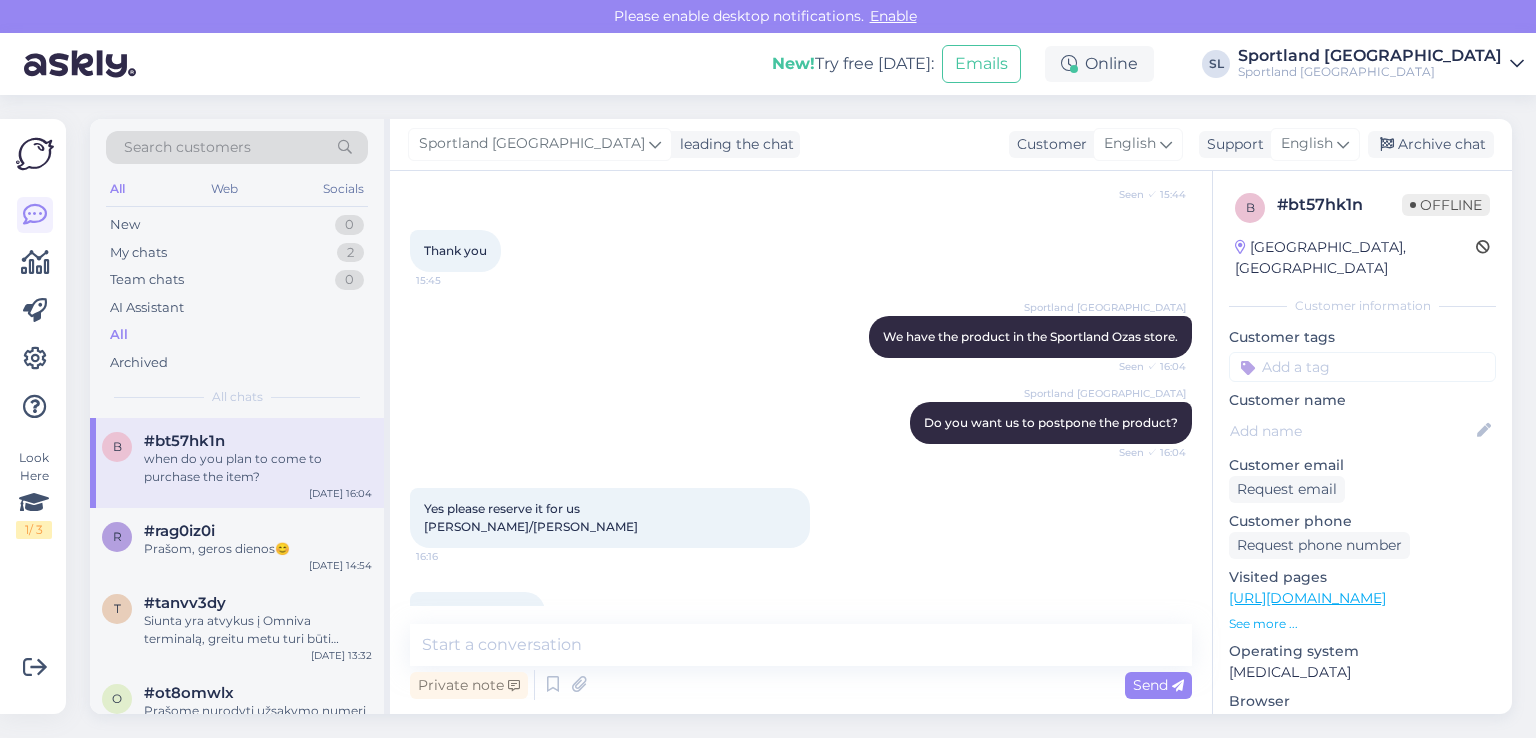 drag, startPoint x: 487, startPoint y: 484, endPoint x: 505, endPoint y: 494, distance: 20.59126 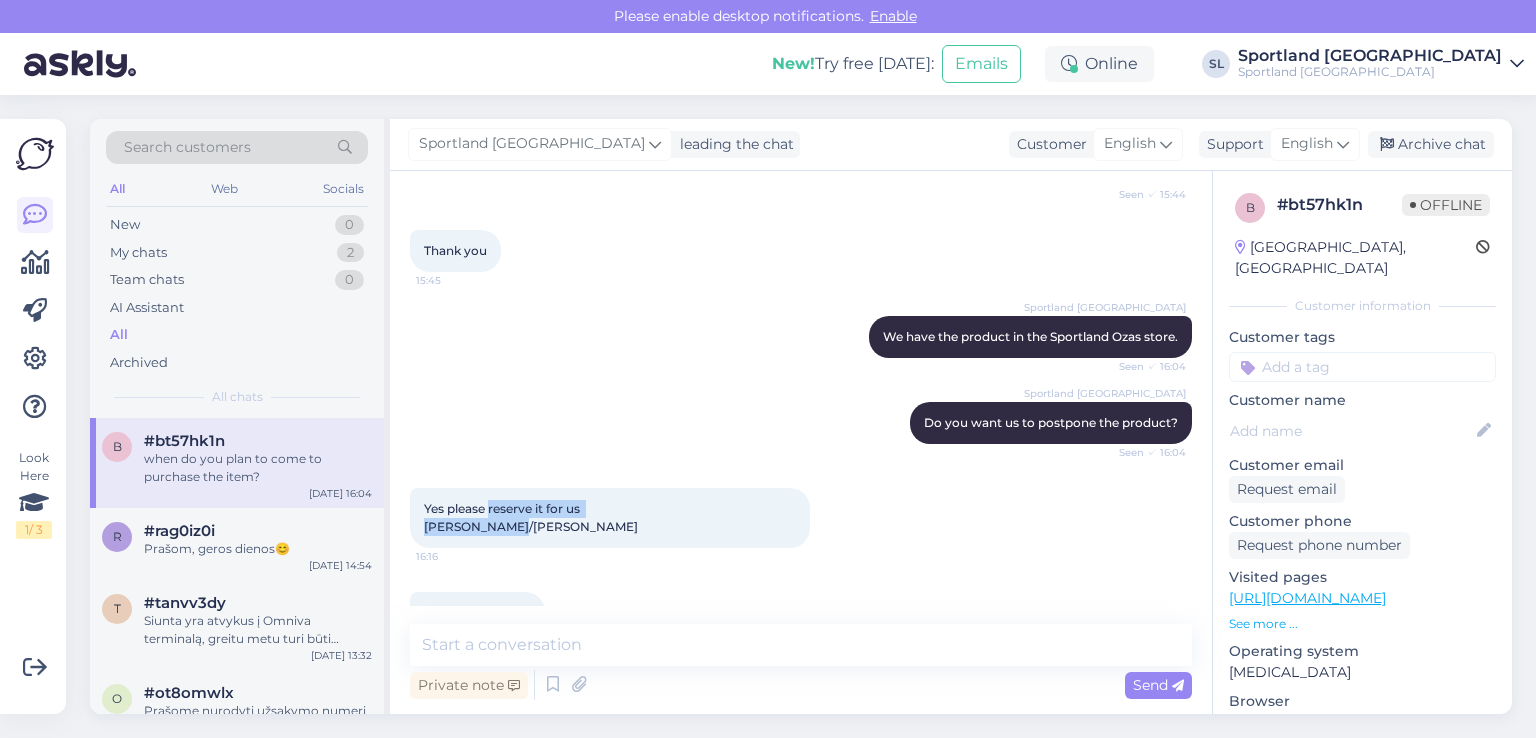 drag, startPoint x: 492, startPoint y: 487, endPoint x: 667, endPoint y: 485, distance: 175.01143 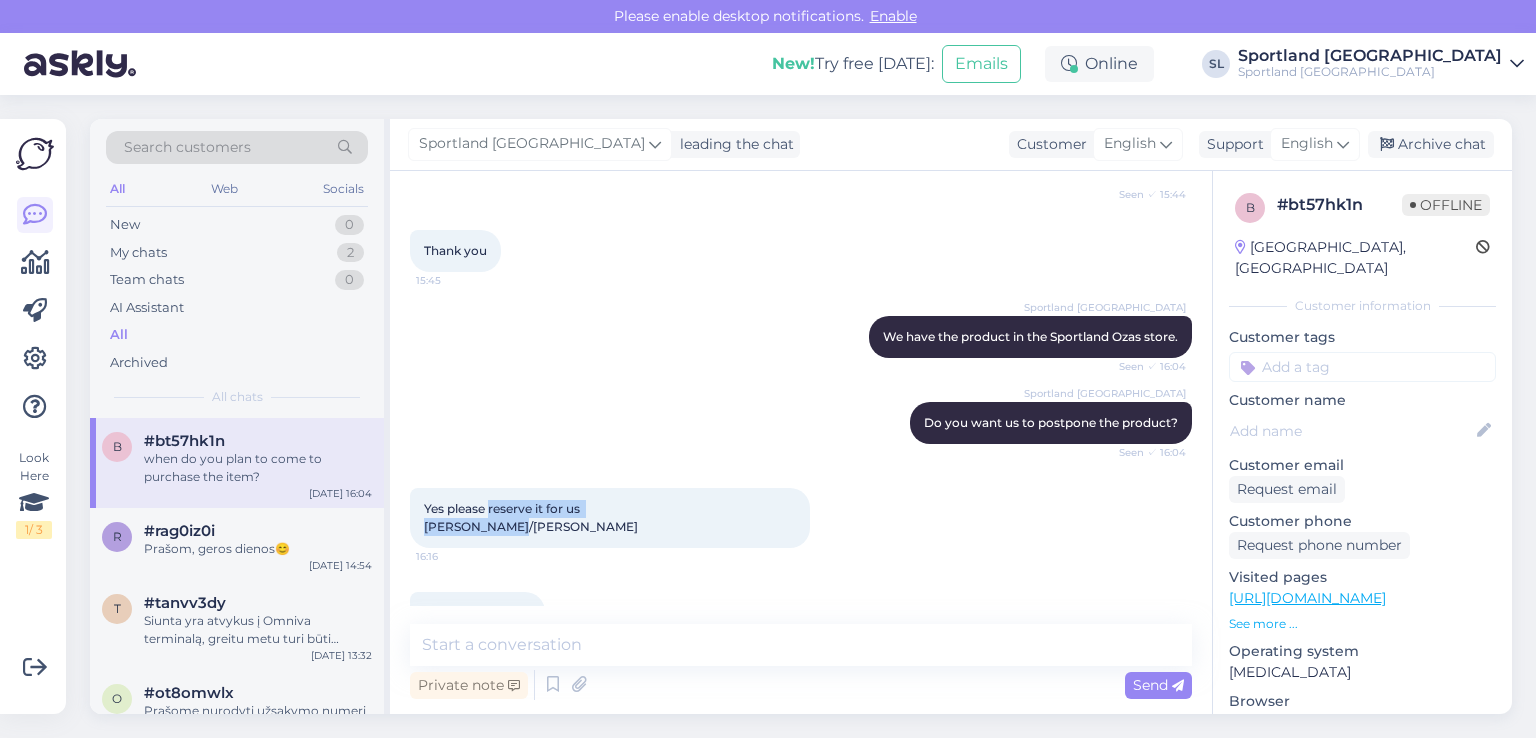 click on "Yes please reserve it for us Alina/Charles" at bounding box center (531, 517) 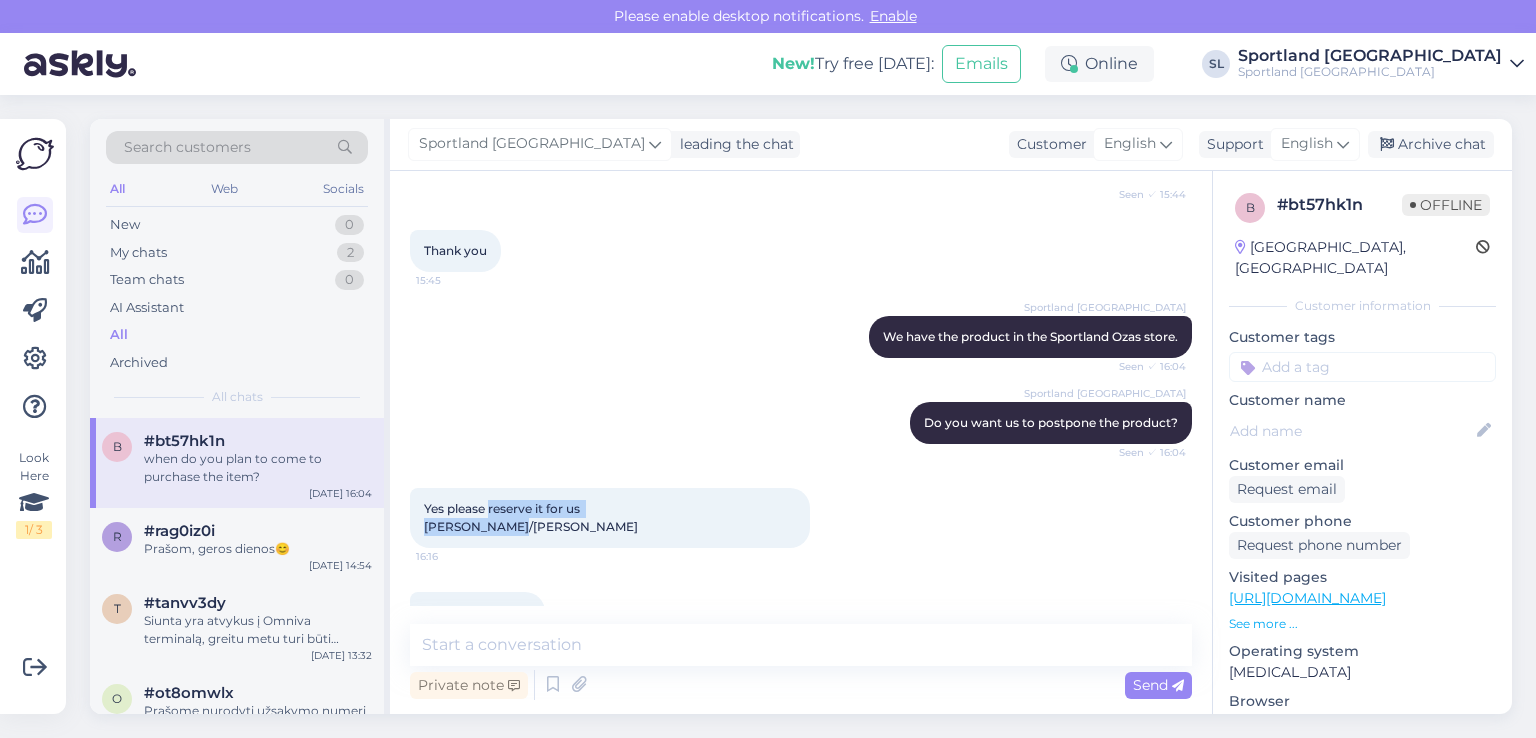 copy on "reserve it for us Alina/Charles" 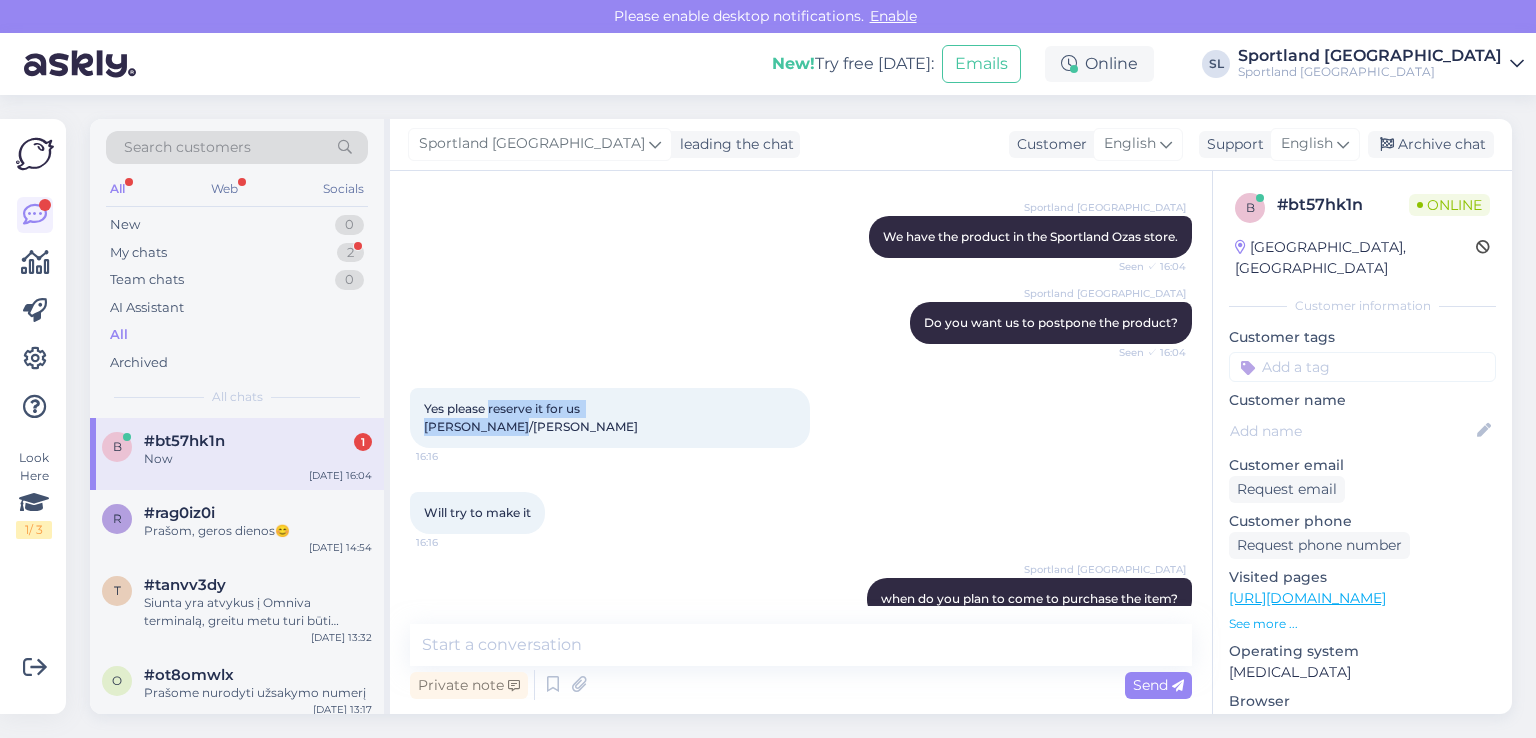 scroll, scrollTop: 1484, scrollLeft: 0, axis: vertical 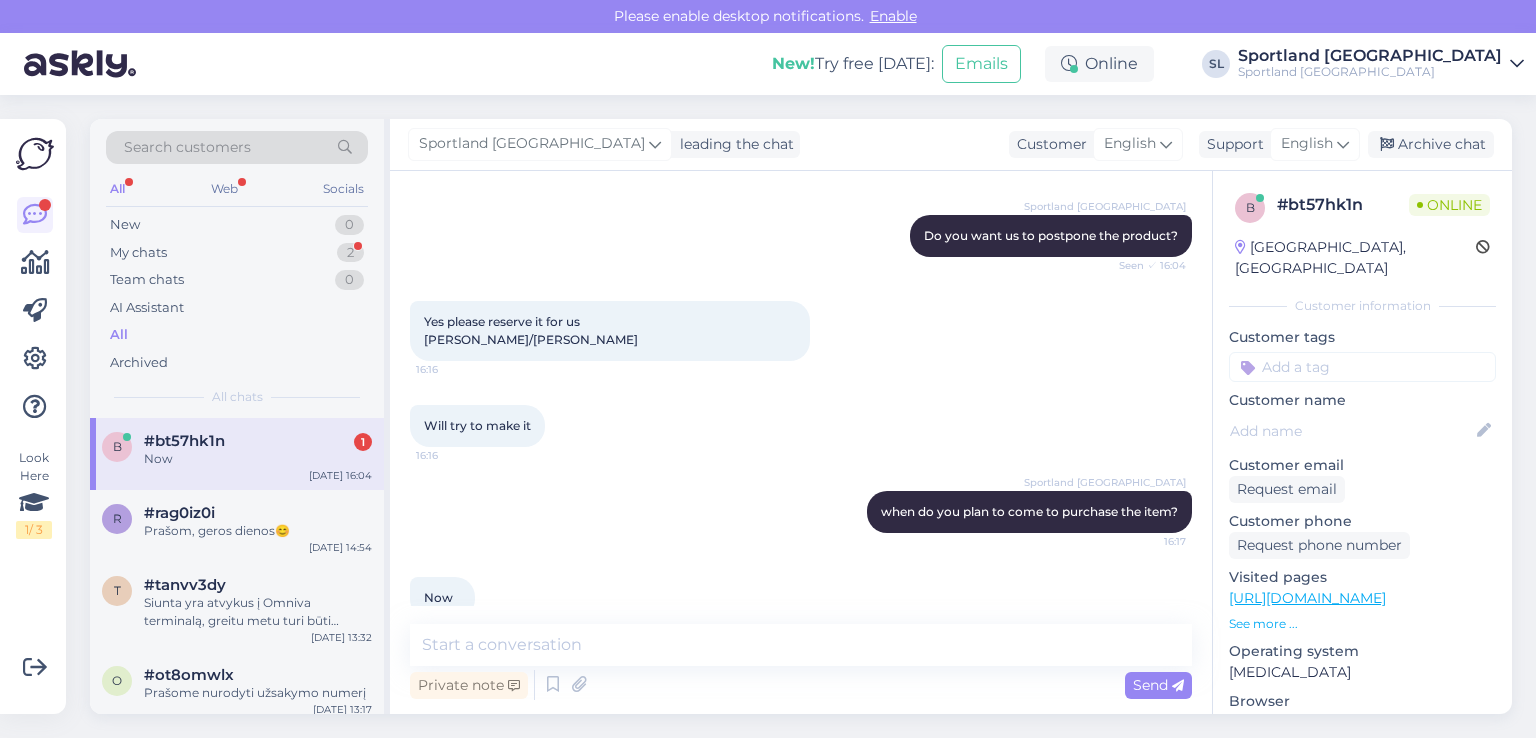 click on "Now" at bounding box center (258, 459) 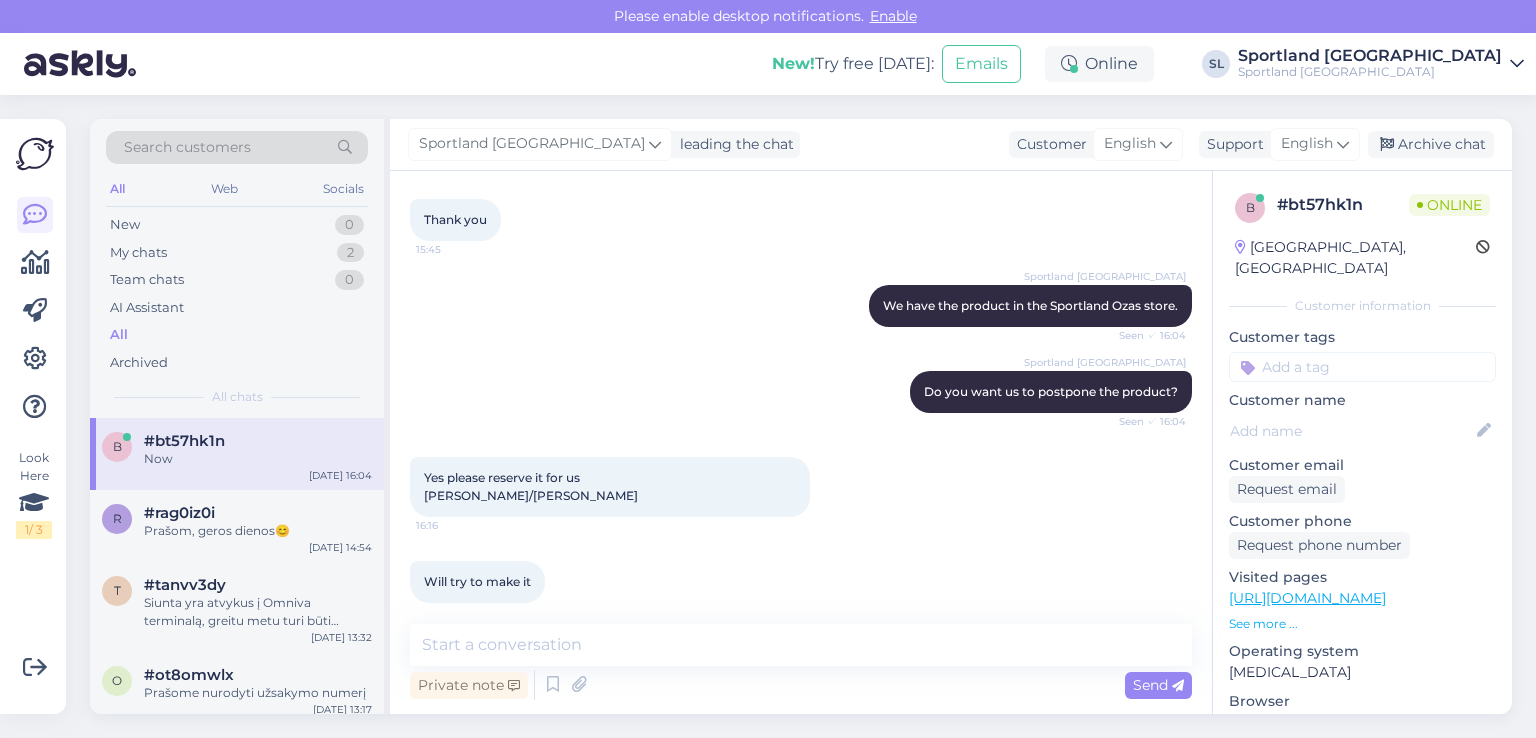 scroll, scrollTop: 1483, scrollLeft: 0, axis: vertical 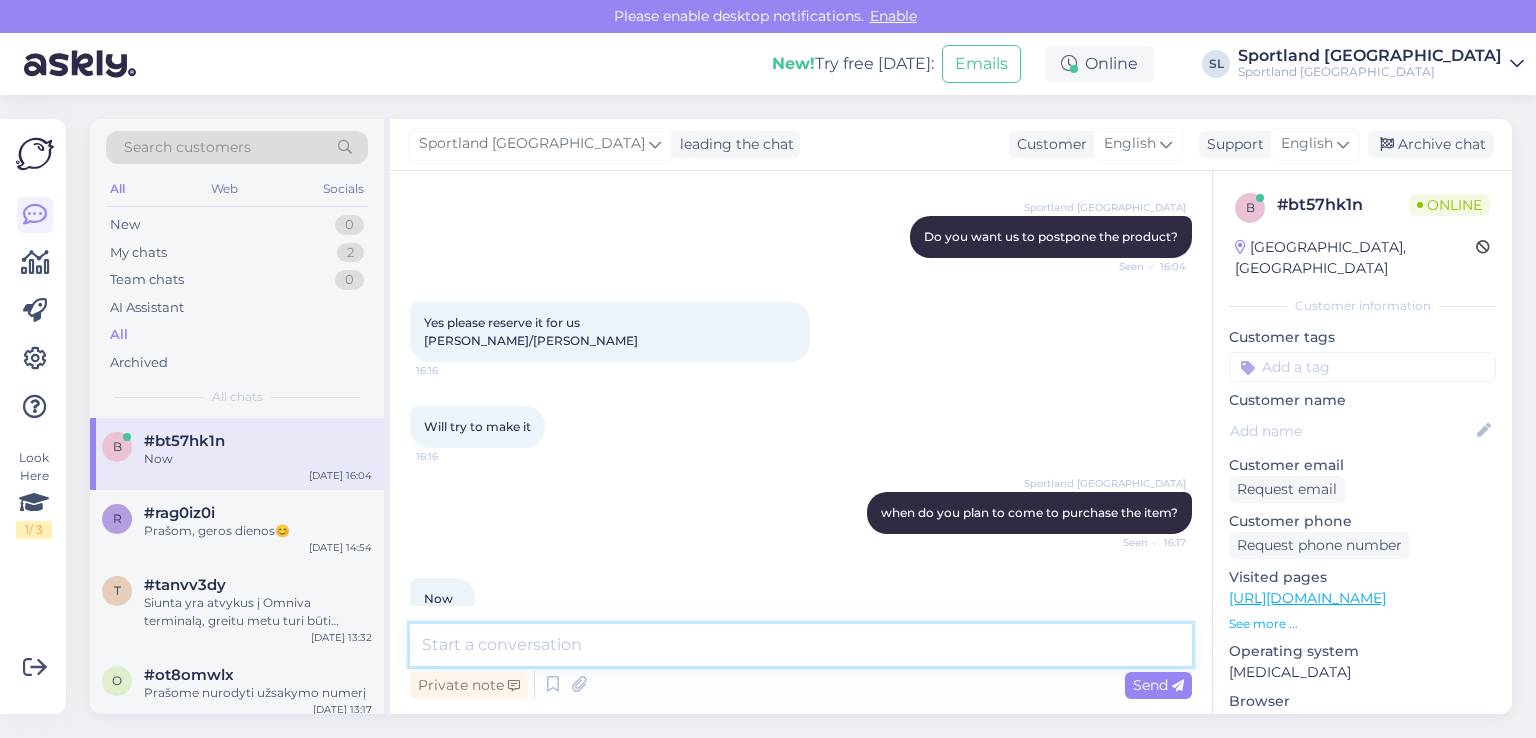 click at bounding box center (801, 645) 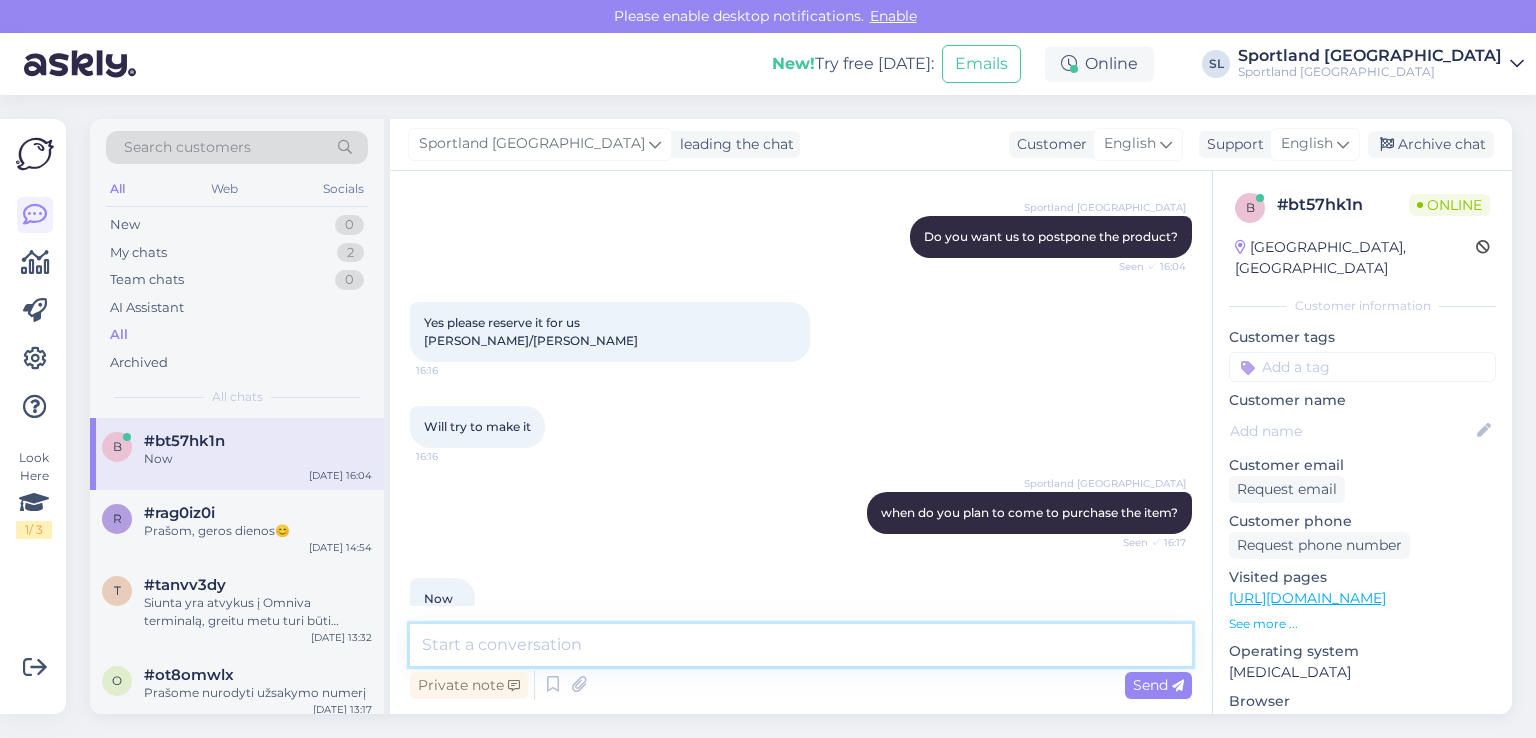 paste on "Information passed on to colleagues." 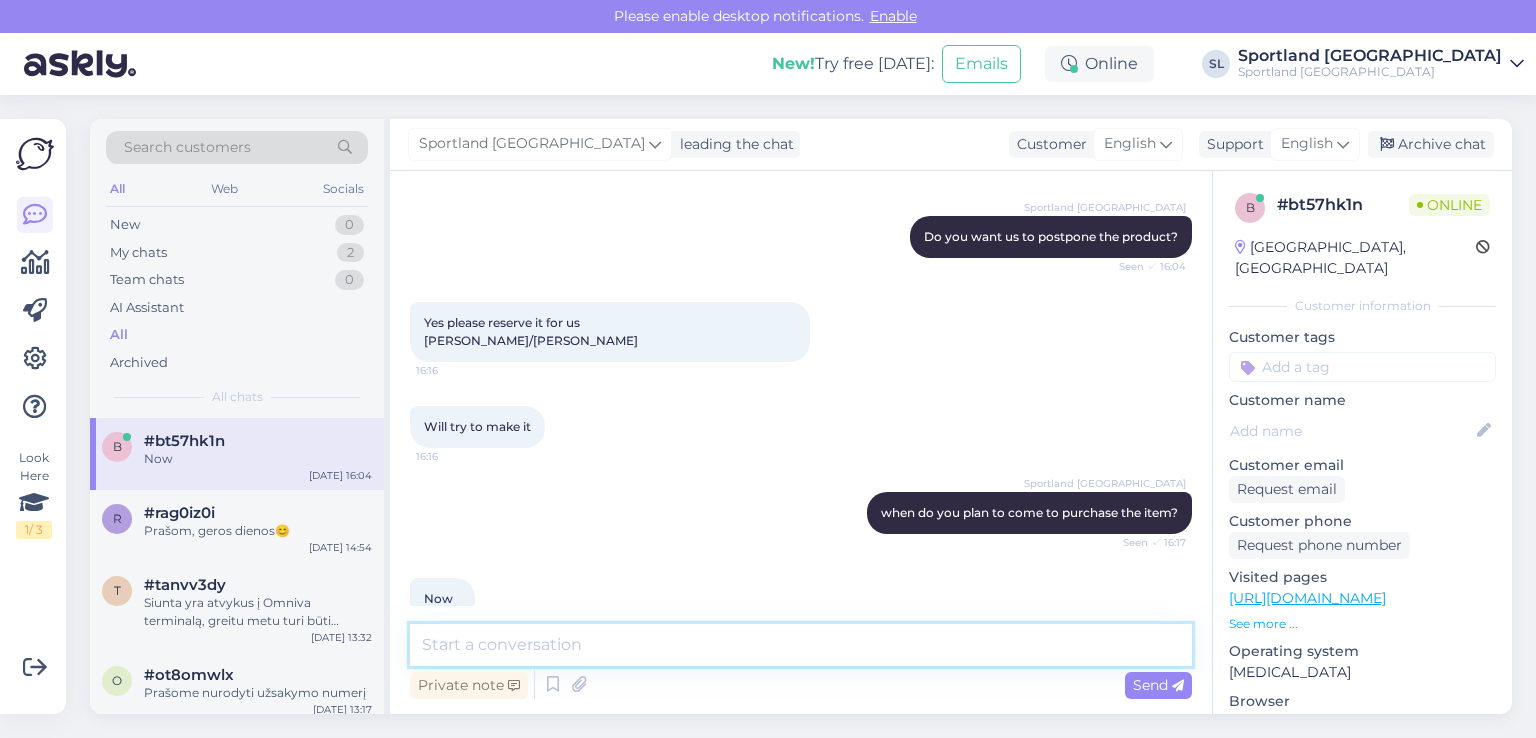 type on "Information passed on to colleagues." 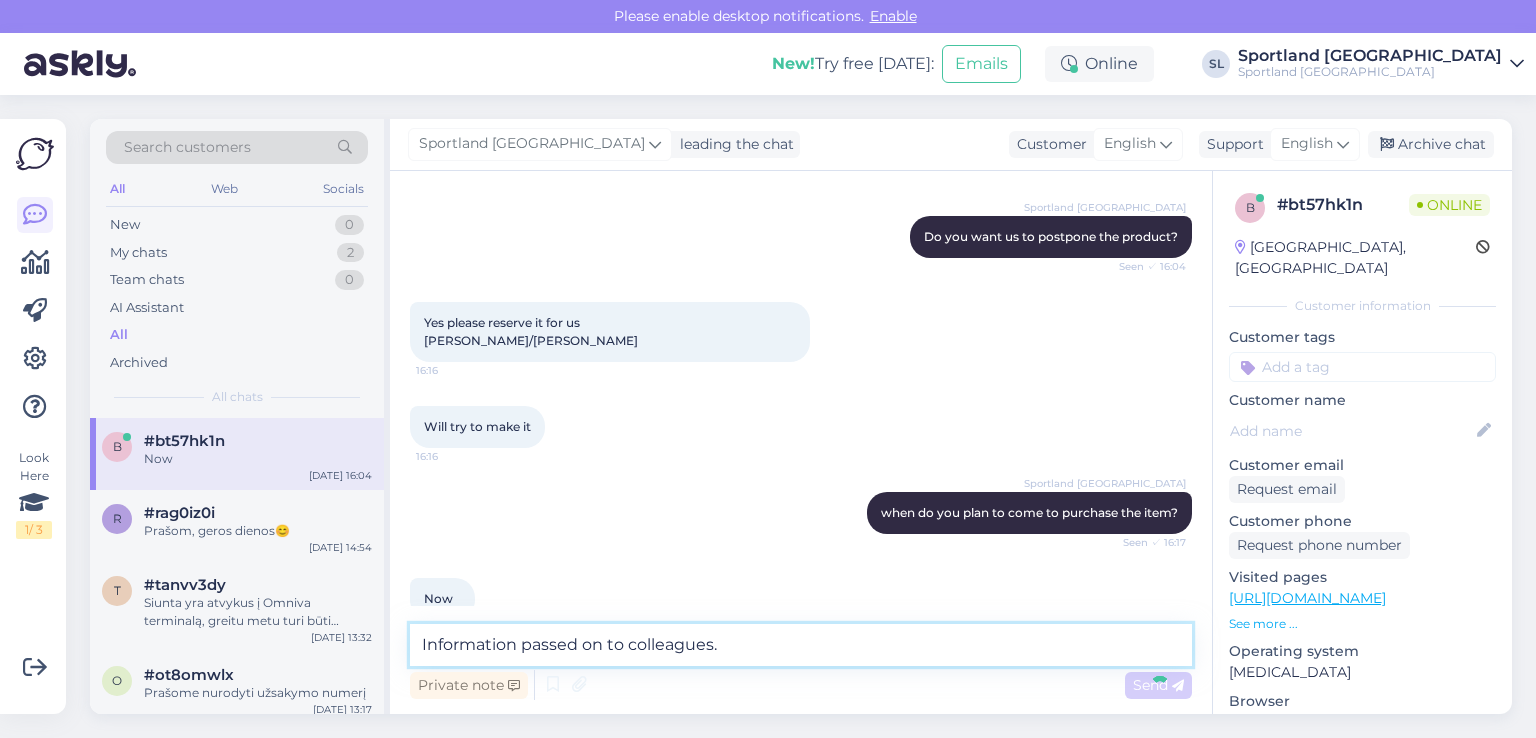 type 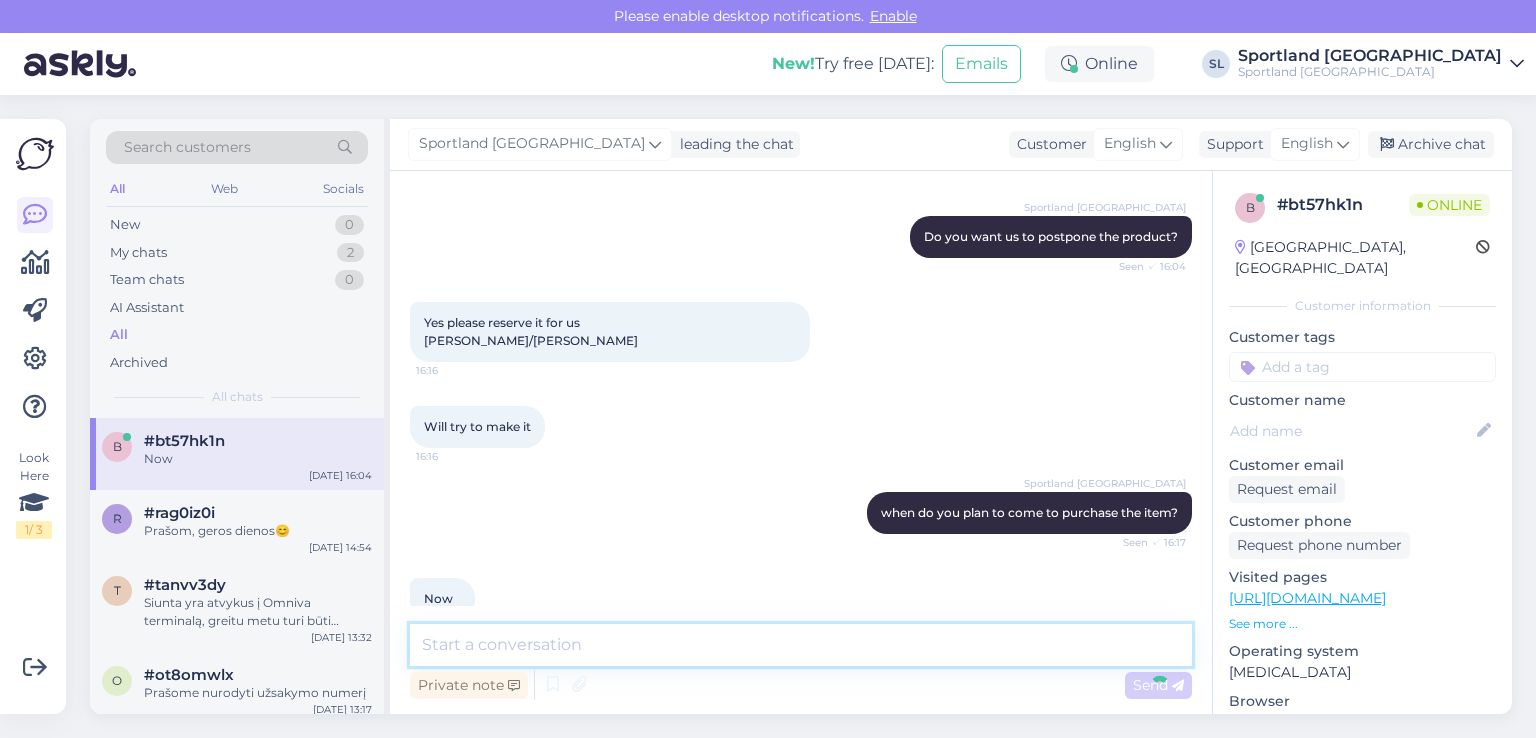 scroll, scrollTop: 1569, scrollLeft: 0, axis: vertical 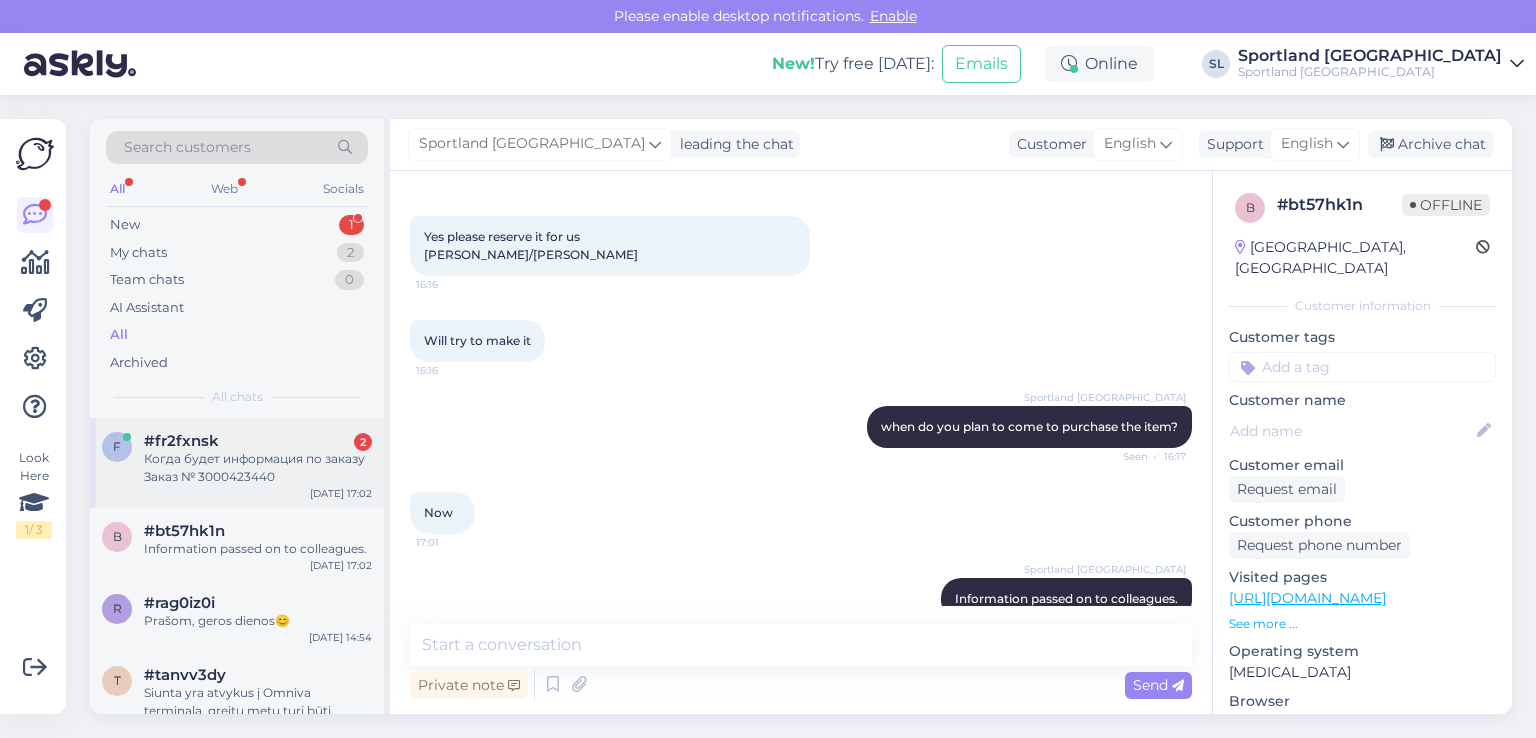 click on "Когда будет информация по заказу Заказ № 3000423440" at bounding box center [258, 468] 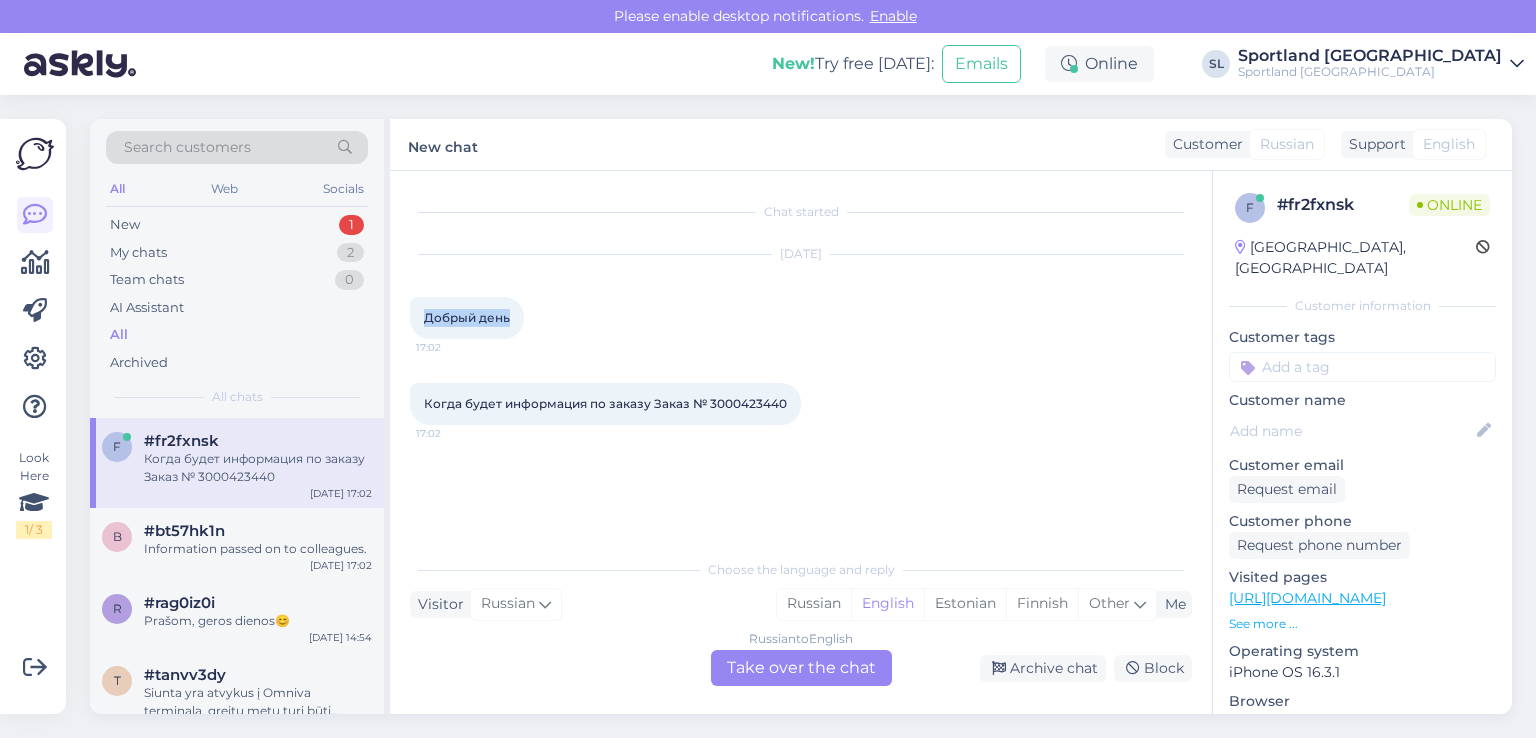 drag, startPoint x: 506, startPoint y: 315, endPoint x: 418, endPoint y: 297, distance: 89.822044 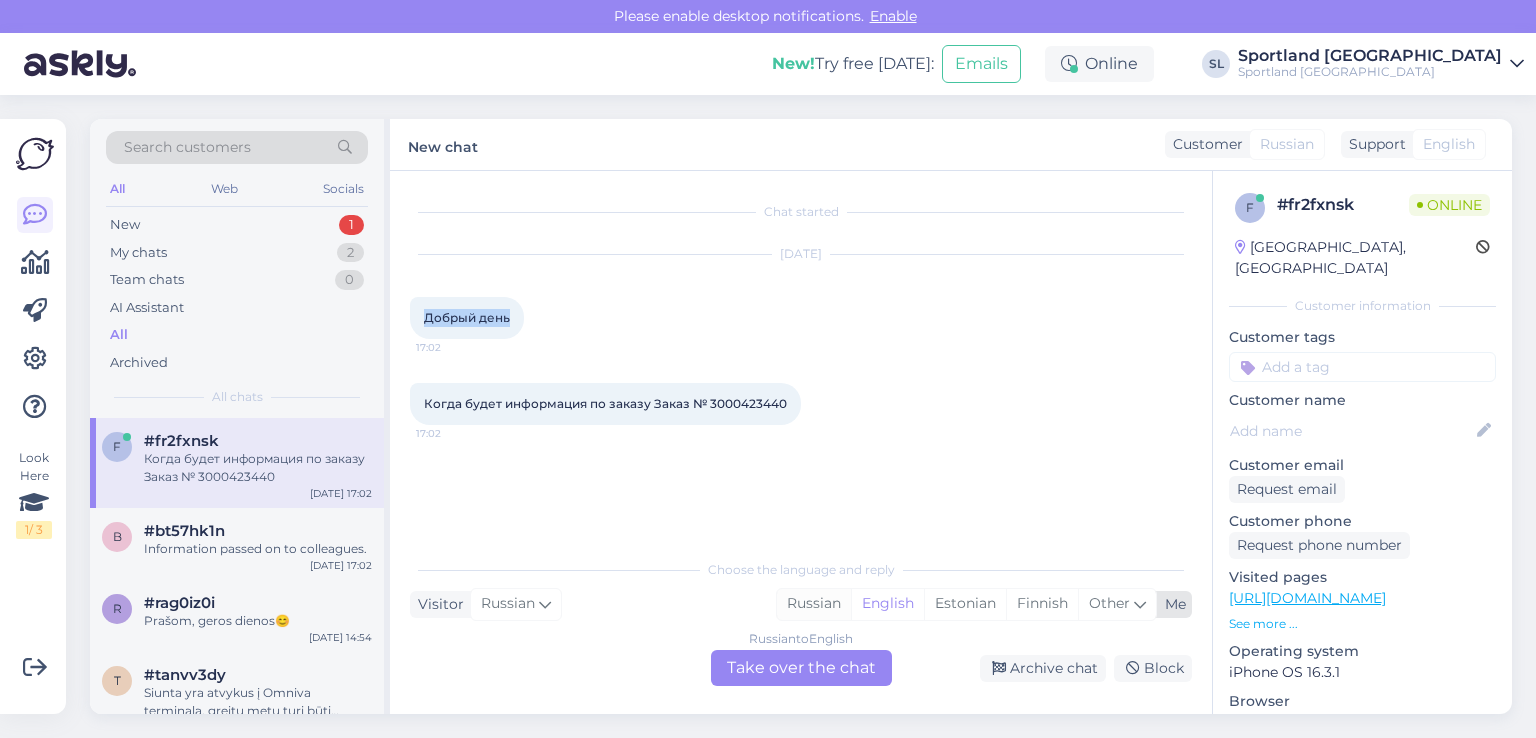 click on "Russian" at bounding box center [814, 604] 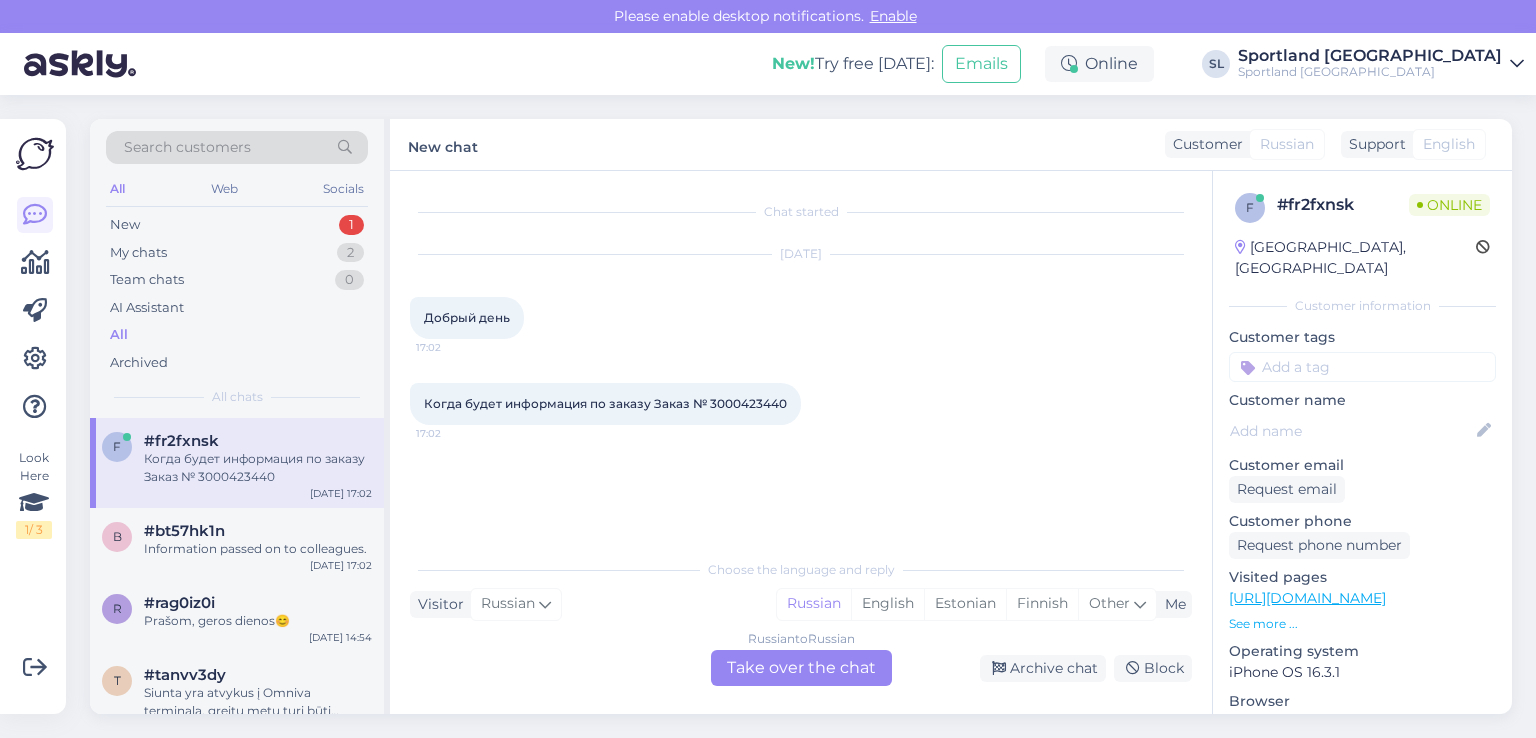 click on "Russian  to  Russian Take over the chat" at bounding box center (801, 668) 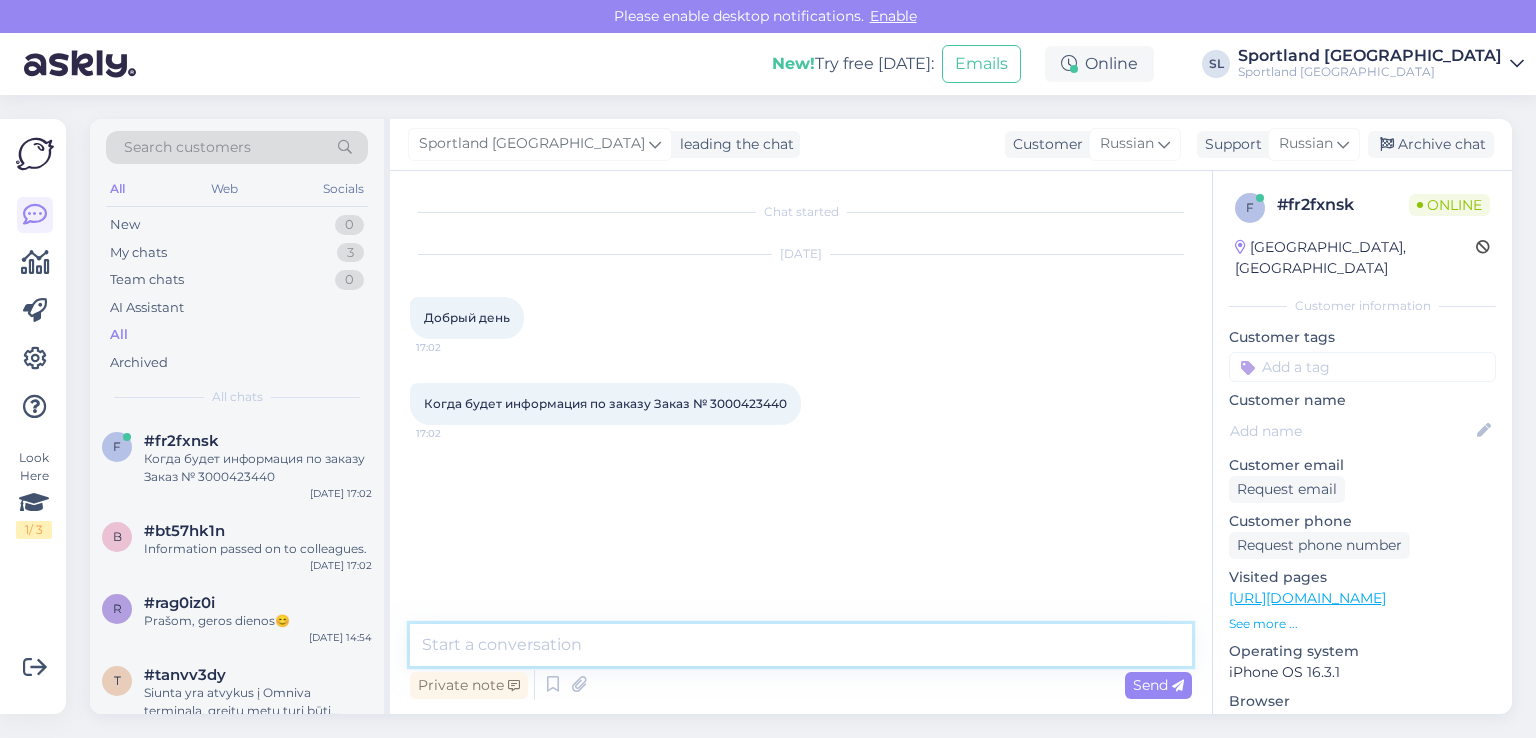 click at bounding box center (801, 645) 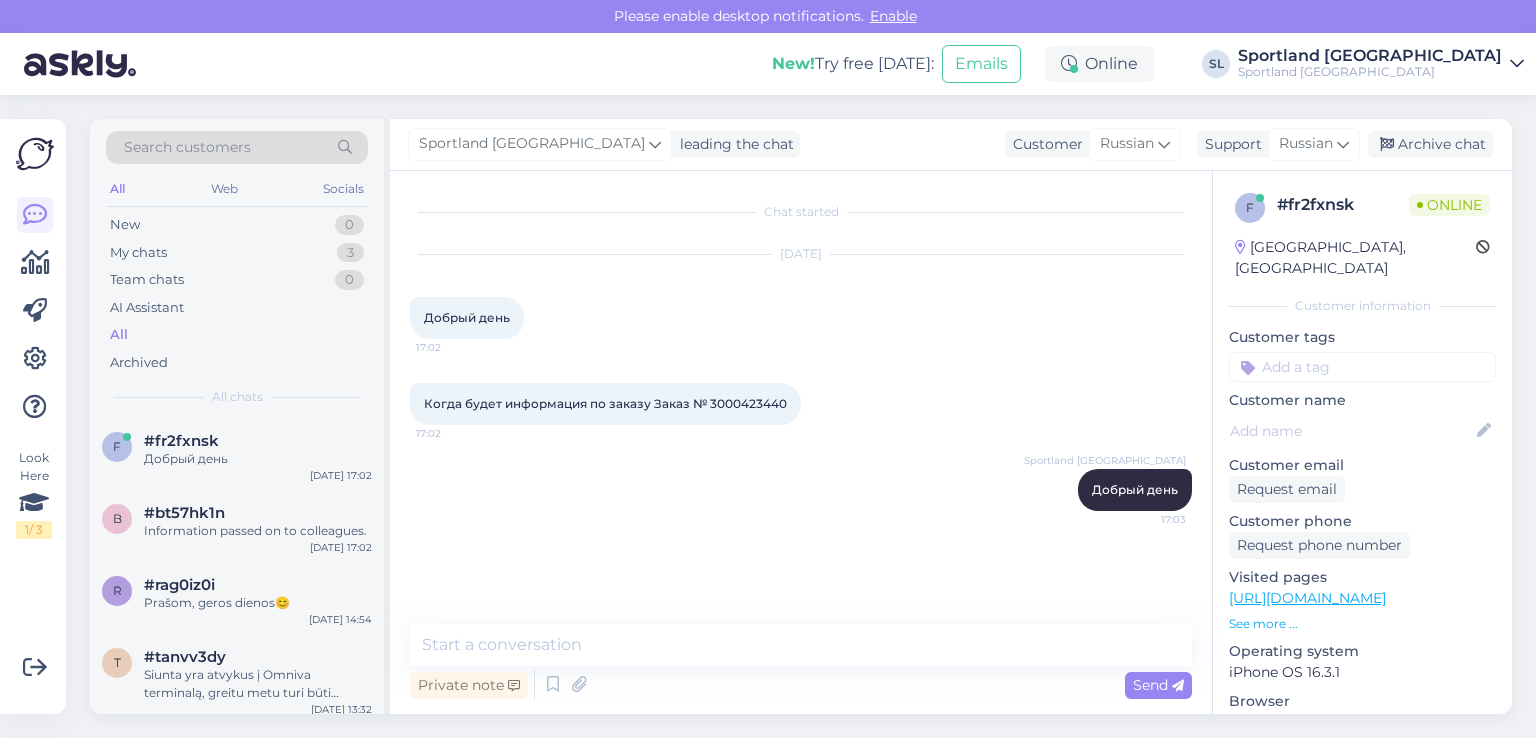 click on "Когда будет информация по заказу Заказ № 3000423440" at bounding box center (605, 403) 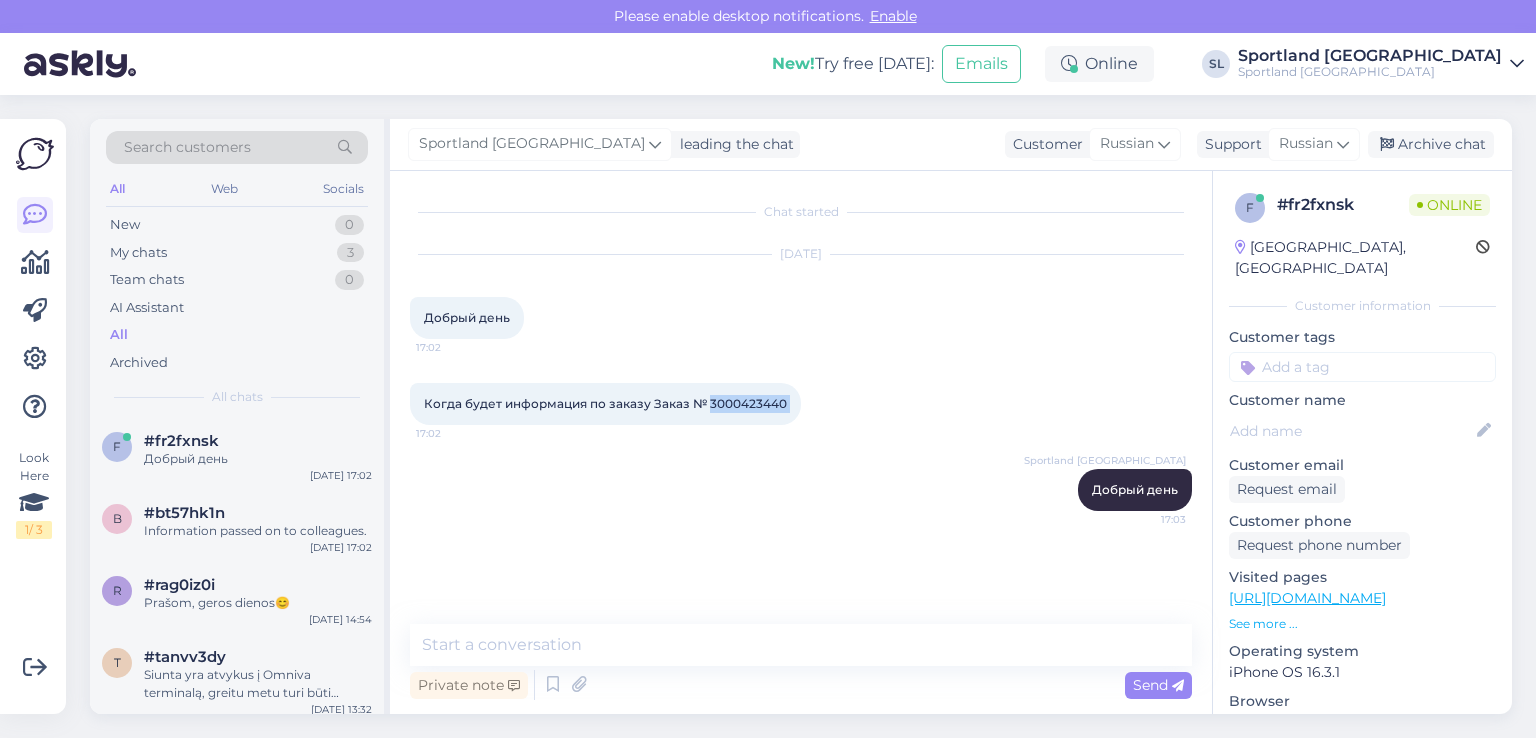 click on "Когда будет информация по заказу Заказ № 3000423440" at bounding box center (605, 403) 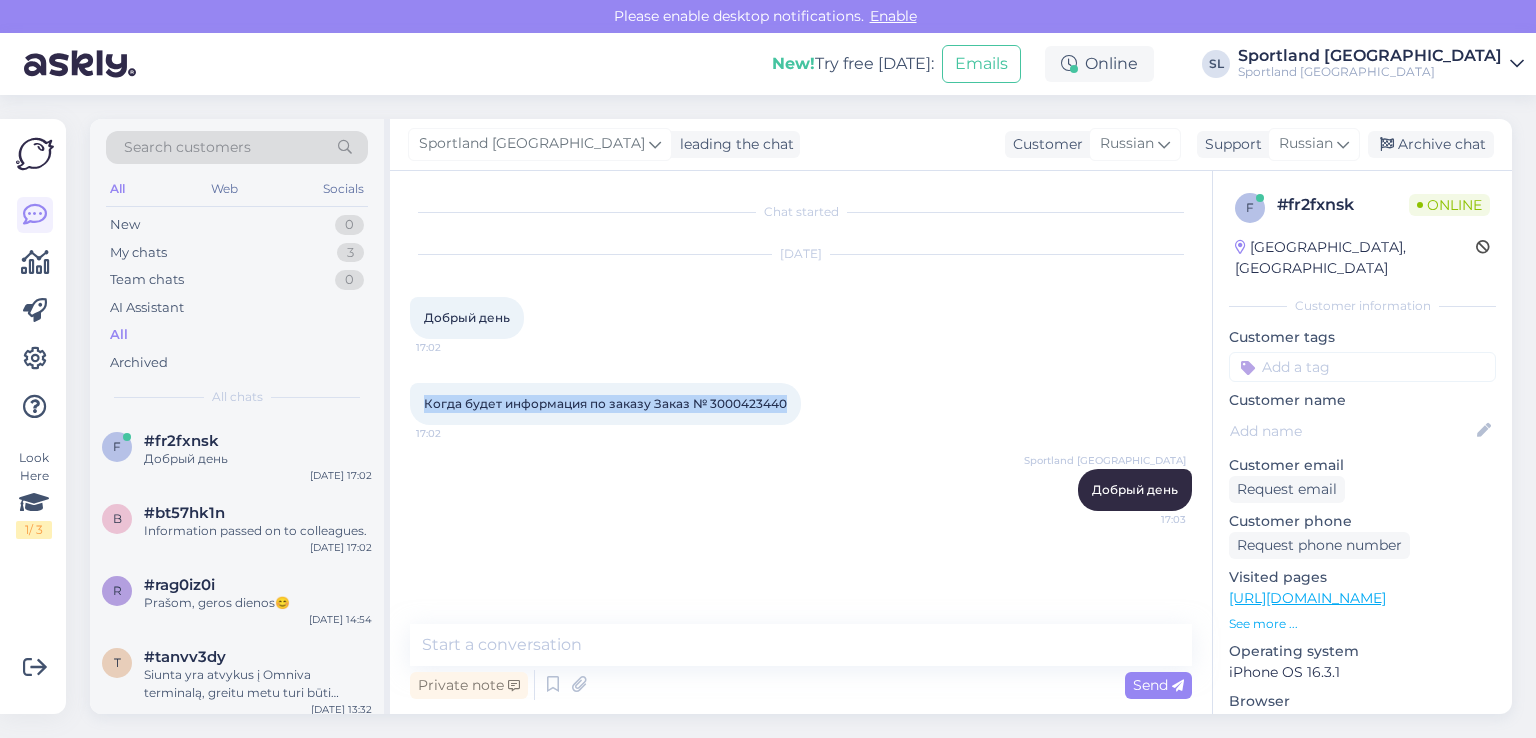drag, startPoint x: 427, startPoint y: 398, endPoint x: 798, endPoint y: 420, distance: 371.65173 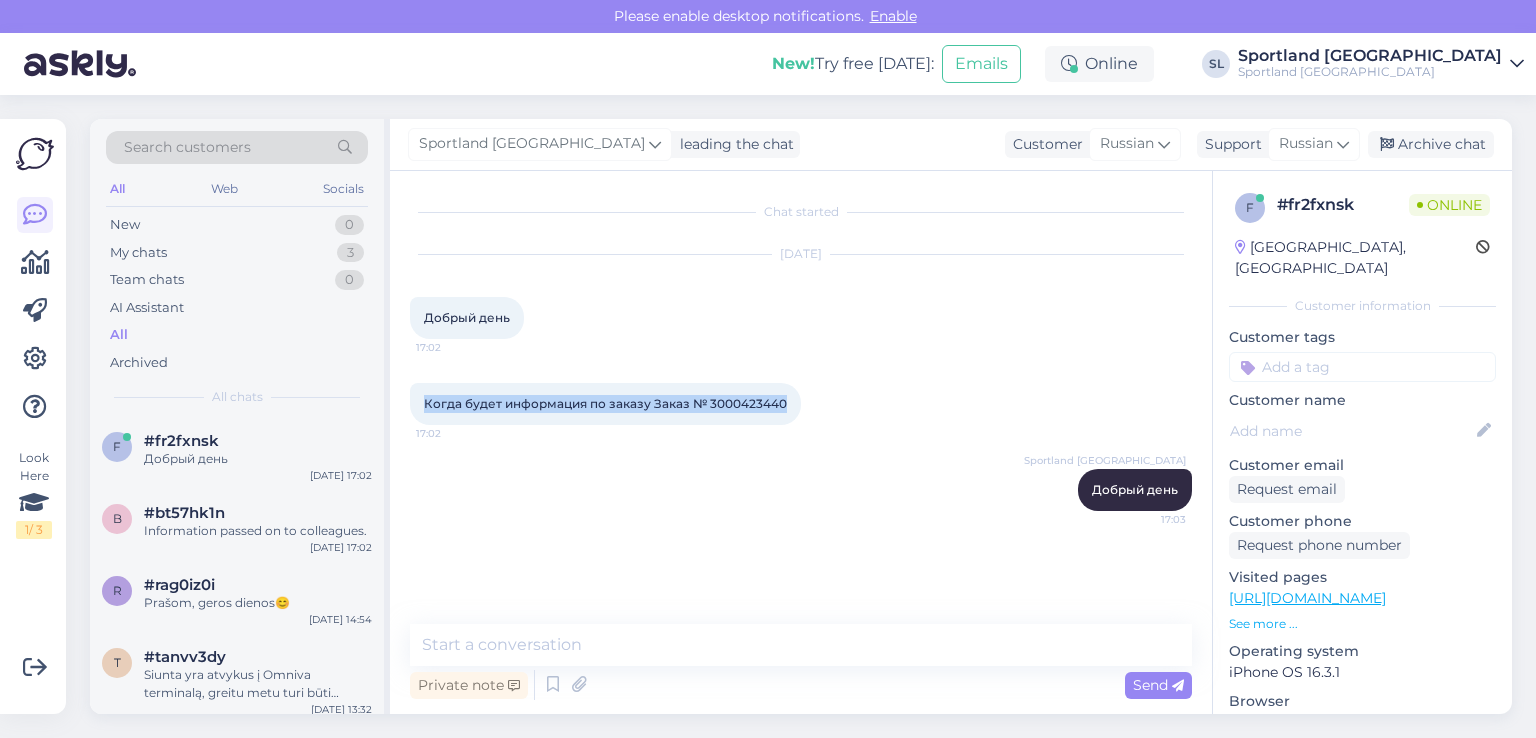 click on "Когда будет информация по заказу Заказ № 3000423440 17:02" at bounding box center (605, 404) 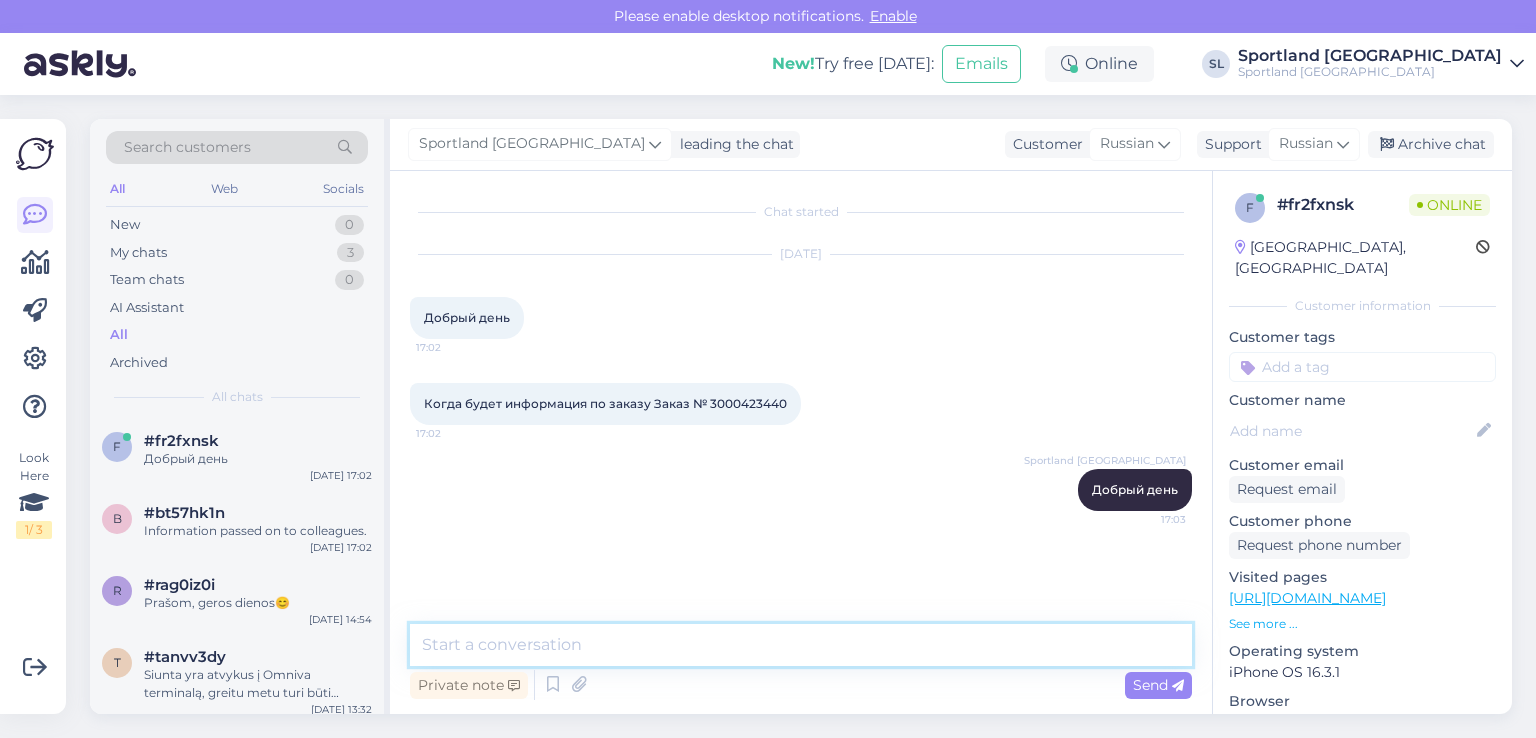 click at bounding box center (801, 645) 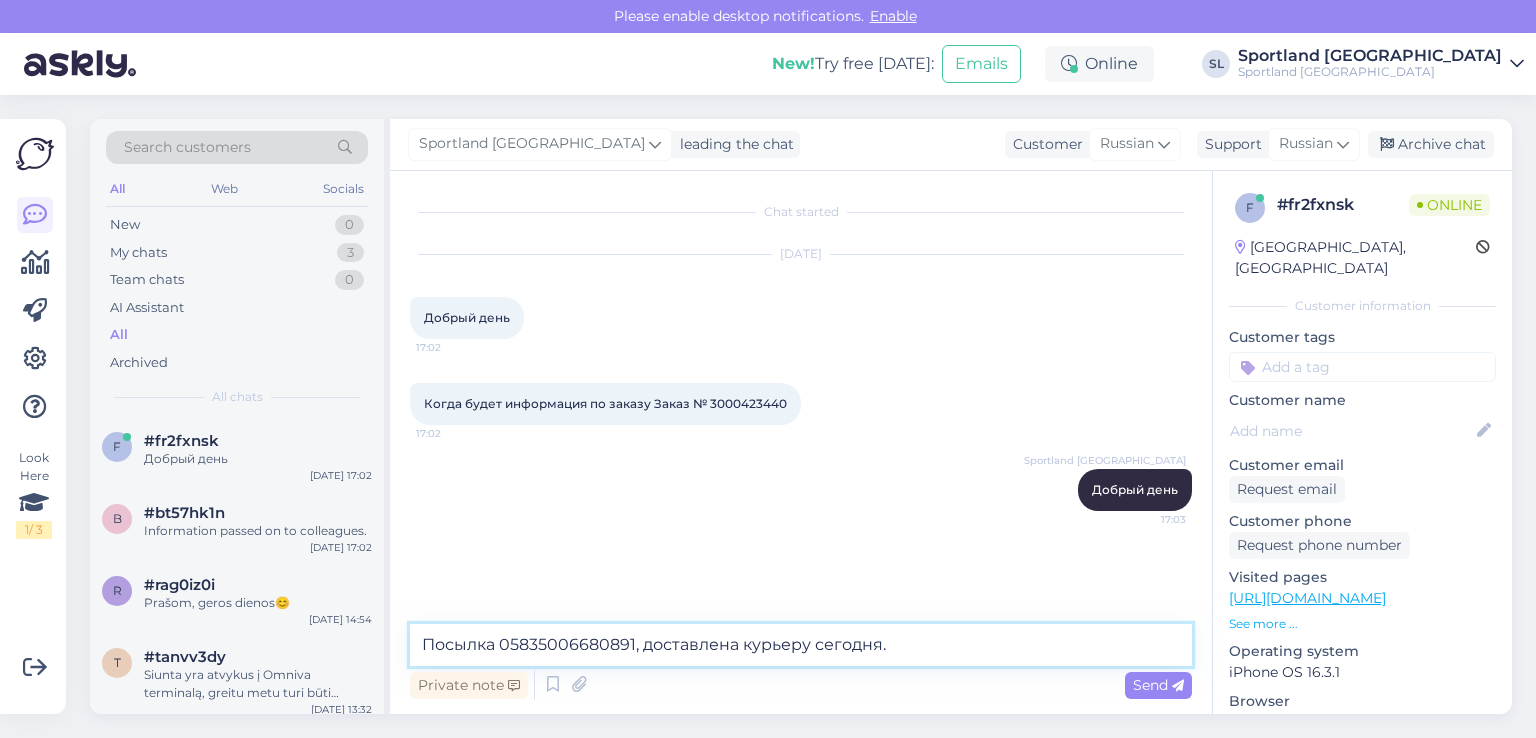 type on "Посылка 05835006680891, доставлена курьеру сегодня." 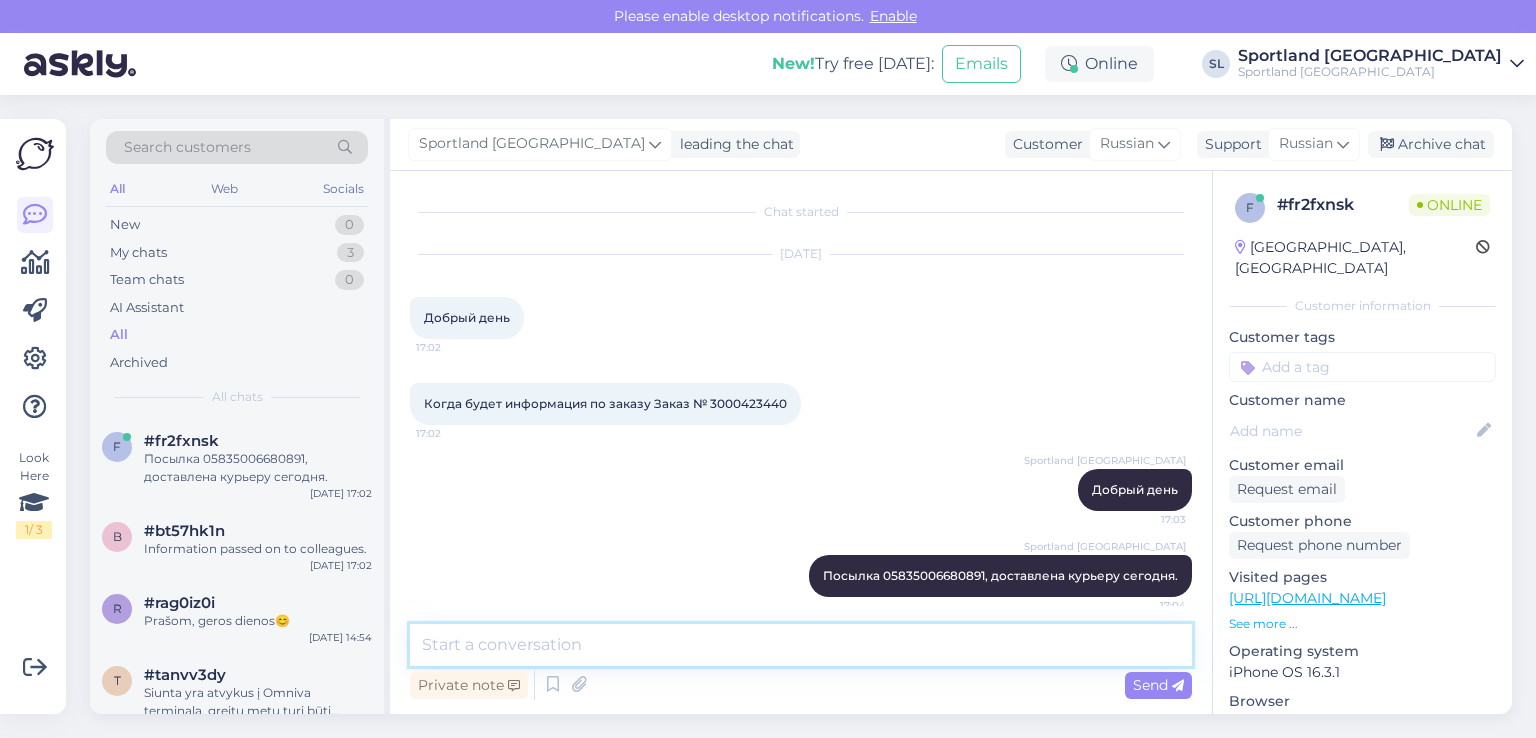 scroll, scrollTop: 13, scrollLeft: 0, axis: vertical 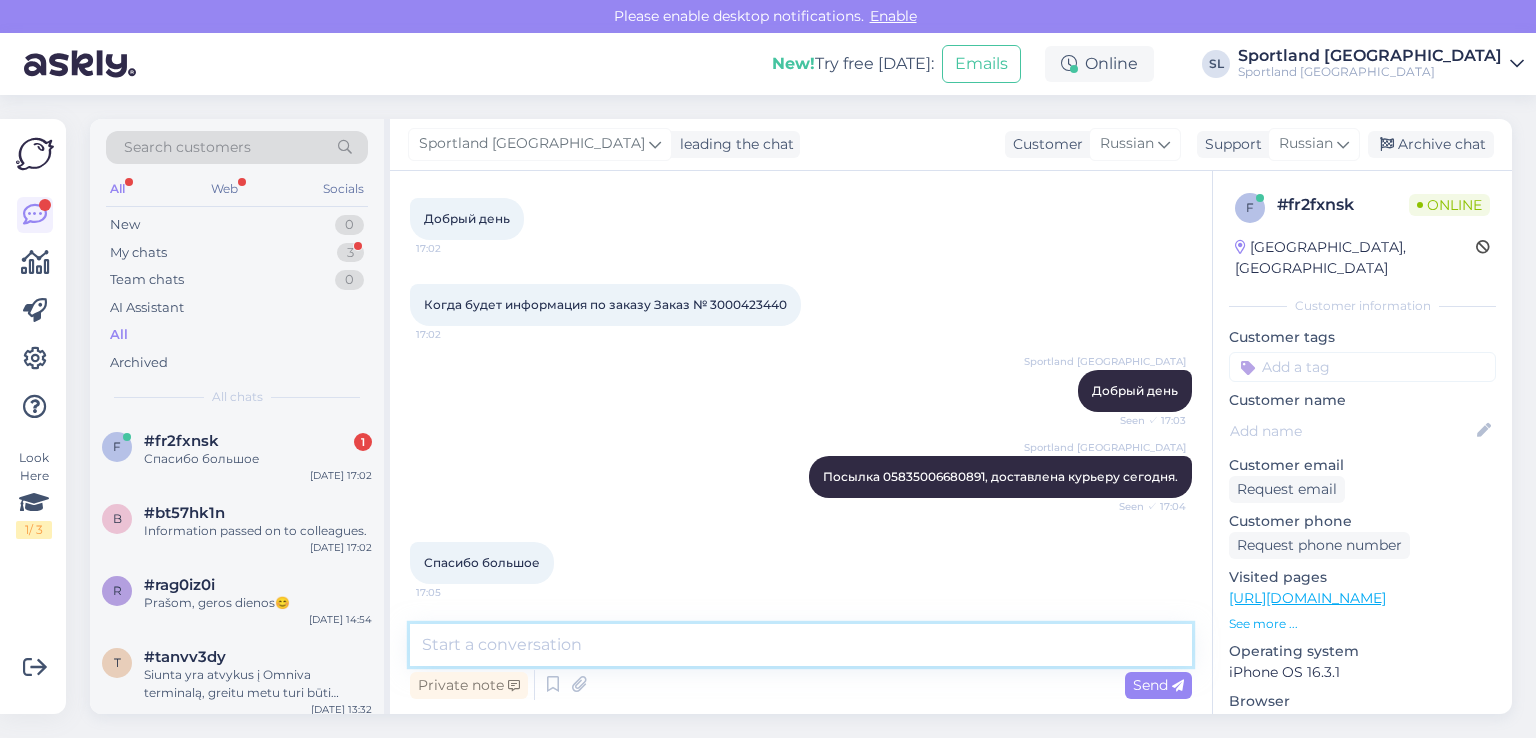 paste on "Хорошего дня" 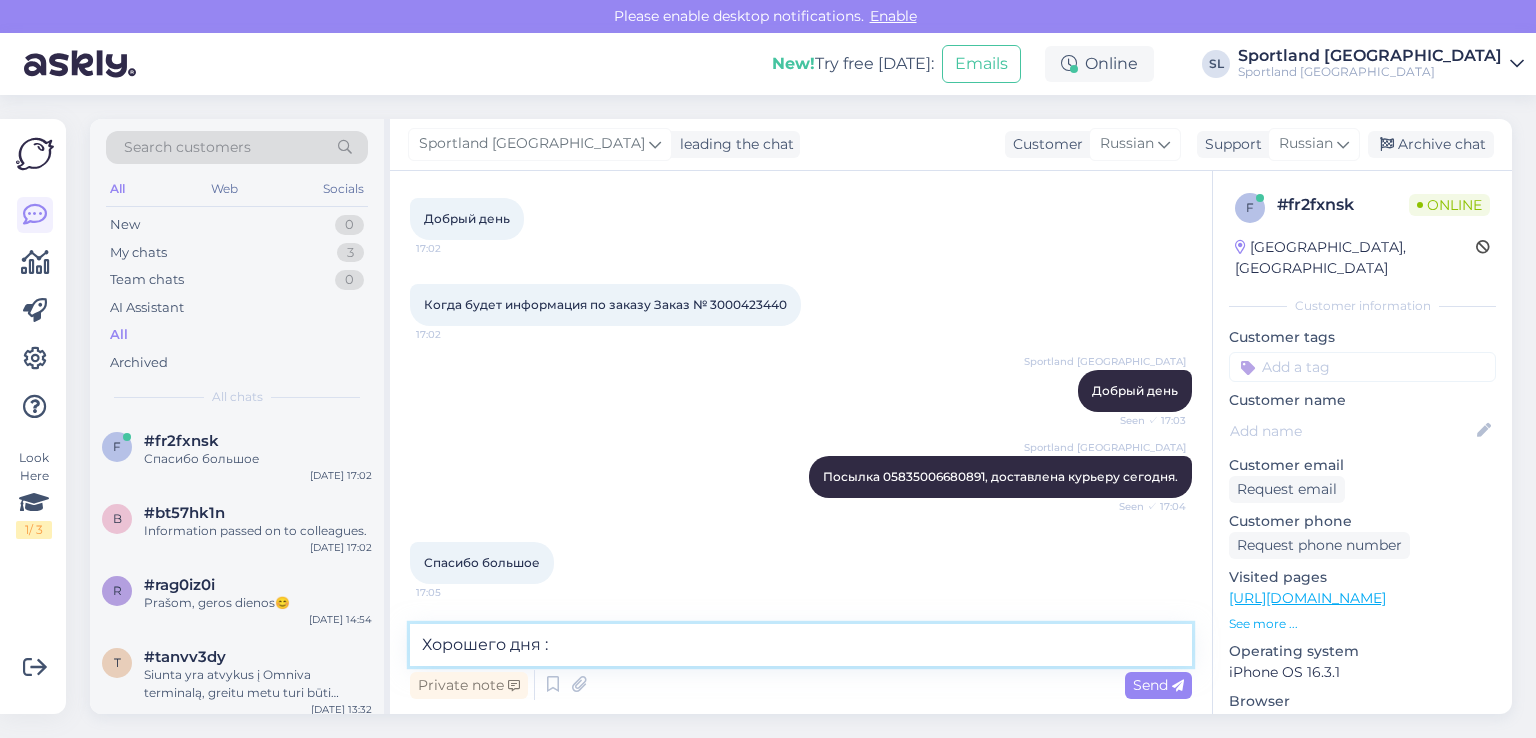 type on "Хорошего дня :)" 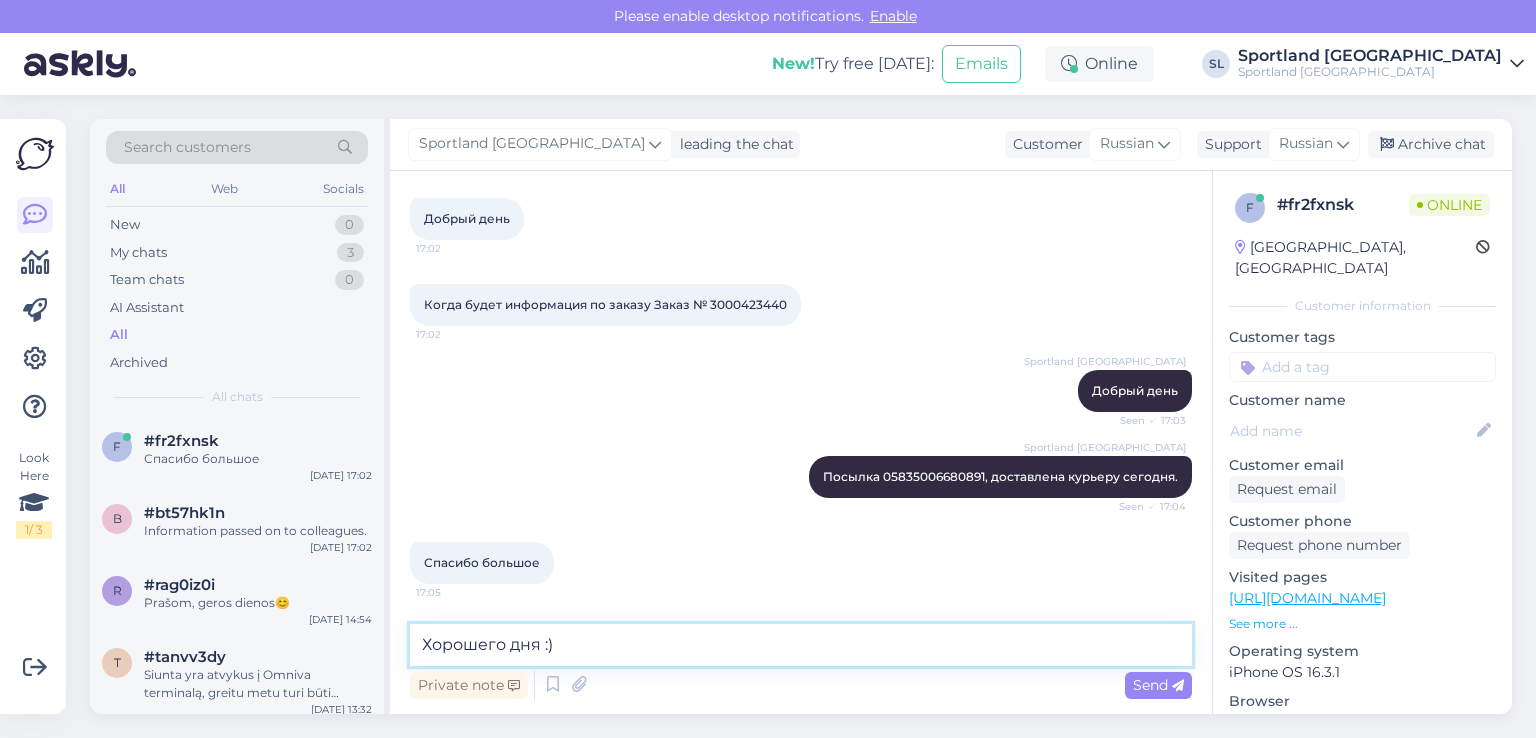 type 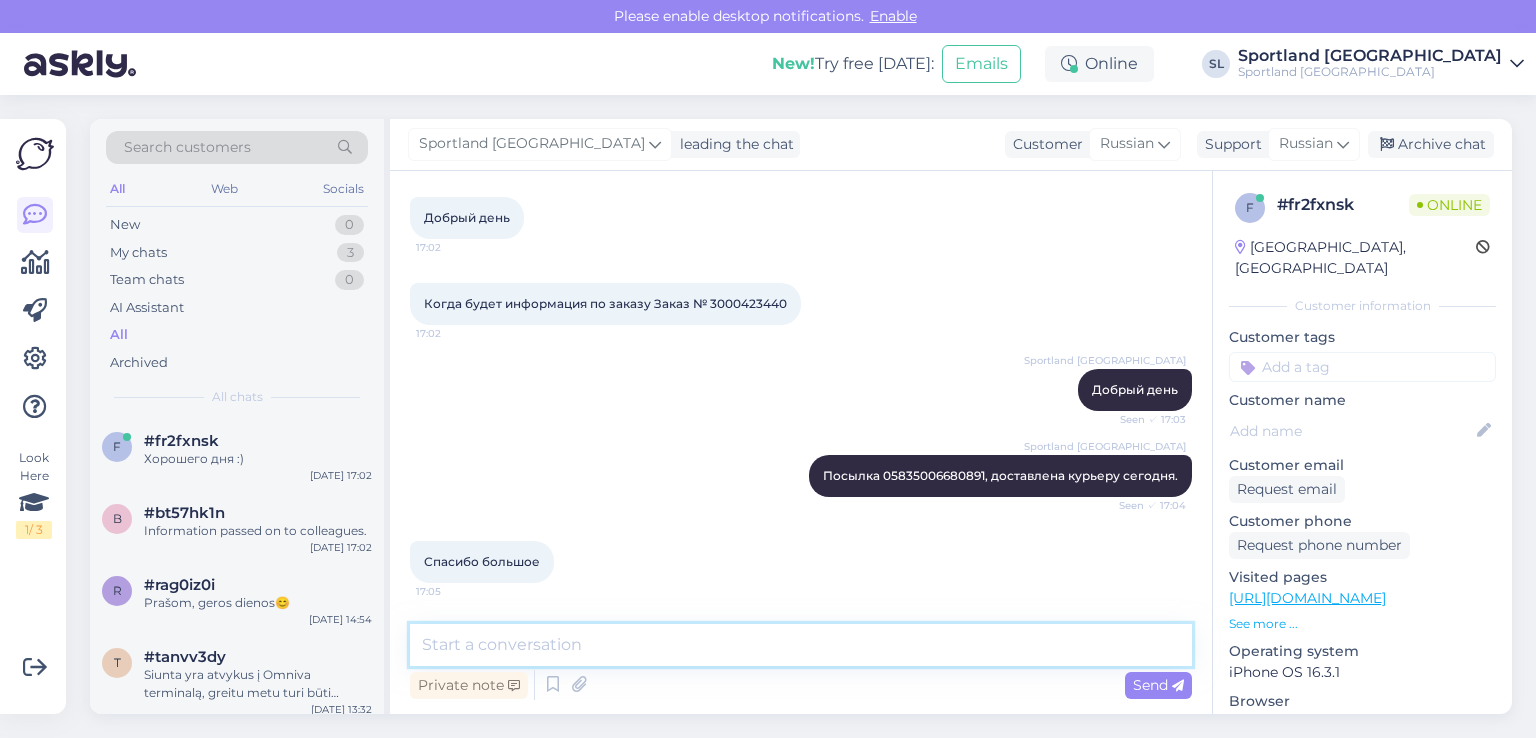 scroll, scrollTop: 185, scrollLeft: 0, axis: vertical 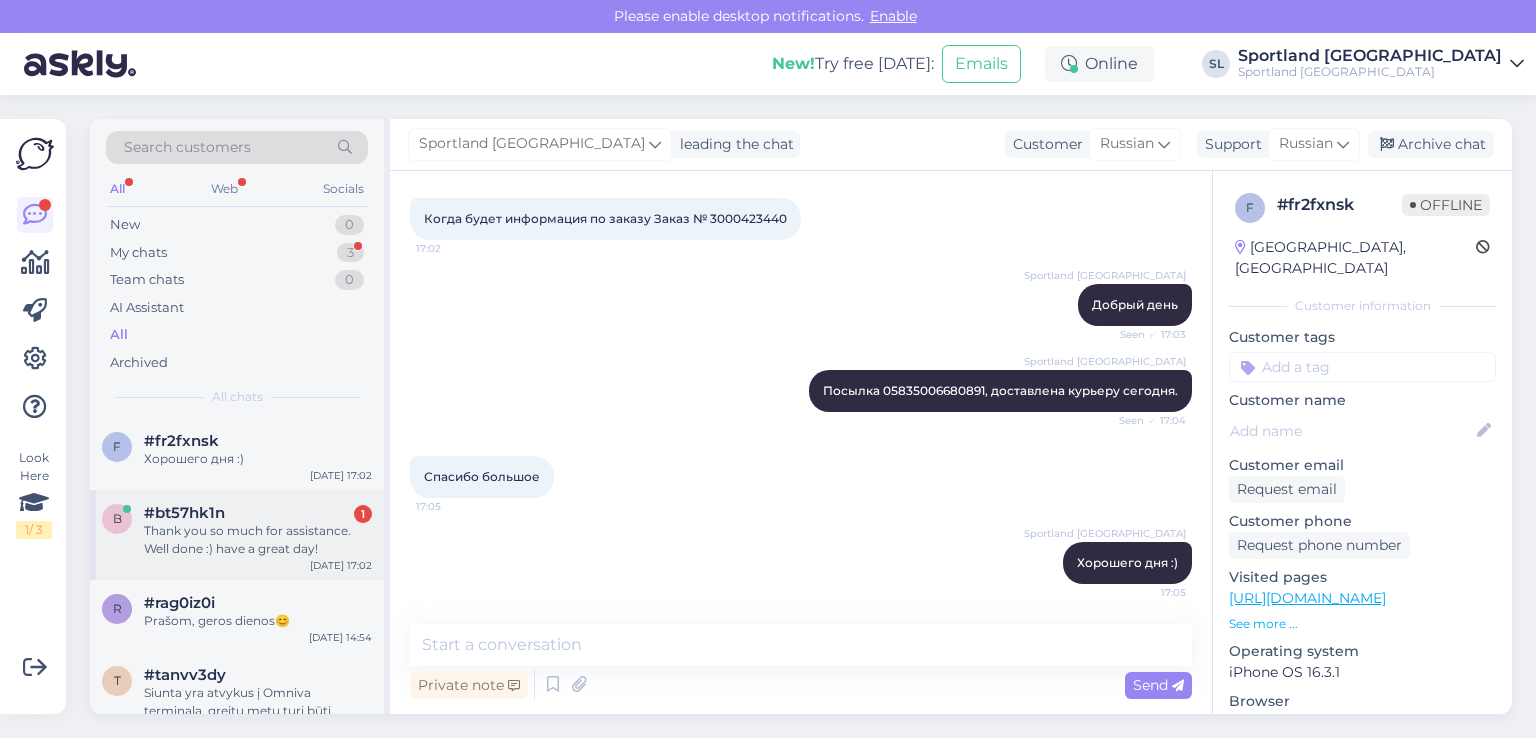 click on "Thank you so much for assistance. Well done :) have a great day!" at bounding box center (258, 540) 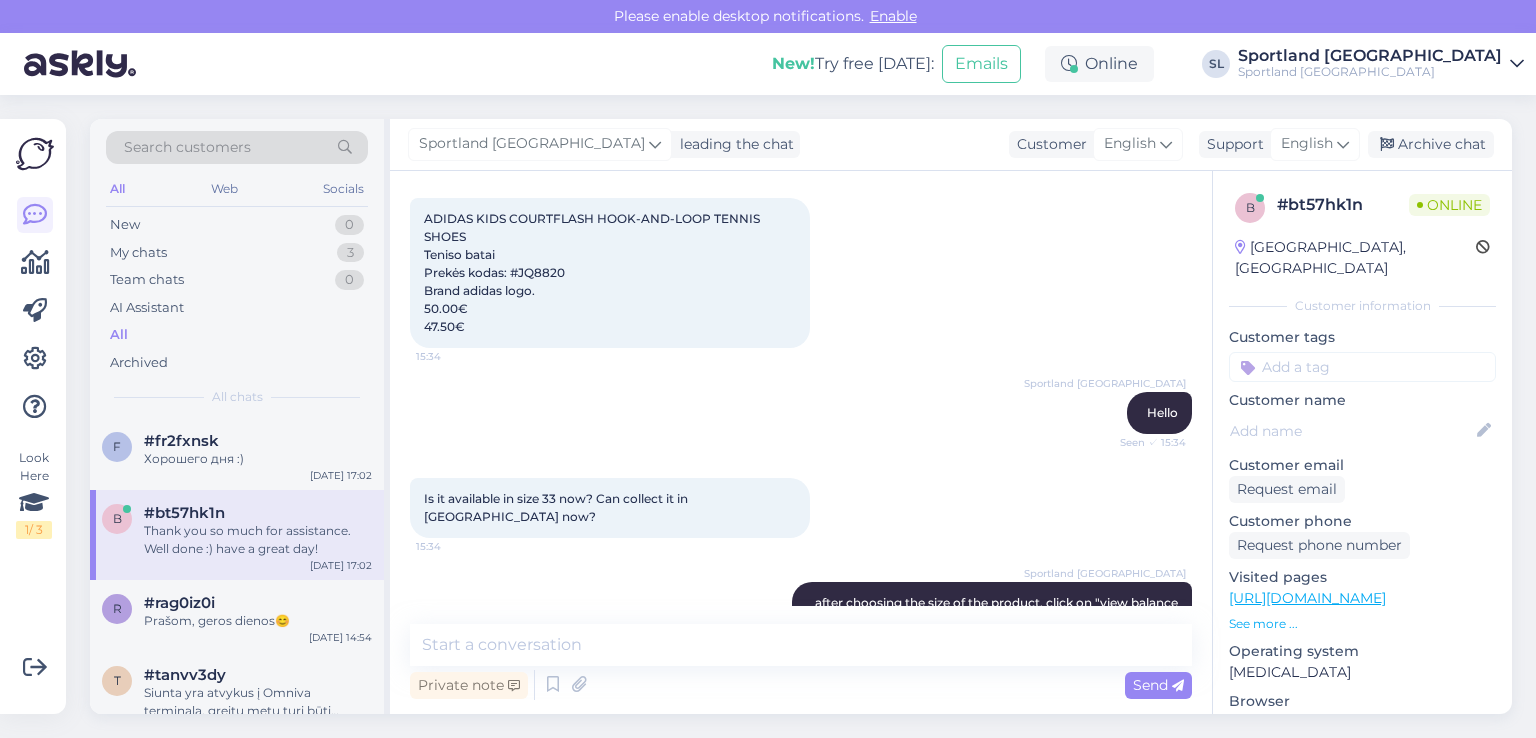 scroll, scrollTop: 1673, scrollLeft: 0, axis: vertical 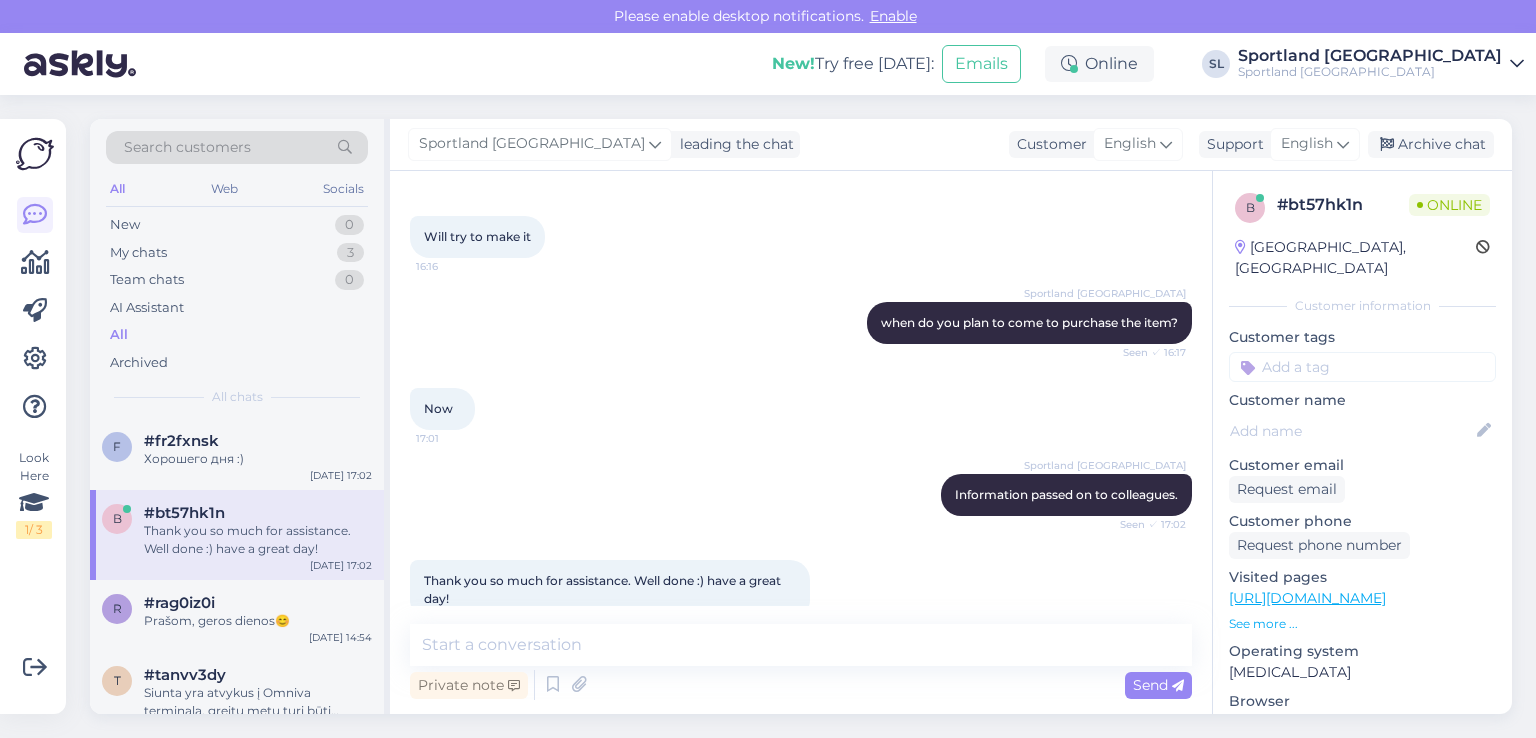 click on "Thank you so much for assistance. Well done :) have a great day!  17:15" at bounding box center [610, 590] 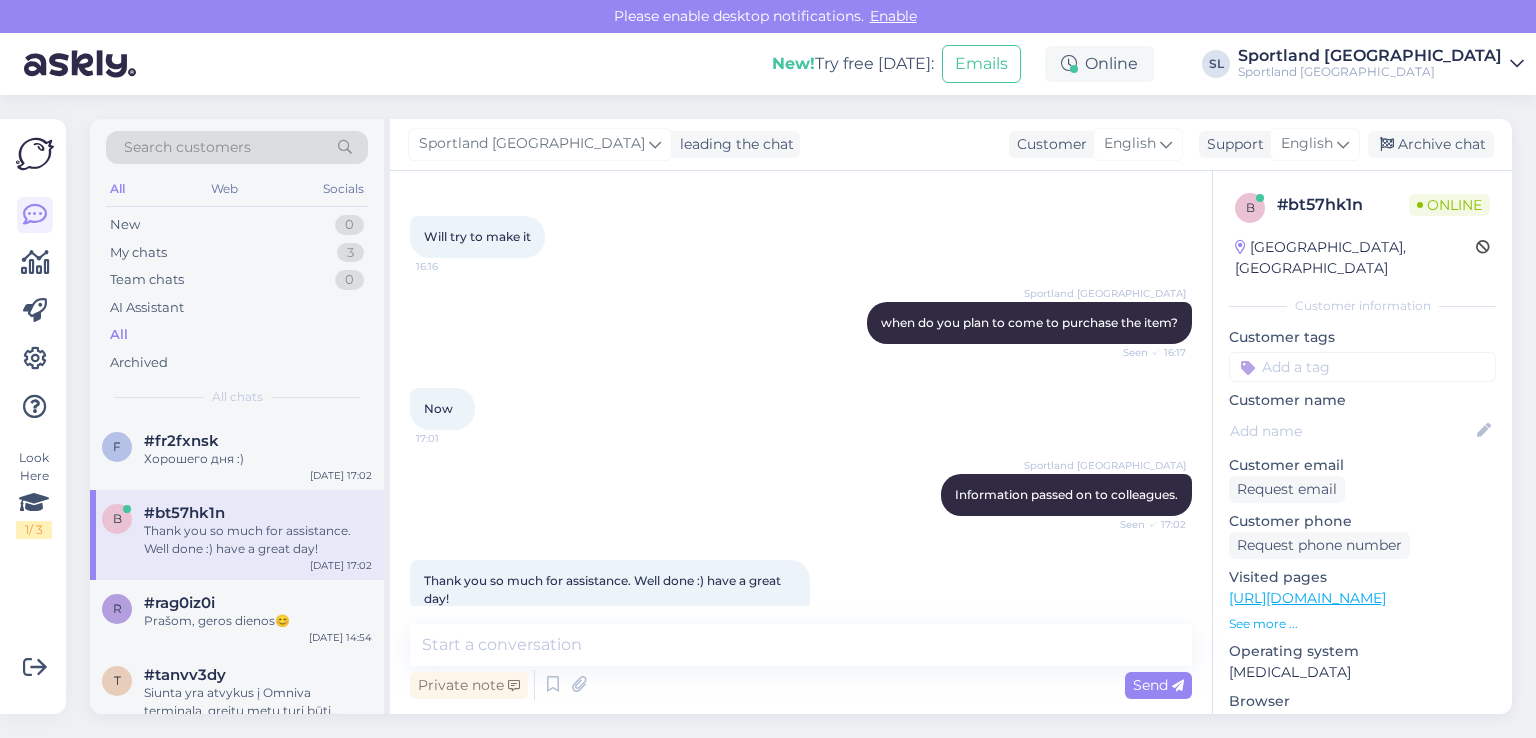 drag, startPoint x: 464, startPoint y: 569, endPoint x: 419, endPoint y: 537, distance: 55.21775 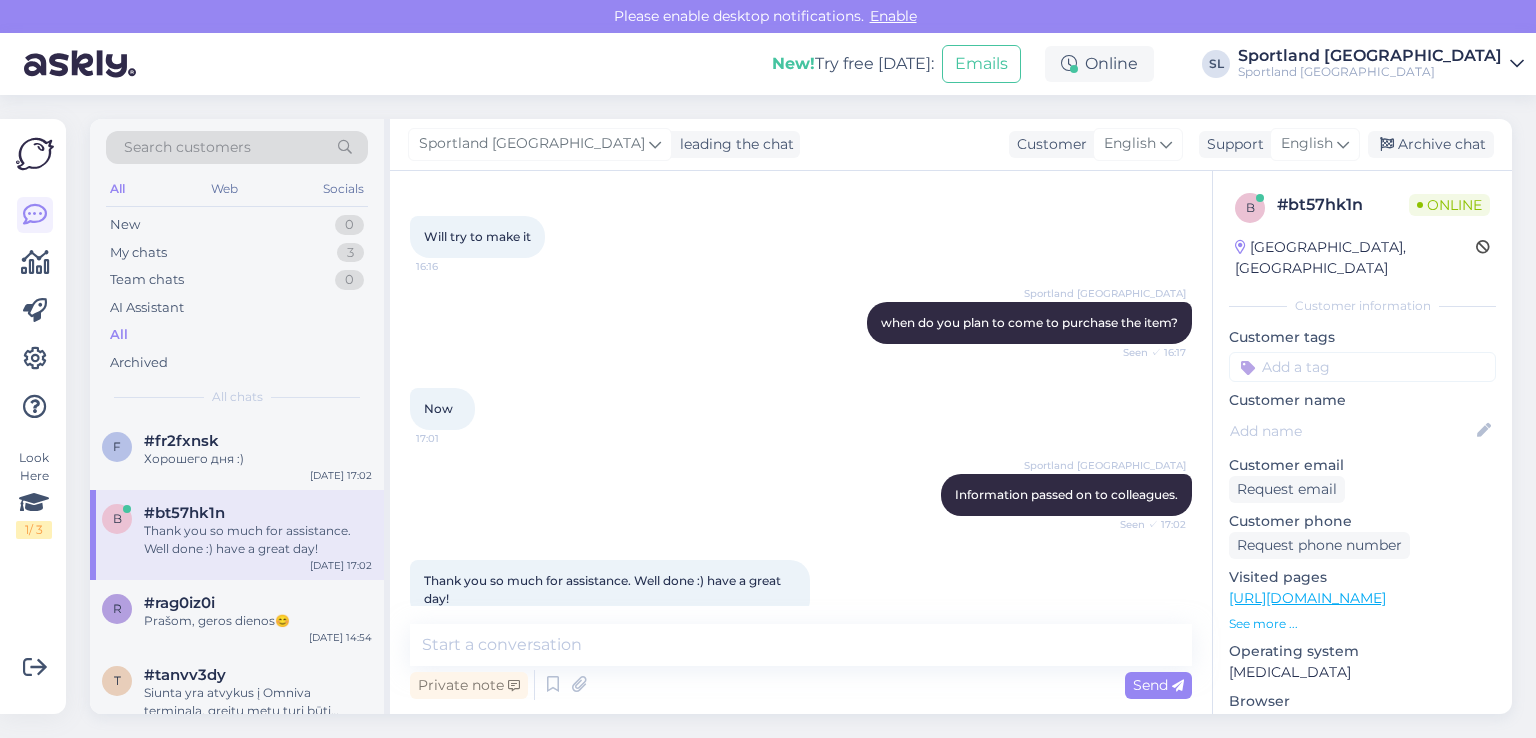 click on "Thank you so much for assistance. Well done :) have a great day!  17:15" at bounding box center (610, 590) 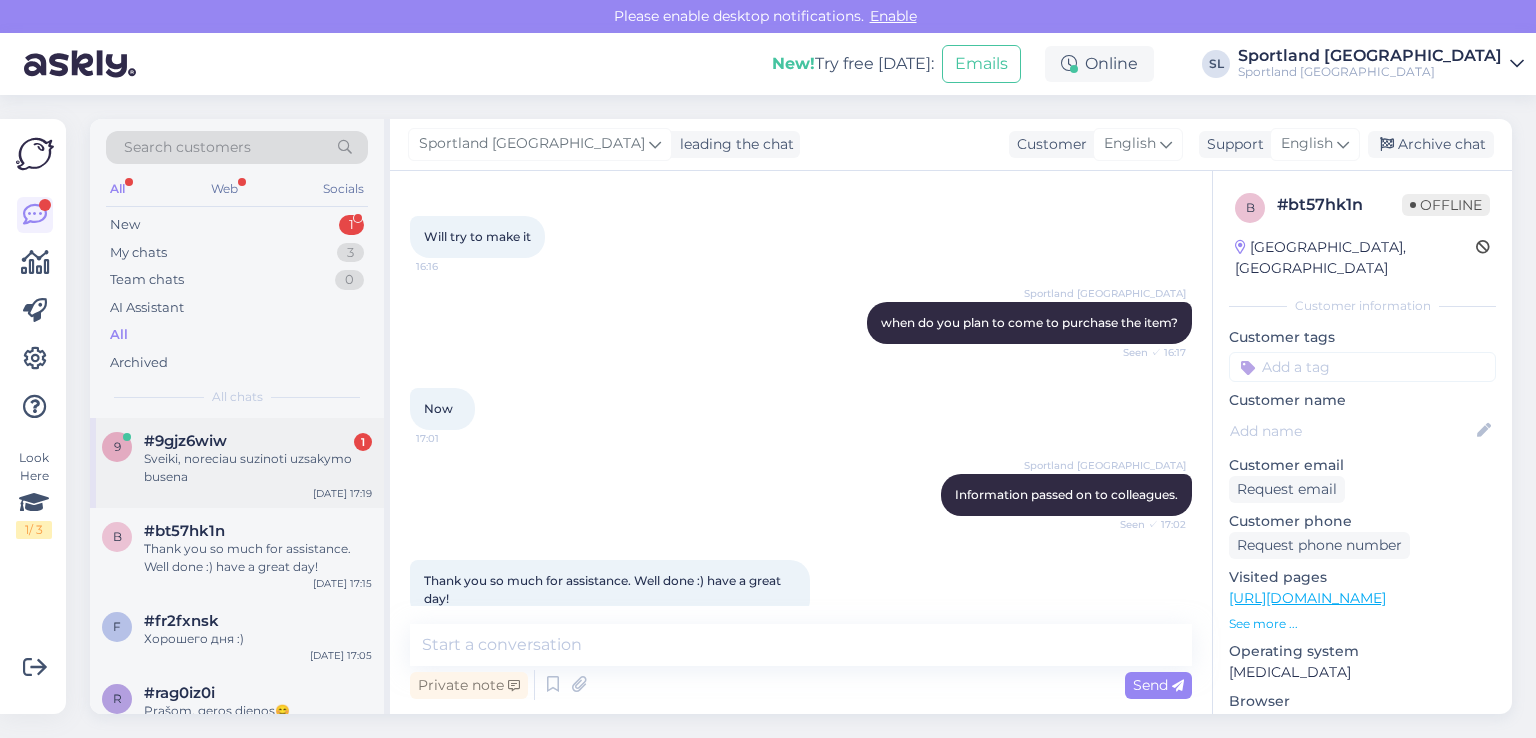 click on "Sveiki, noreciau suzinoti uzsakymo busena" at bounding box center [258, 468] 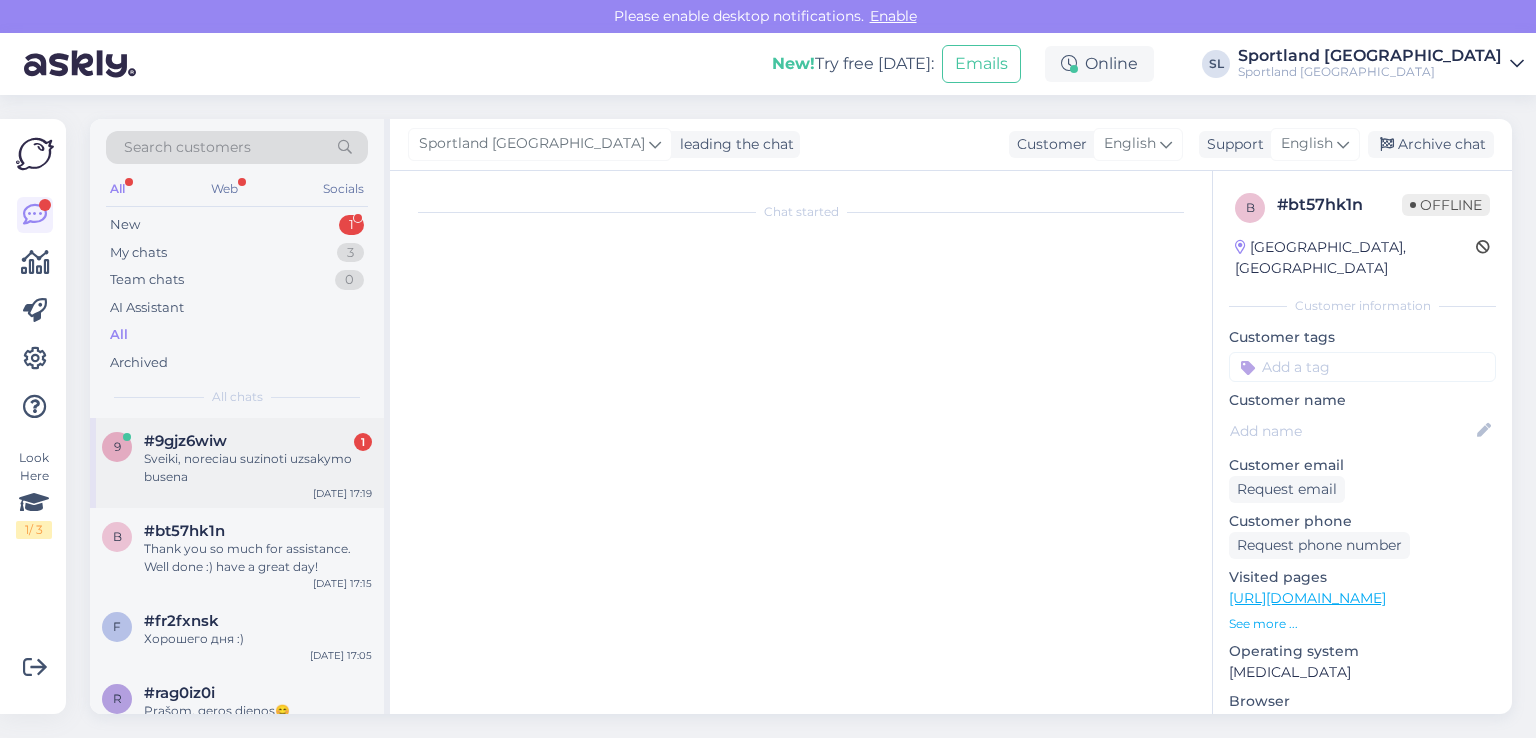 scroll, scrollTop: 0, scrollLeft: 0, axis: both 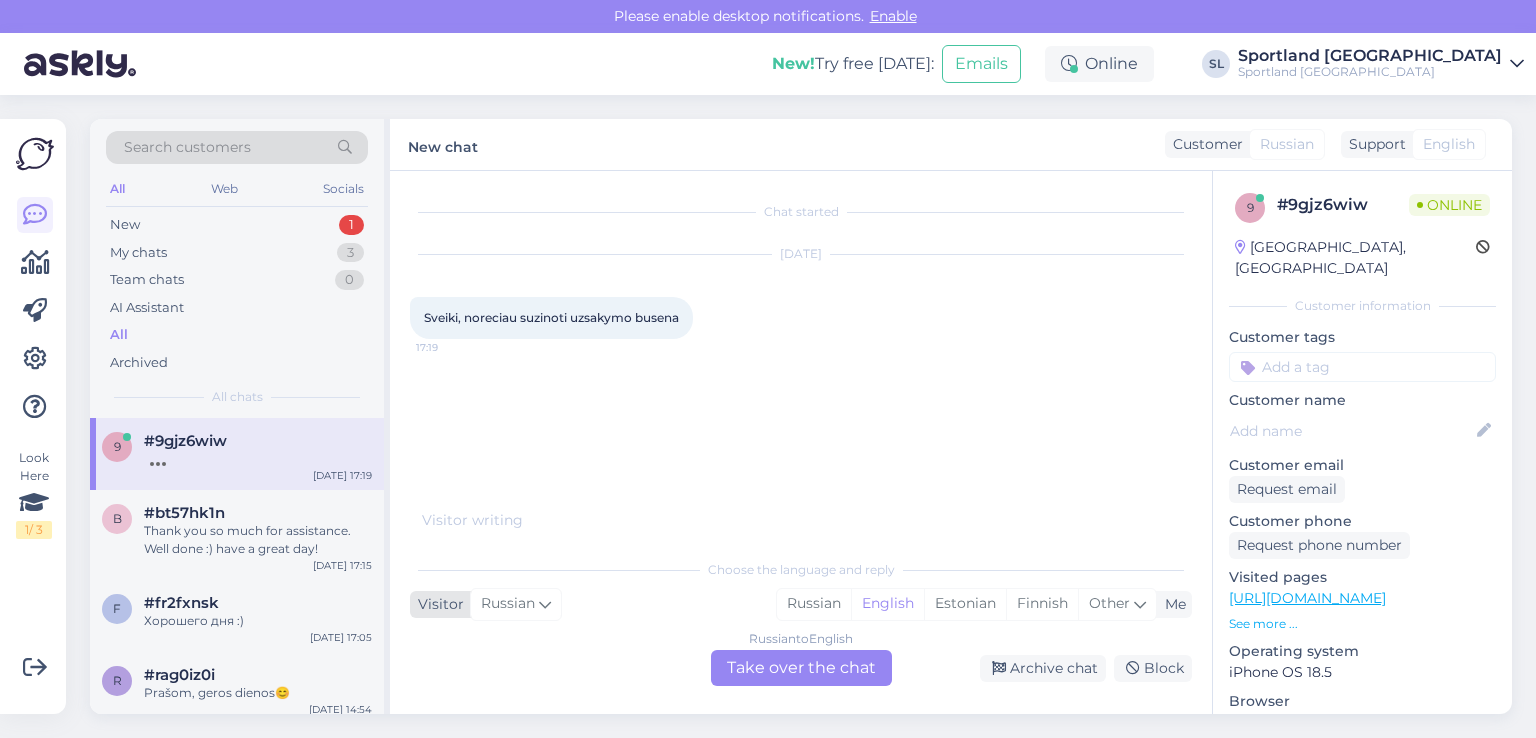click at bounding box center [545, 604] 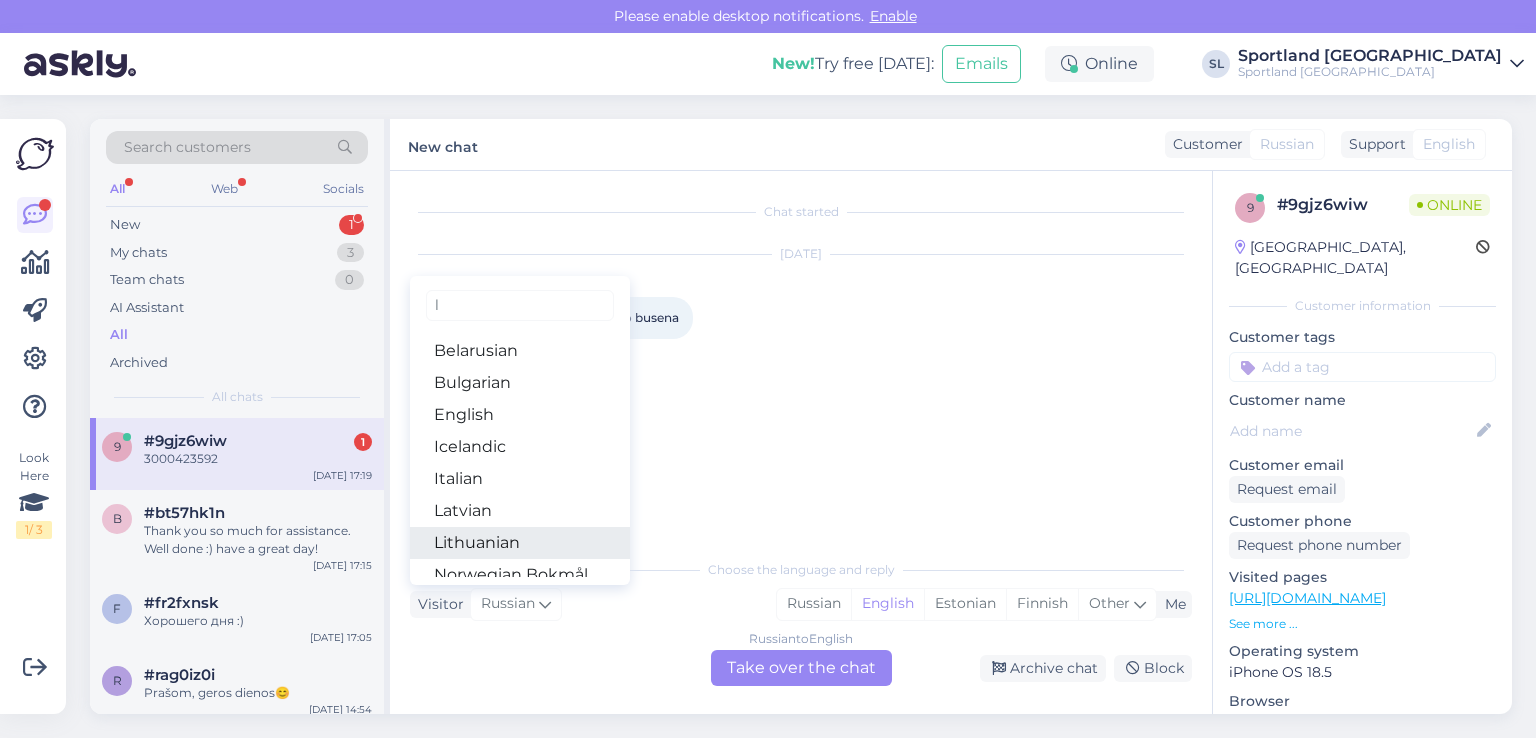 type on "l" 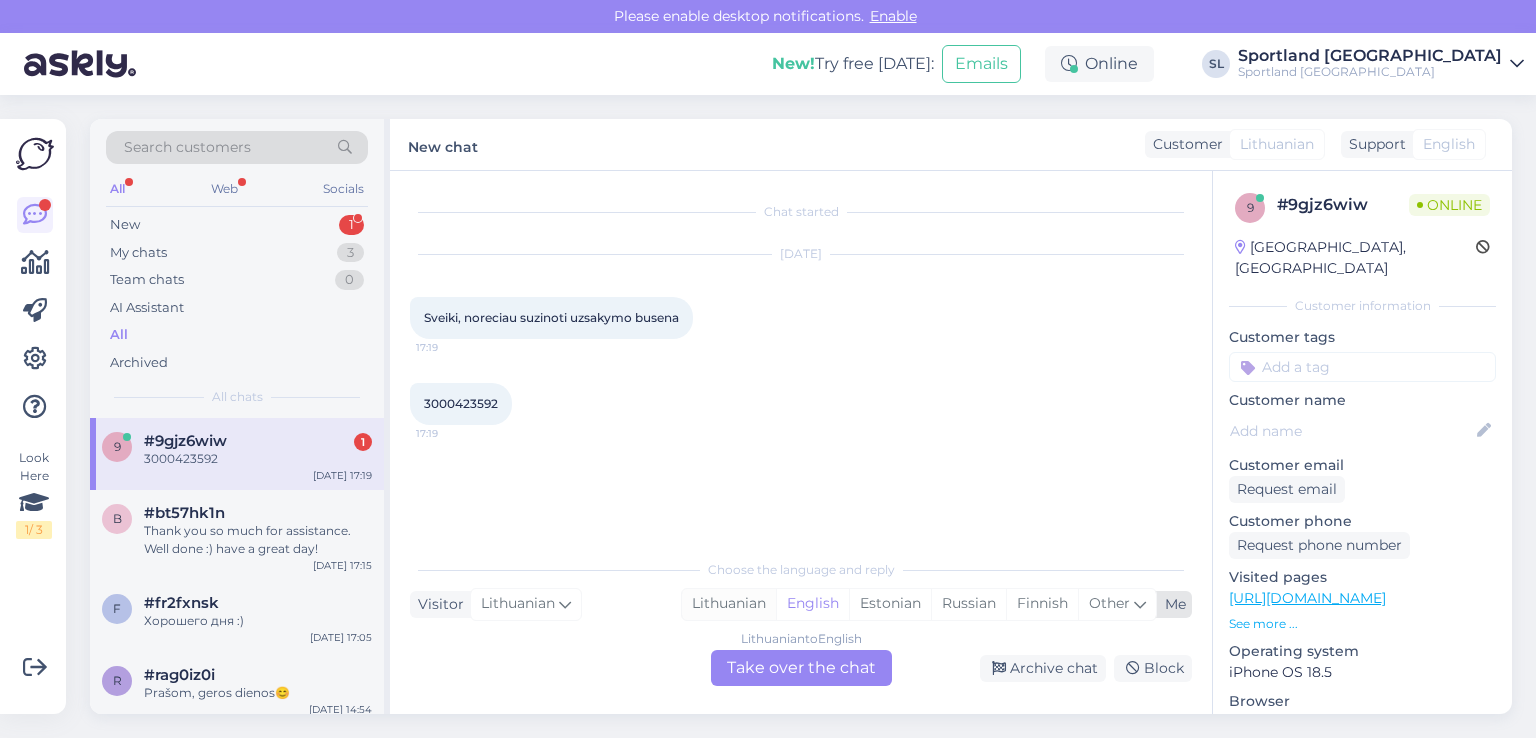 click on "Lithuanian" at bounding box center [729, 604] 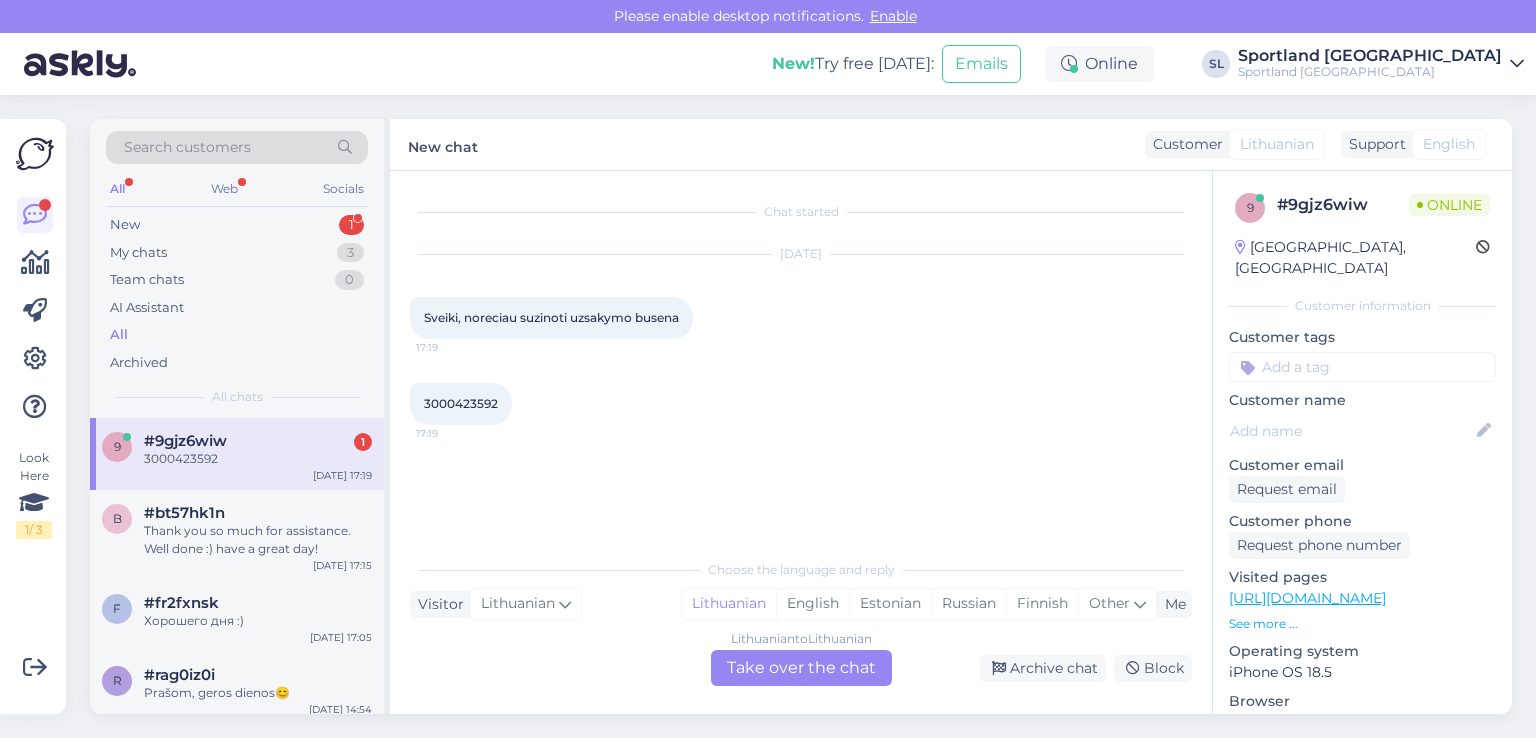 click on "Lithuanian  to  Lithuanian Take over the chat" at bounding box center [801, 668] 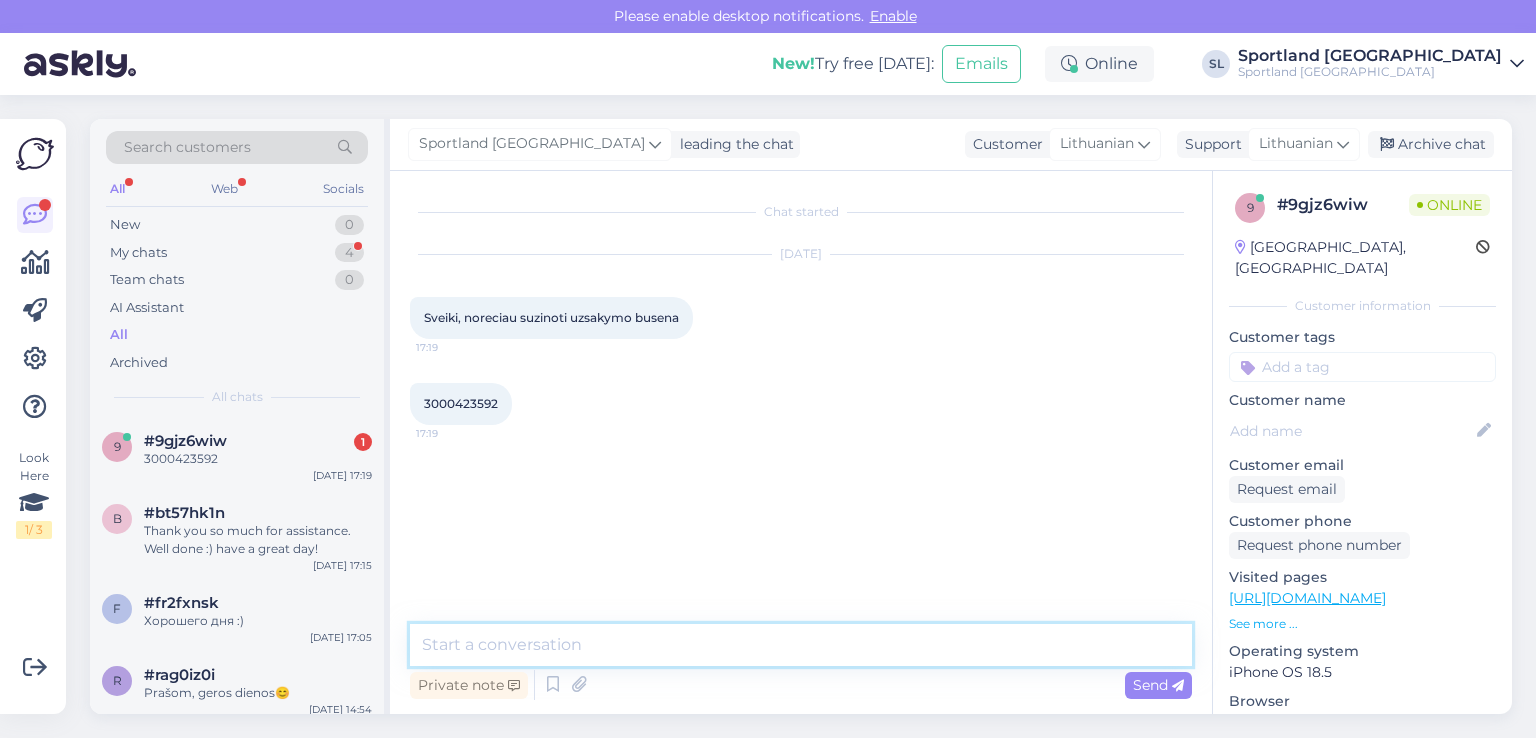 click at bounding box center [801, 645] 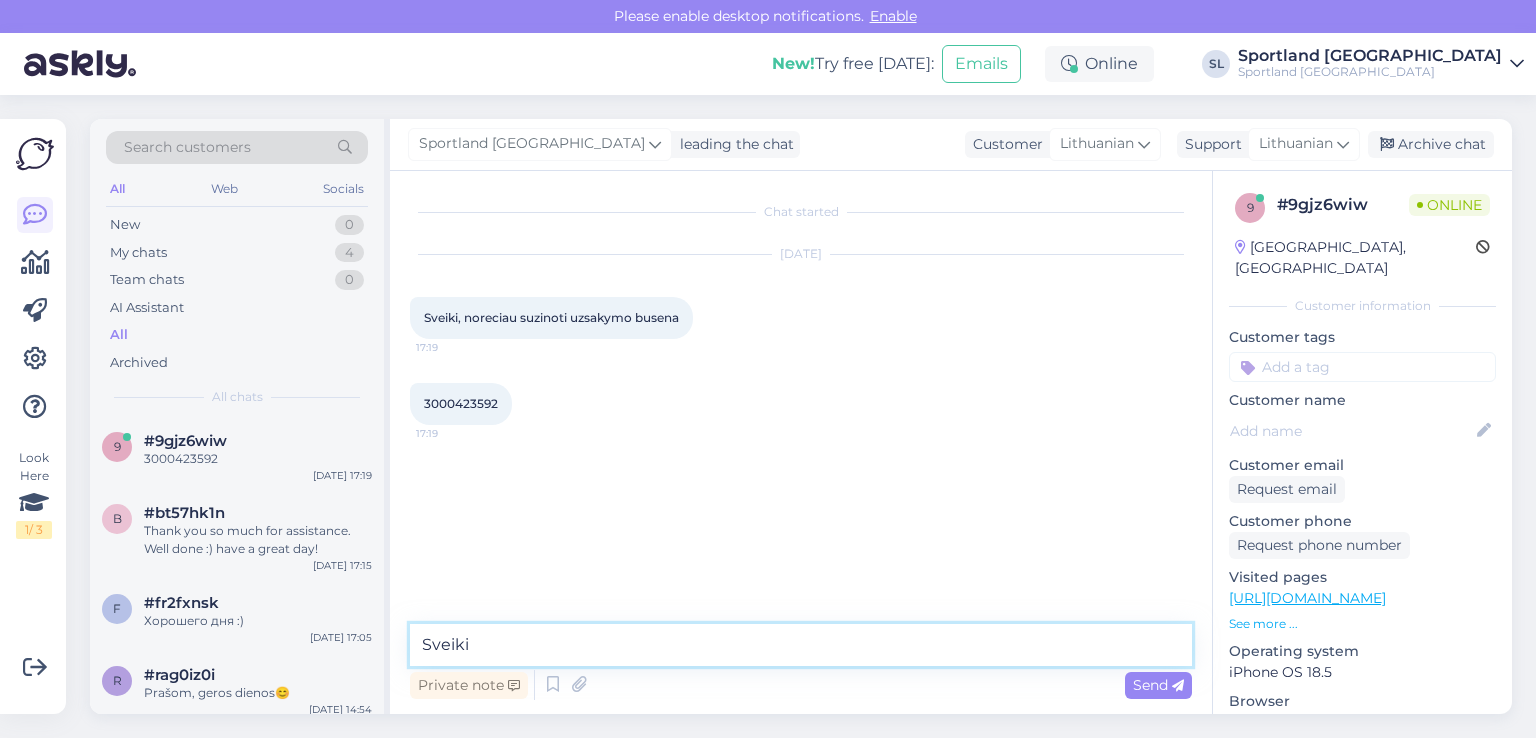 type on "Sveiki" 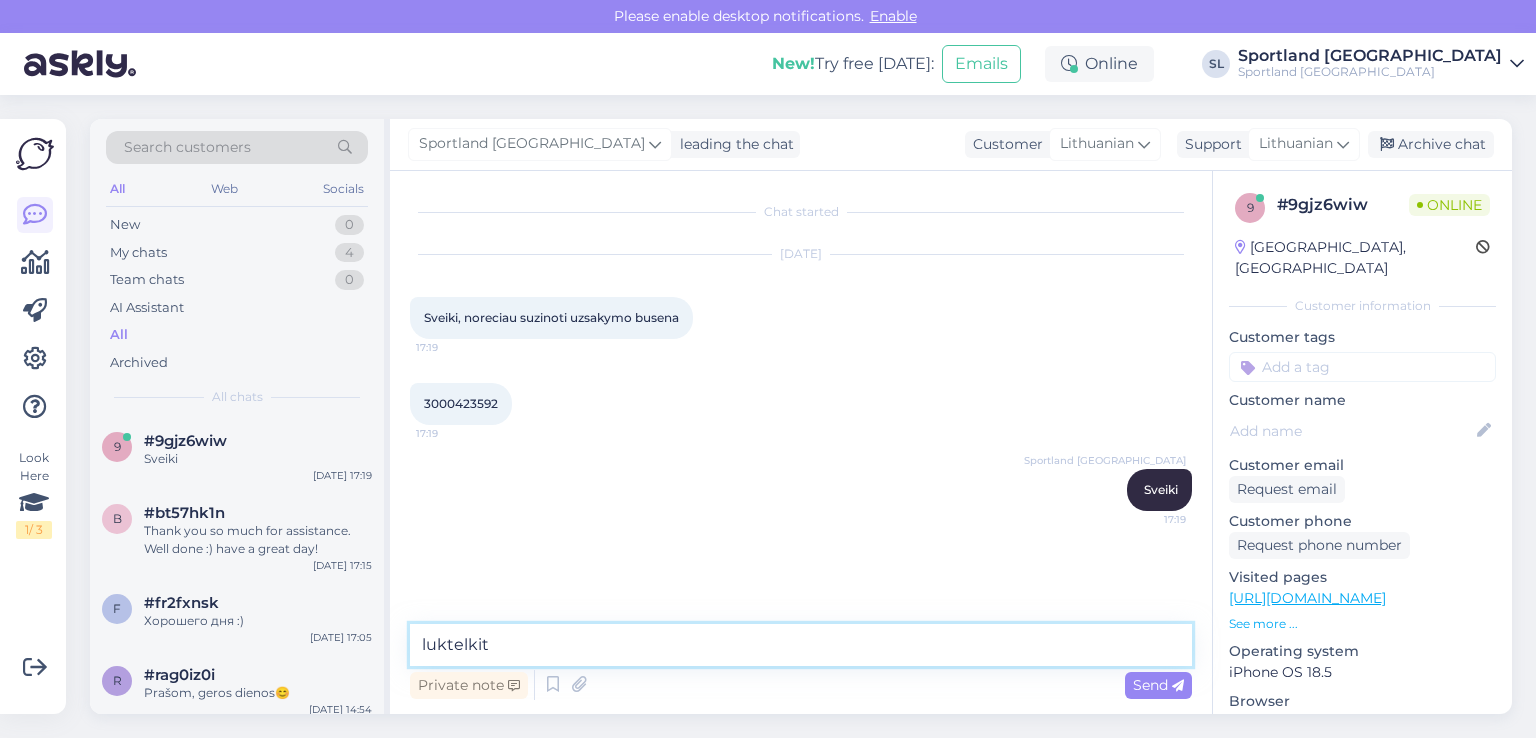 type on "luktelkit" 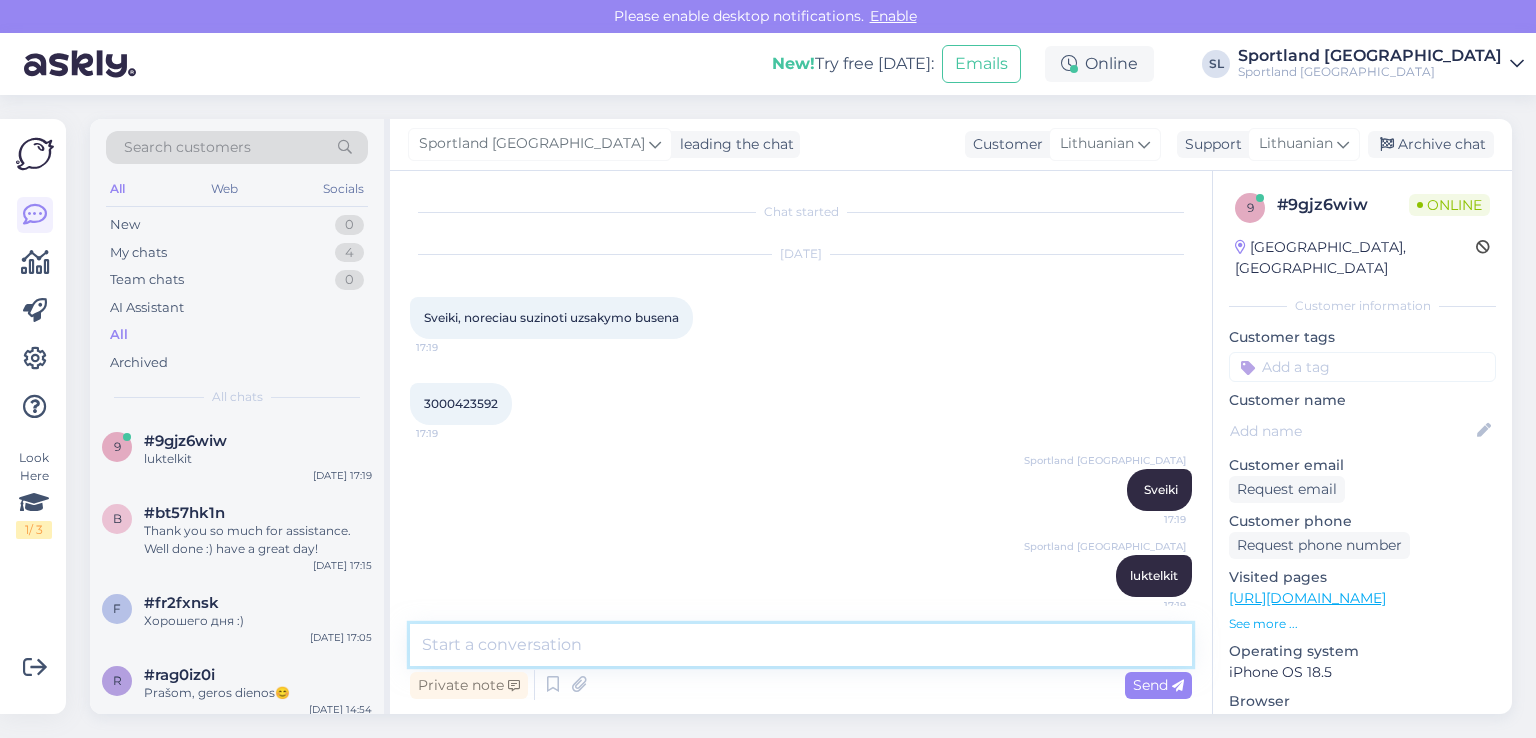 scroll, scrollTop: 13, scrollLeft: 0, axis: vertical 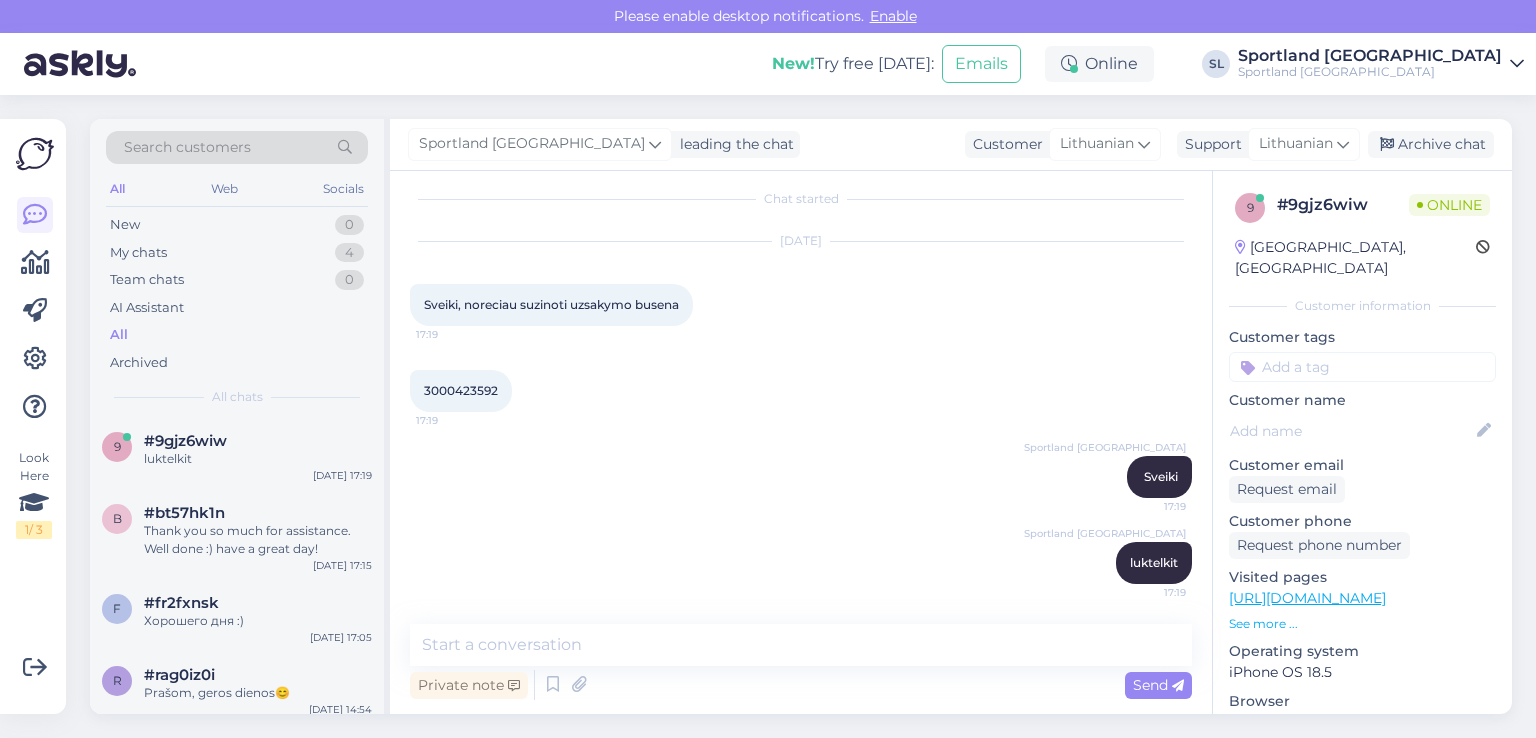 click on "3000423592" at bounding box center (461, 390) 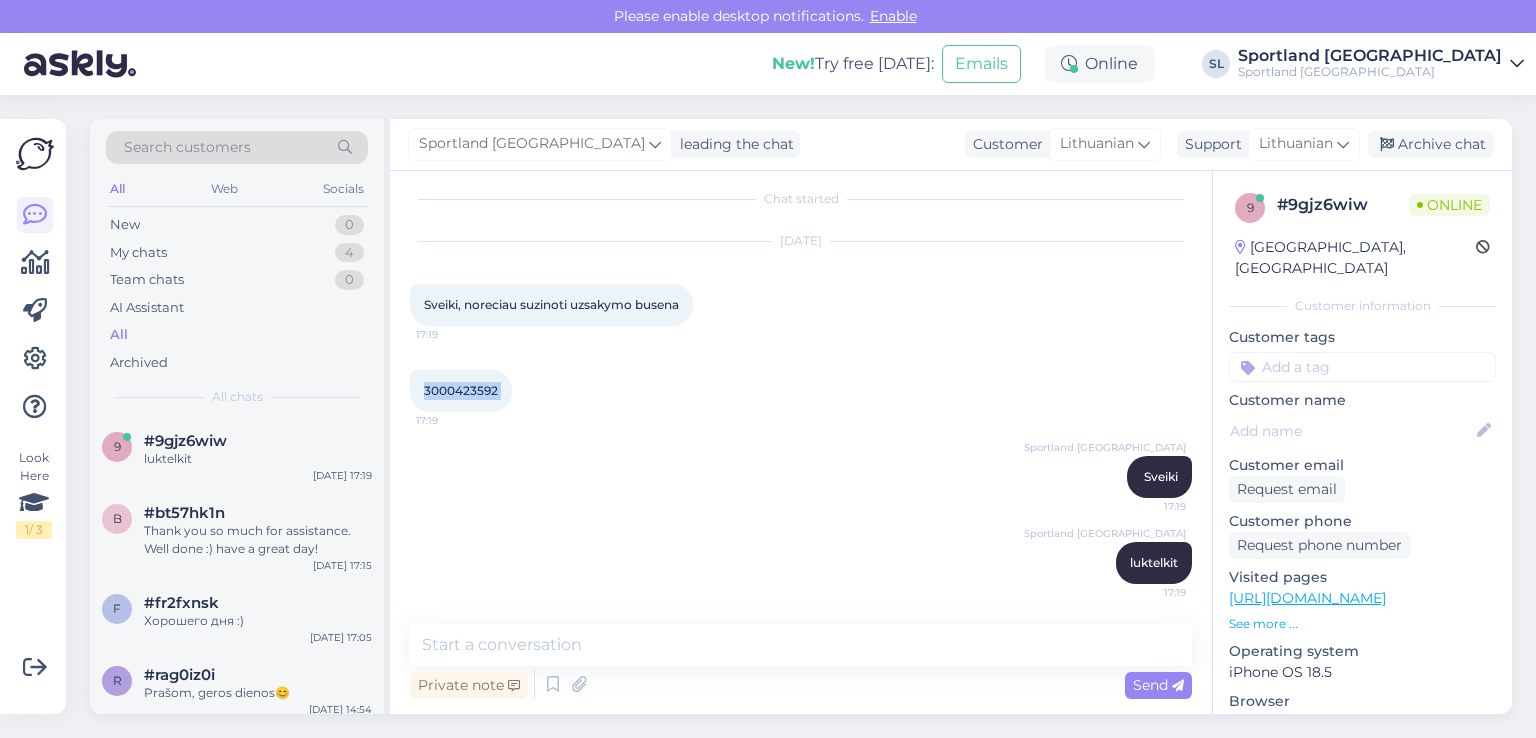click on "3000423592" at bounding box center [461, 390] 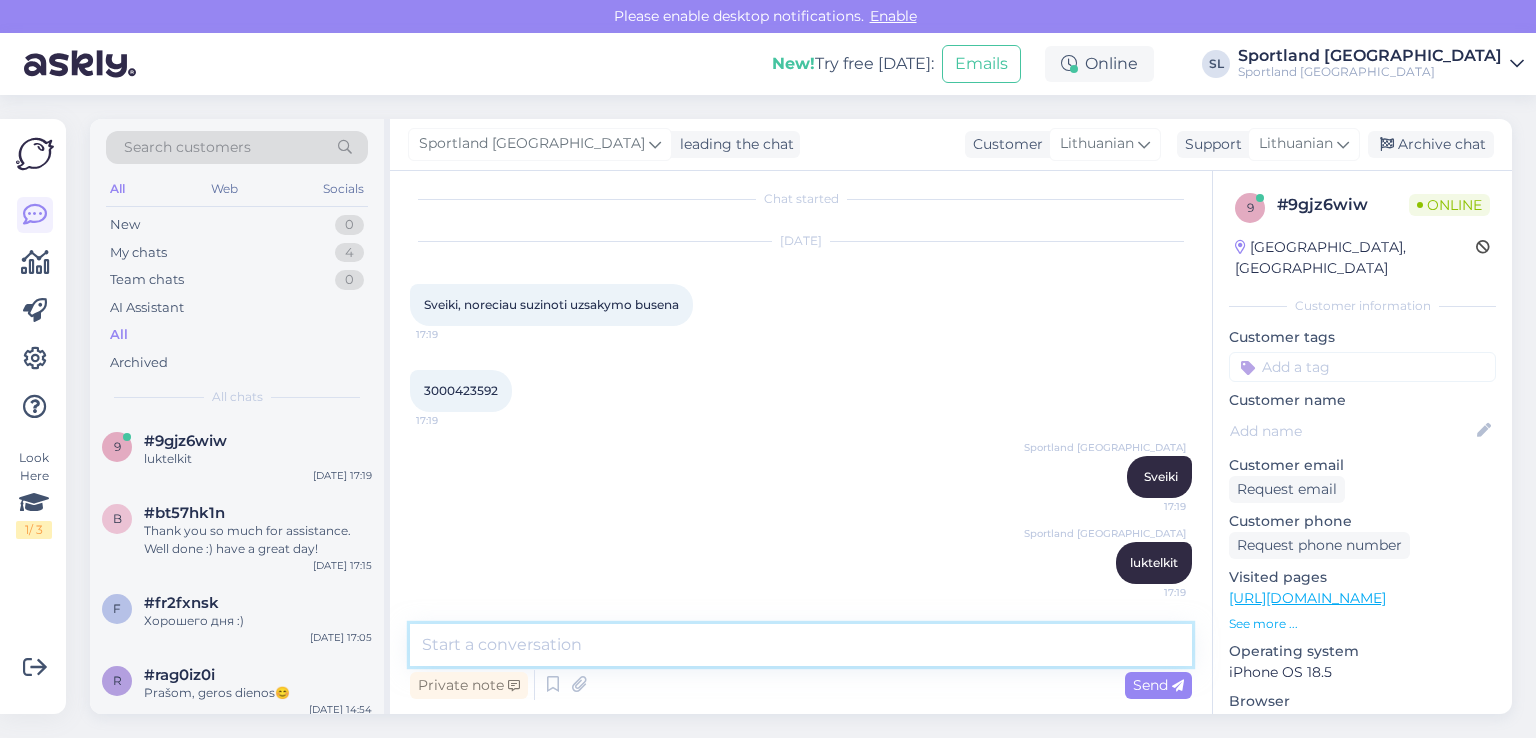 click at bounding box center (801, 645) 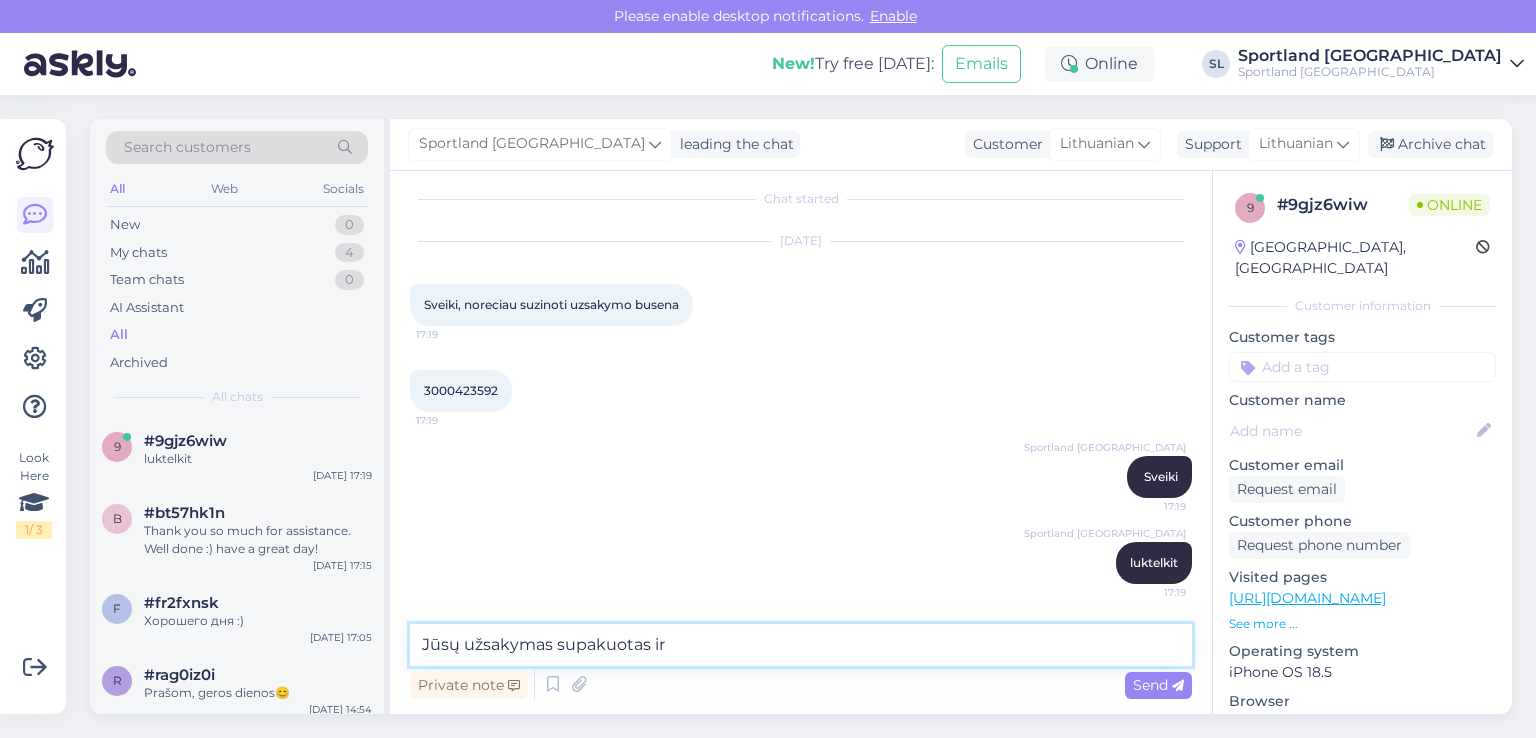 click on "Jūsų užsakymas supakuotas ir" at bounding box center [801, 645] 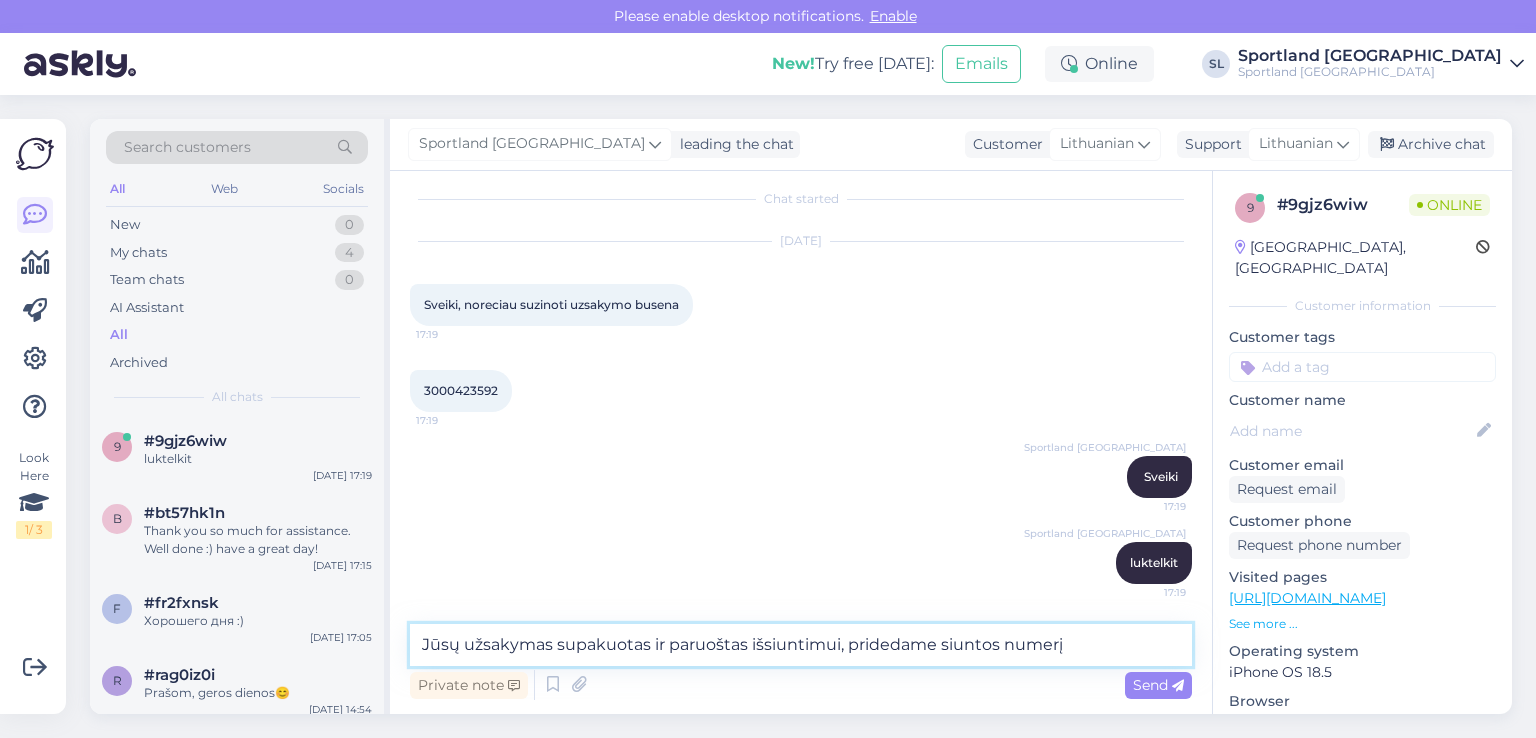 paste on "CC806783807EE" 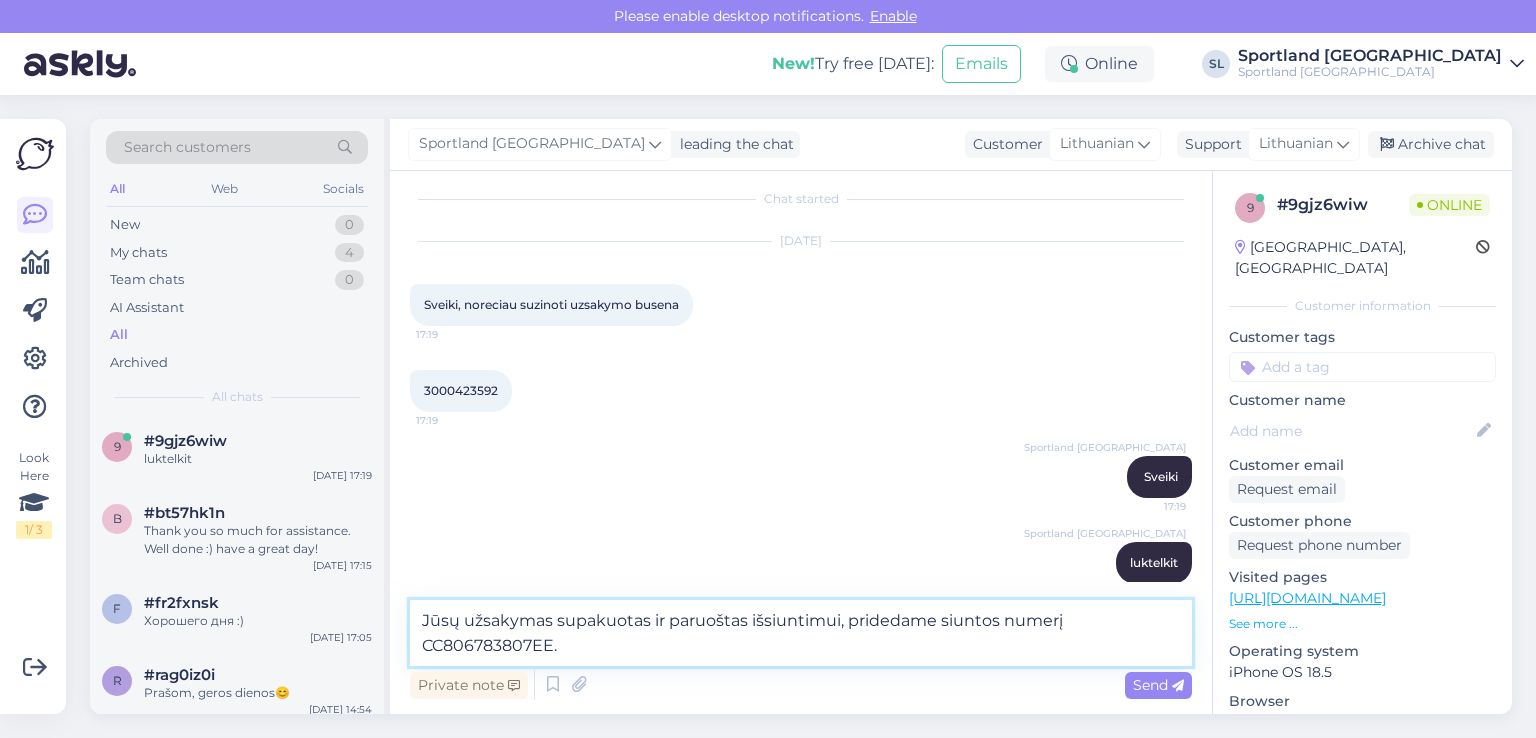 type on "Jūsų užsakymas supakuotas ir paruoštas išsiuntimui, pridedame siuntos numerį 	CC806783807EE." 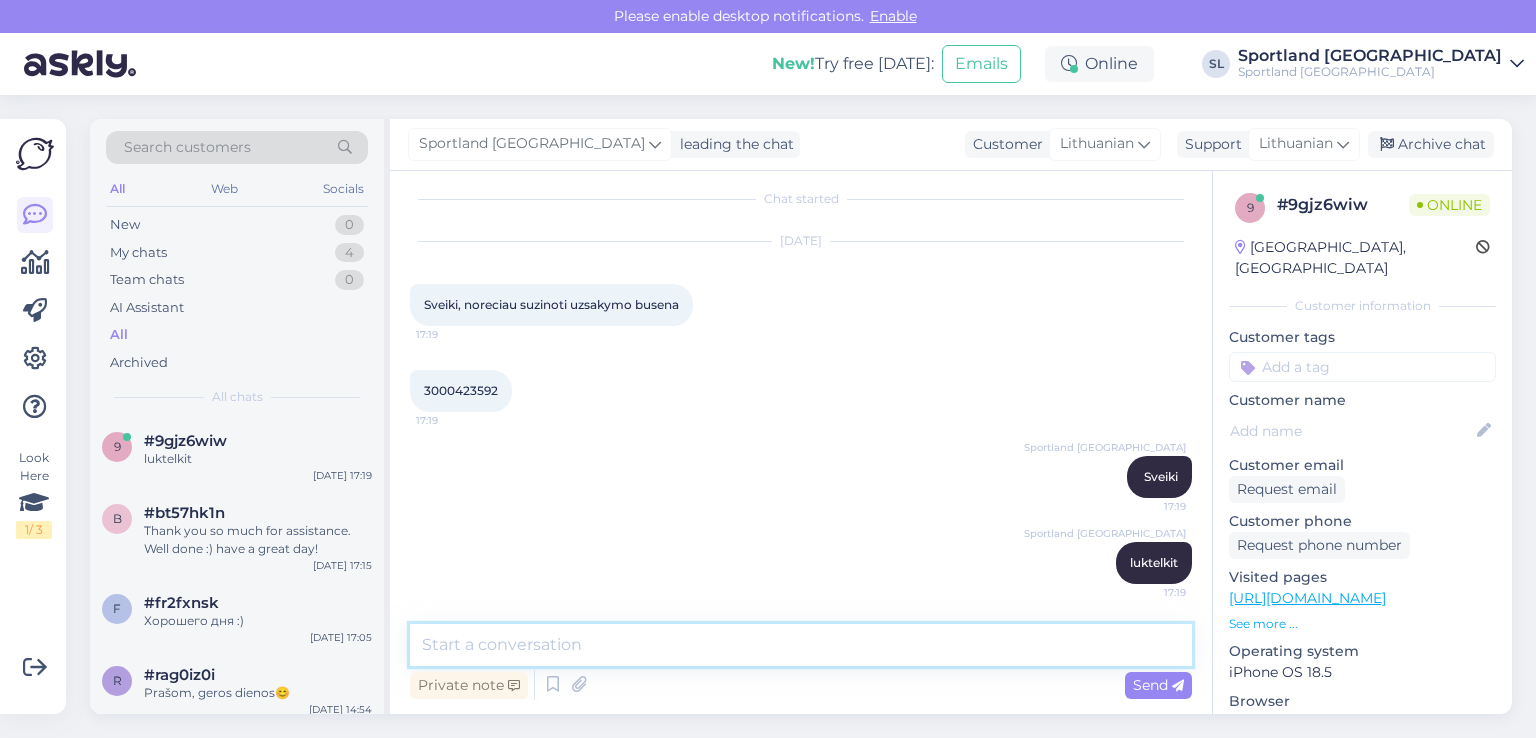scroll, scrollTop: 117, scrollLeft: 0, axis: vertical 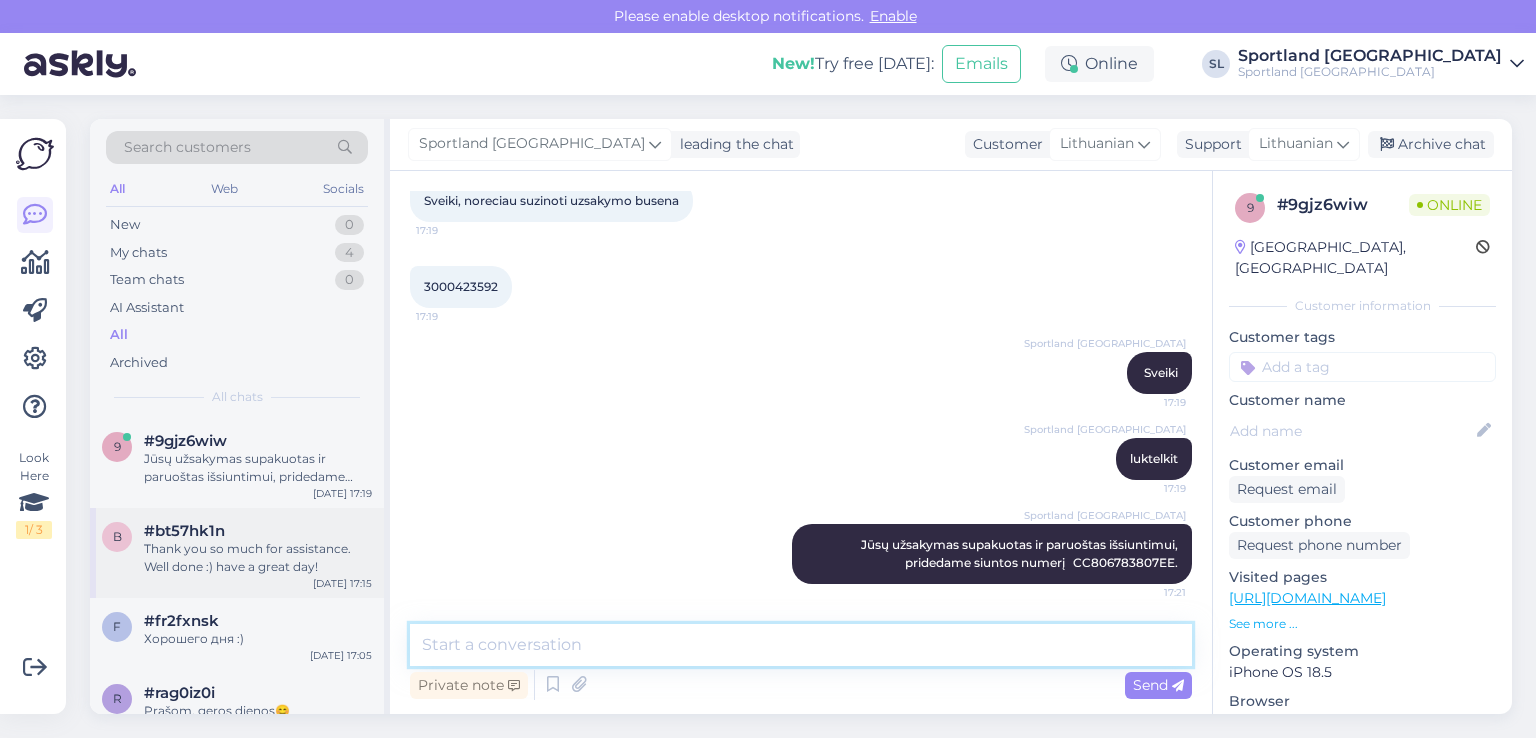 type 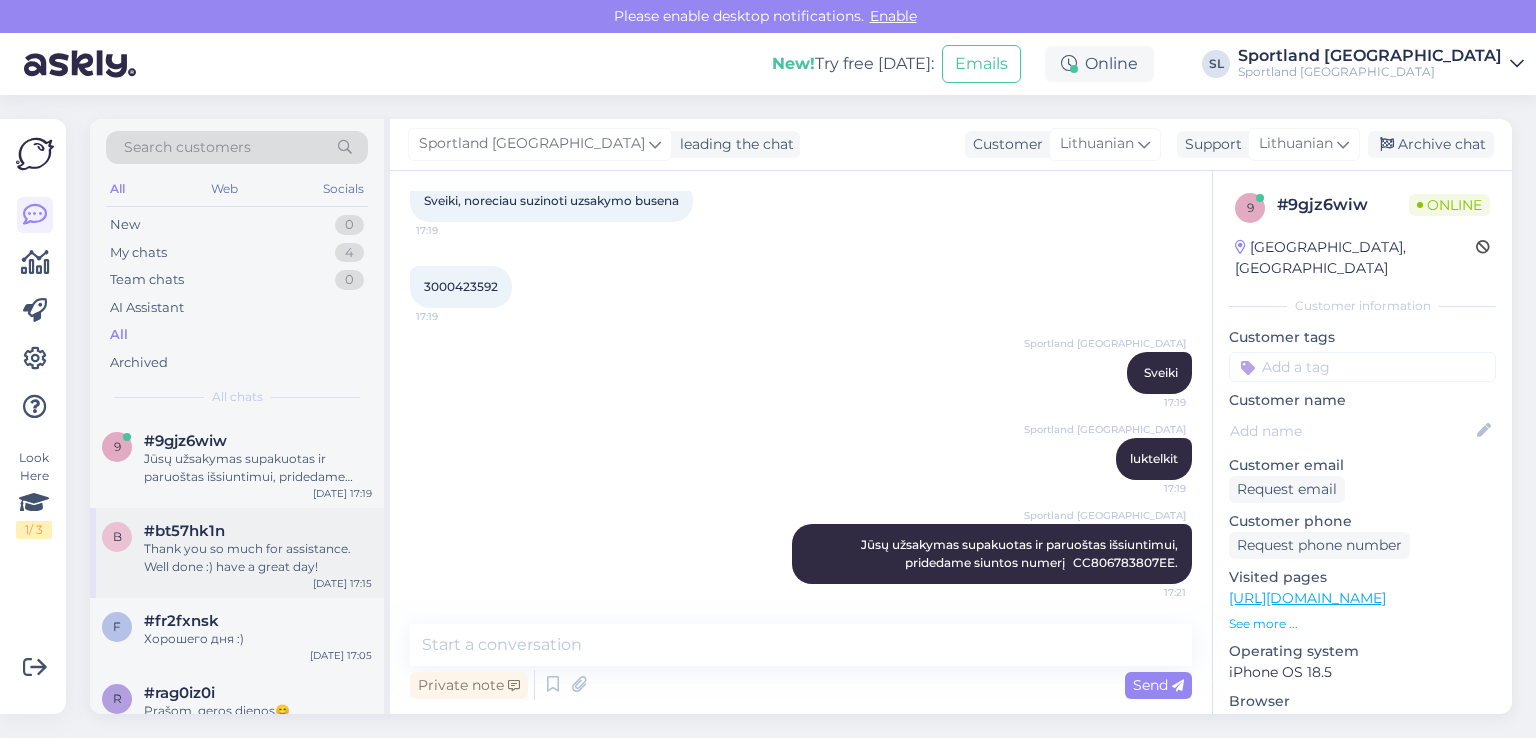 click on "b #bt57hk1n Thank you so much for assistance. Well done :) have a great day!  Jul 16 17:15" at bounding box center [237, 553] 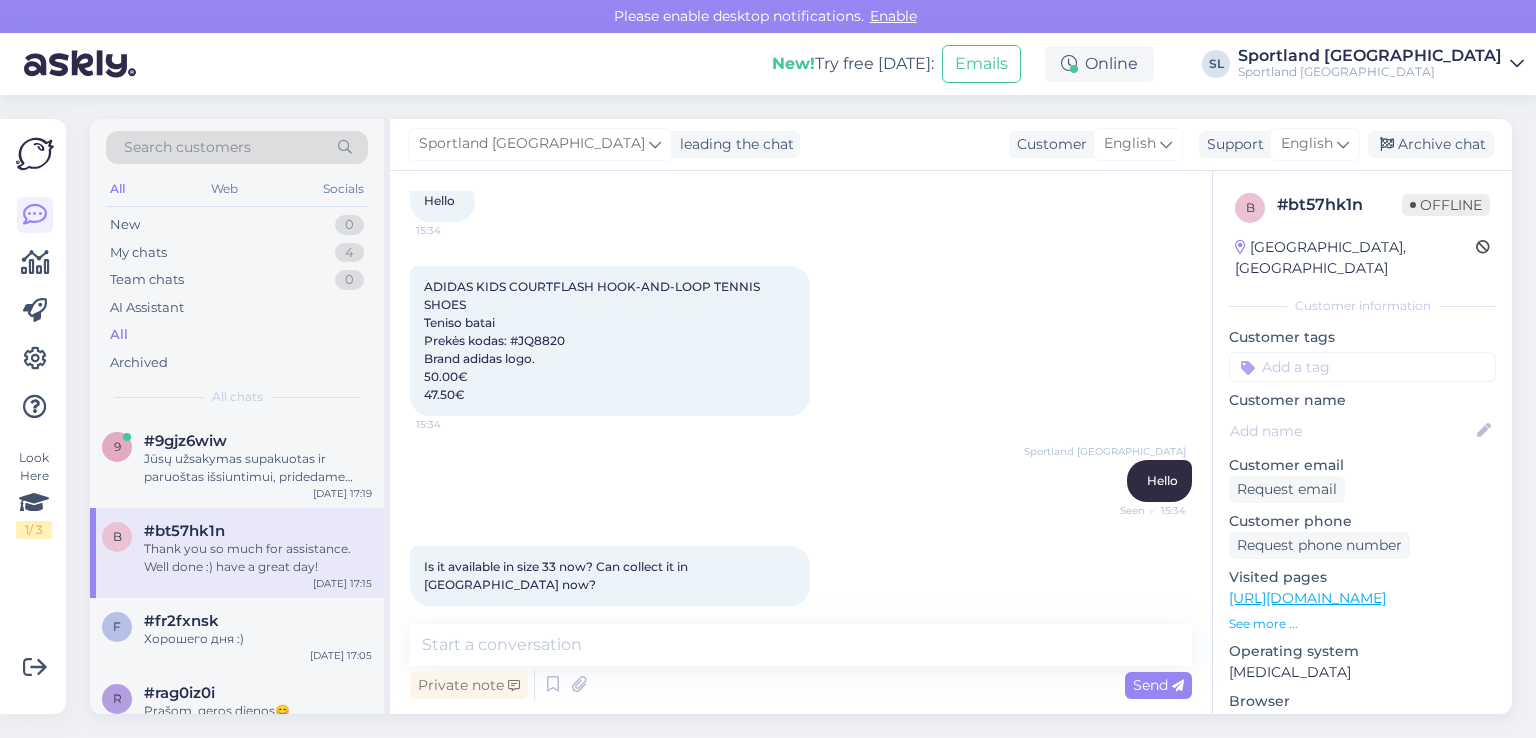 scroll, scrollTop: 1673, scrollLeft: 0, axis: vertical 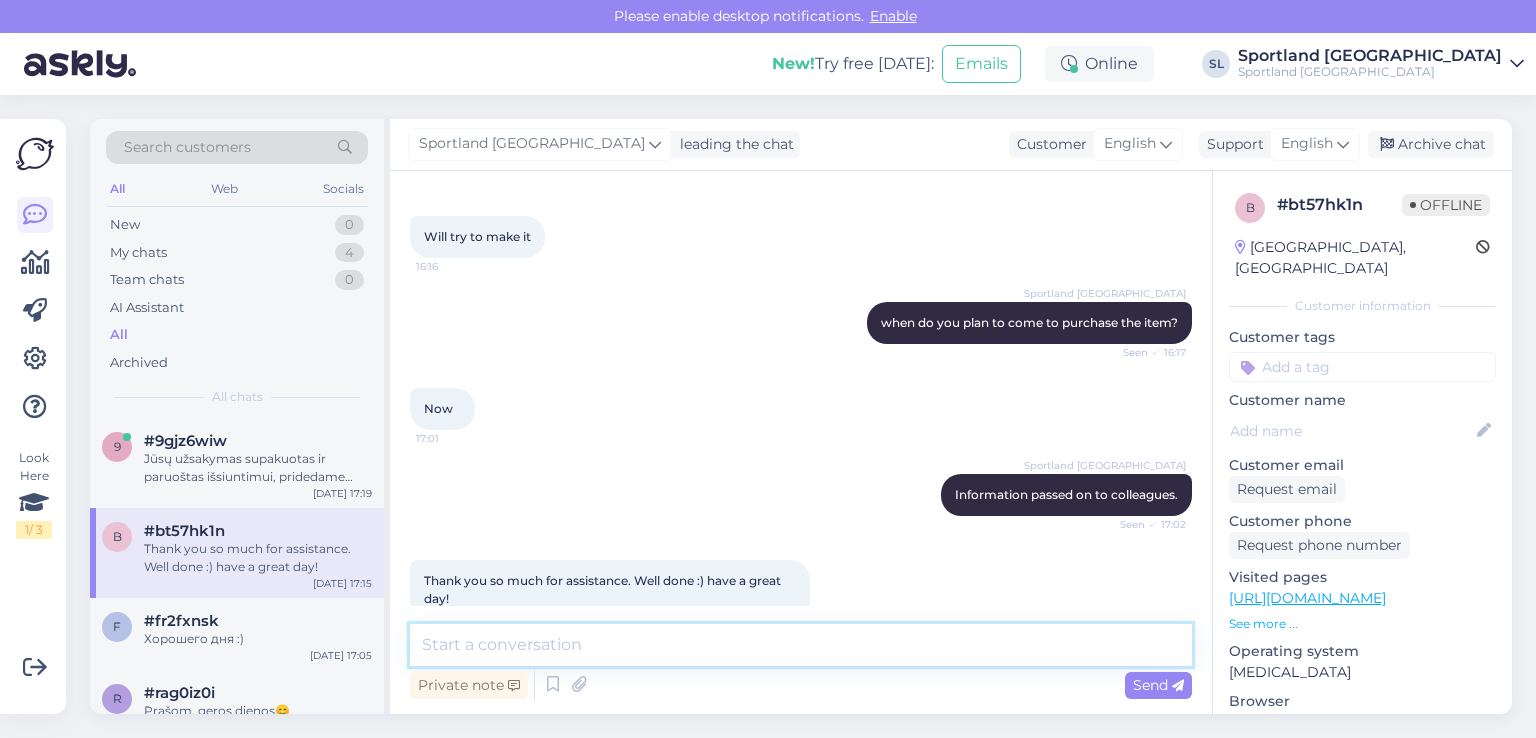 click at bounding box center [801, 645] 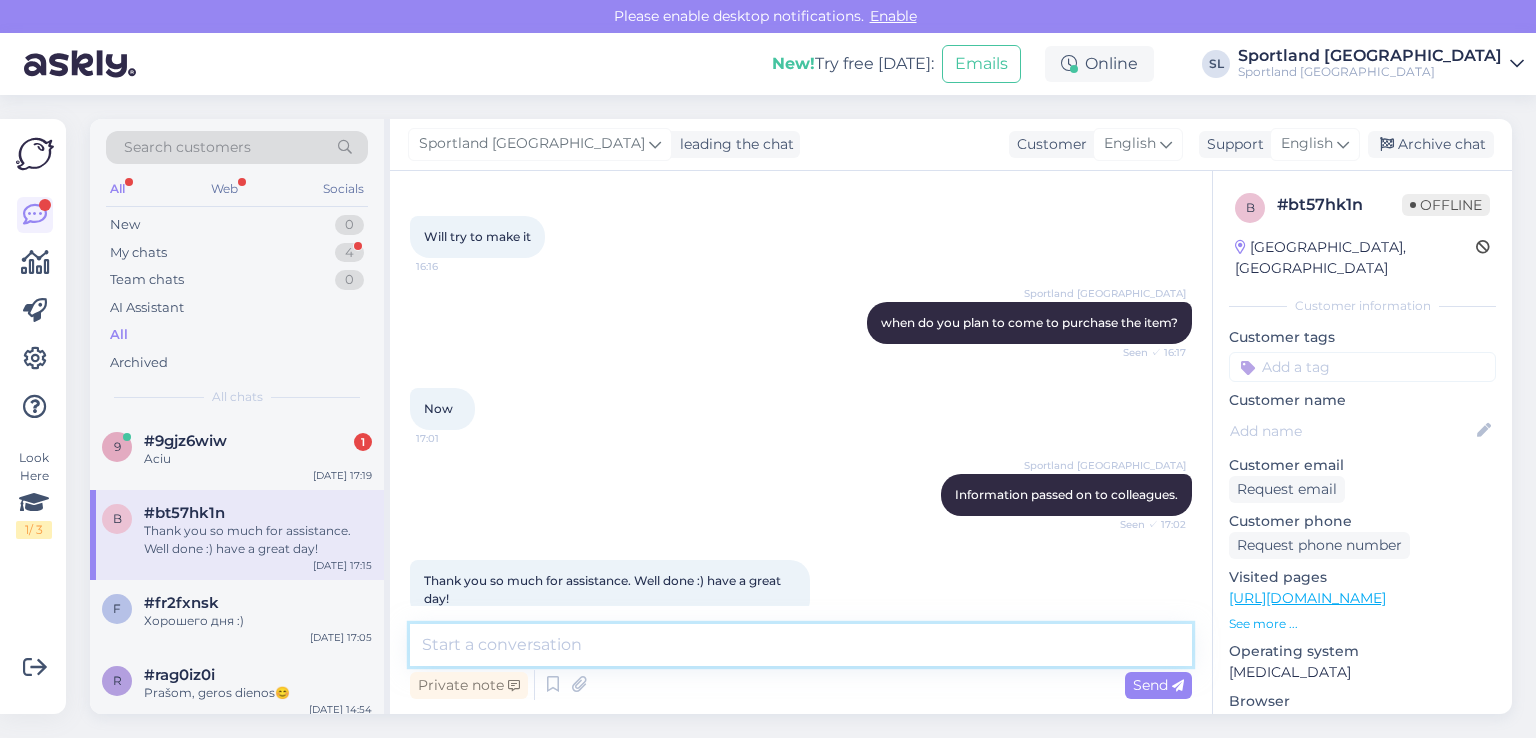 click at bounding box center (801, 645) 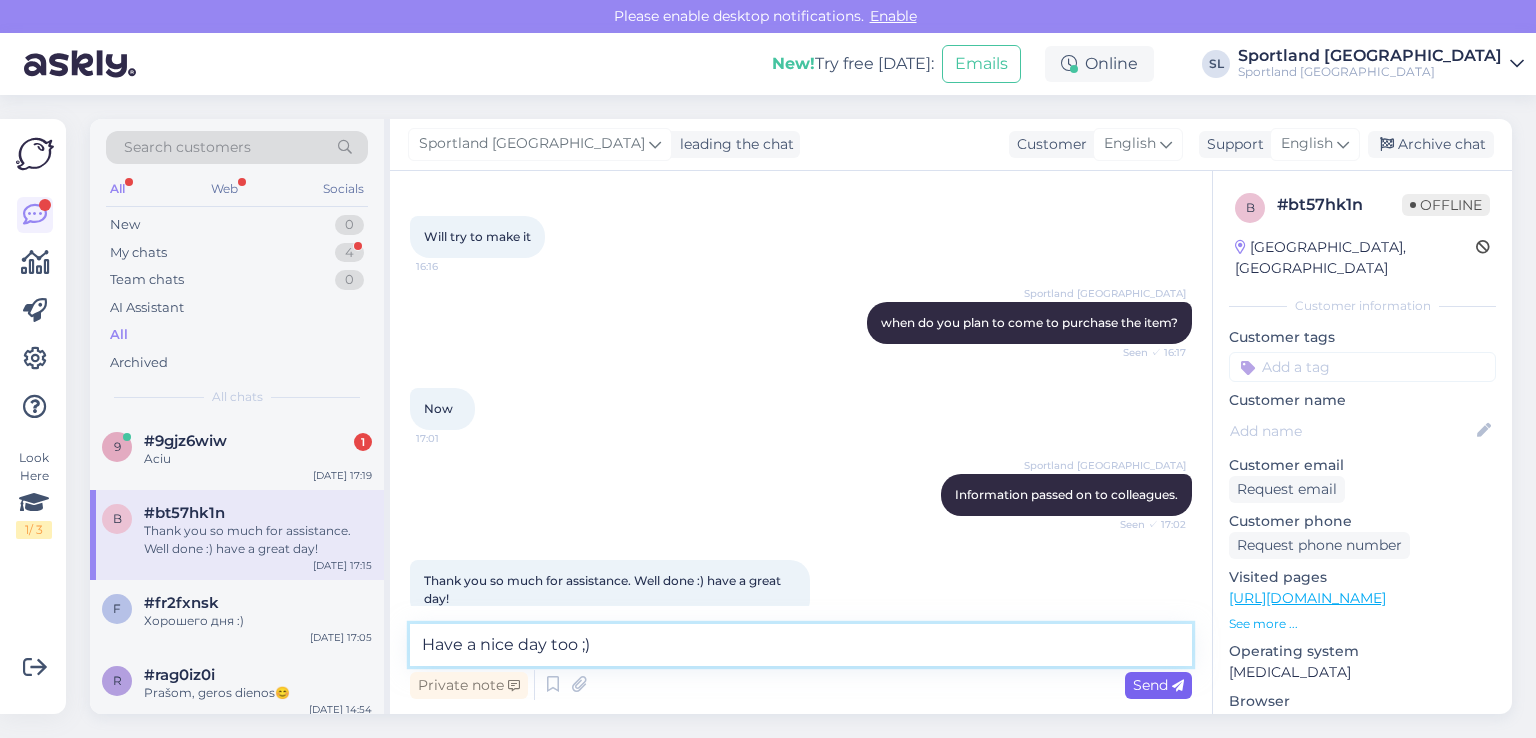 type on "Have a nice day too ;)" 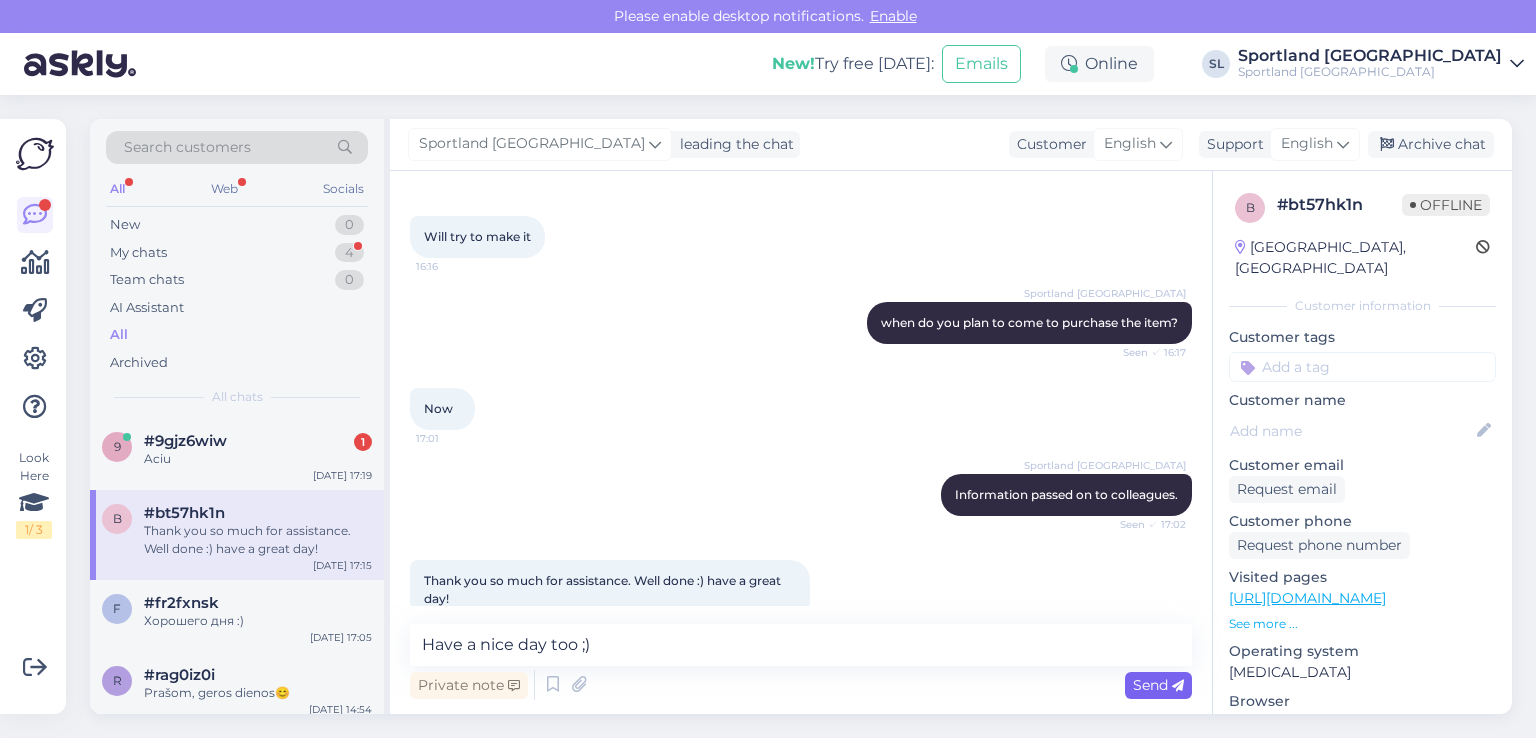 click on "Send" at bounding box center (1158, 685) 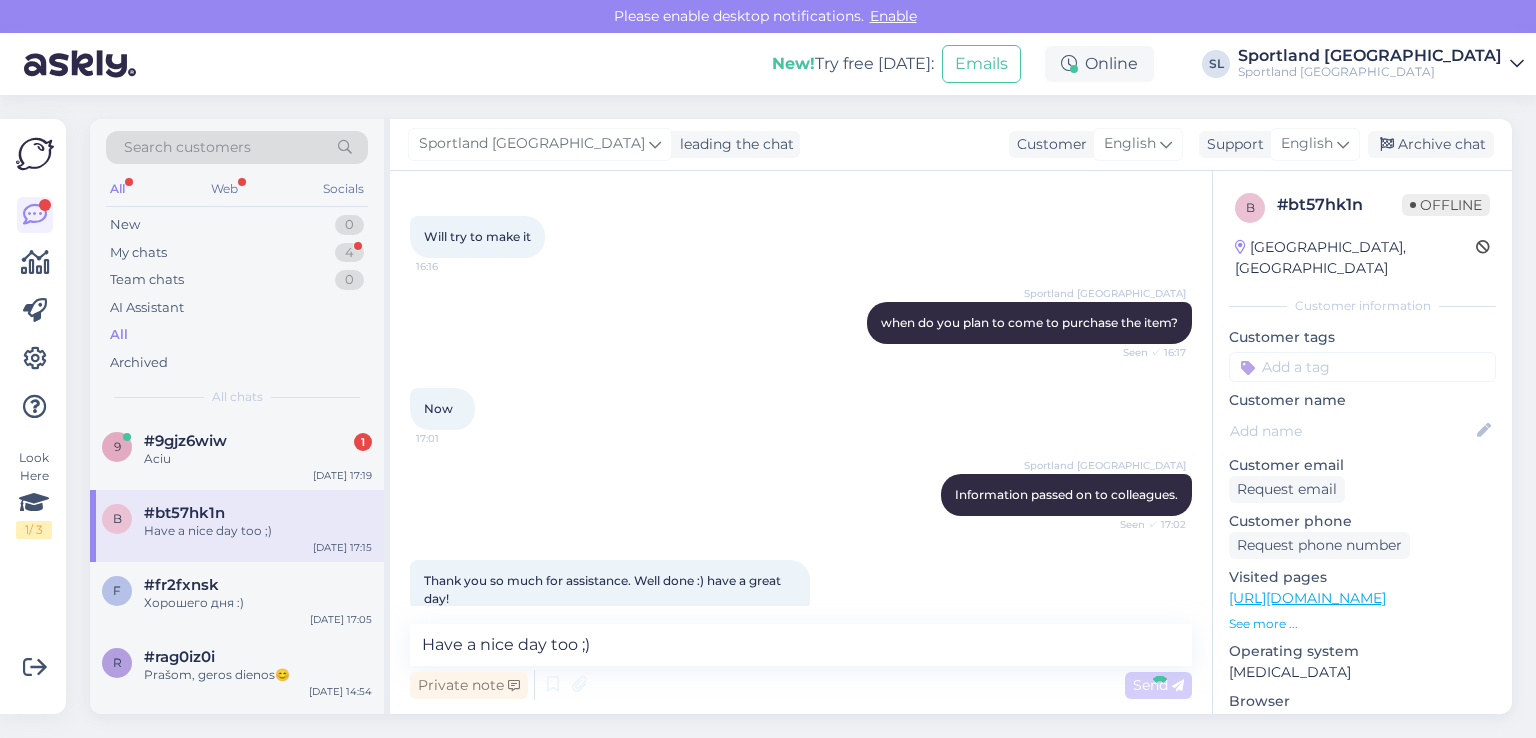 type 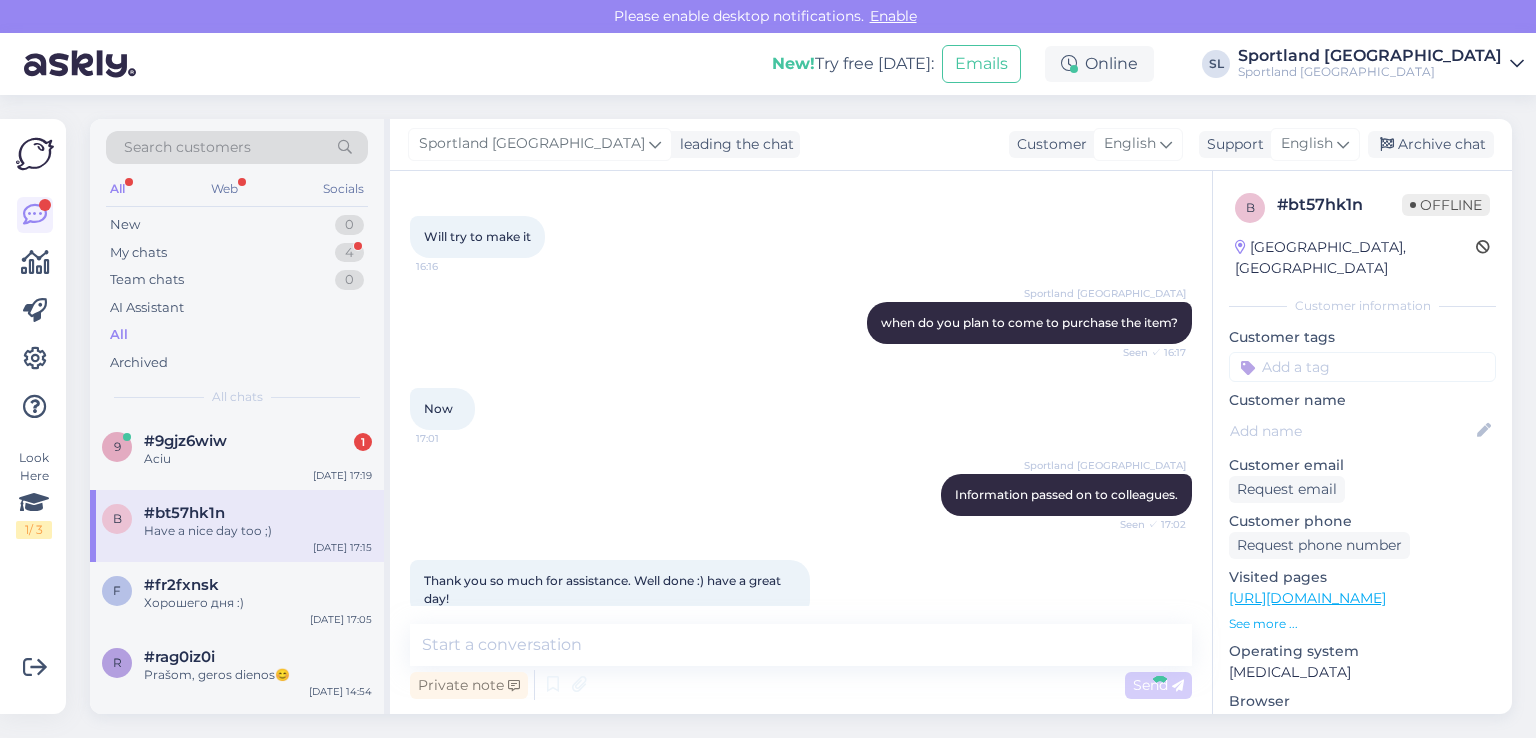 scroll, scrollTop: 1760, scrollLeft: 0, axis: vertical 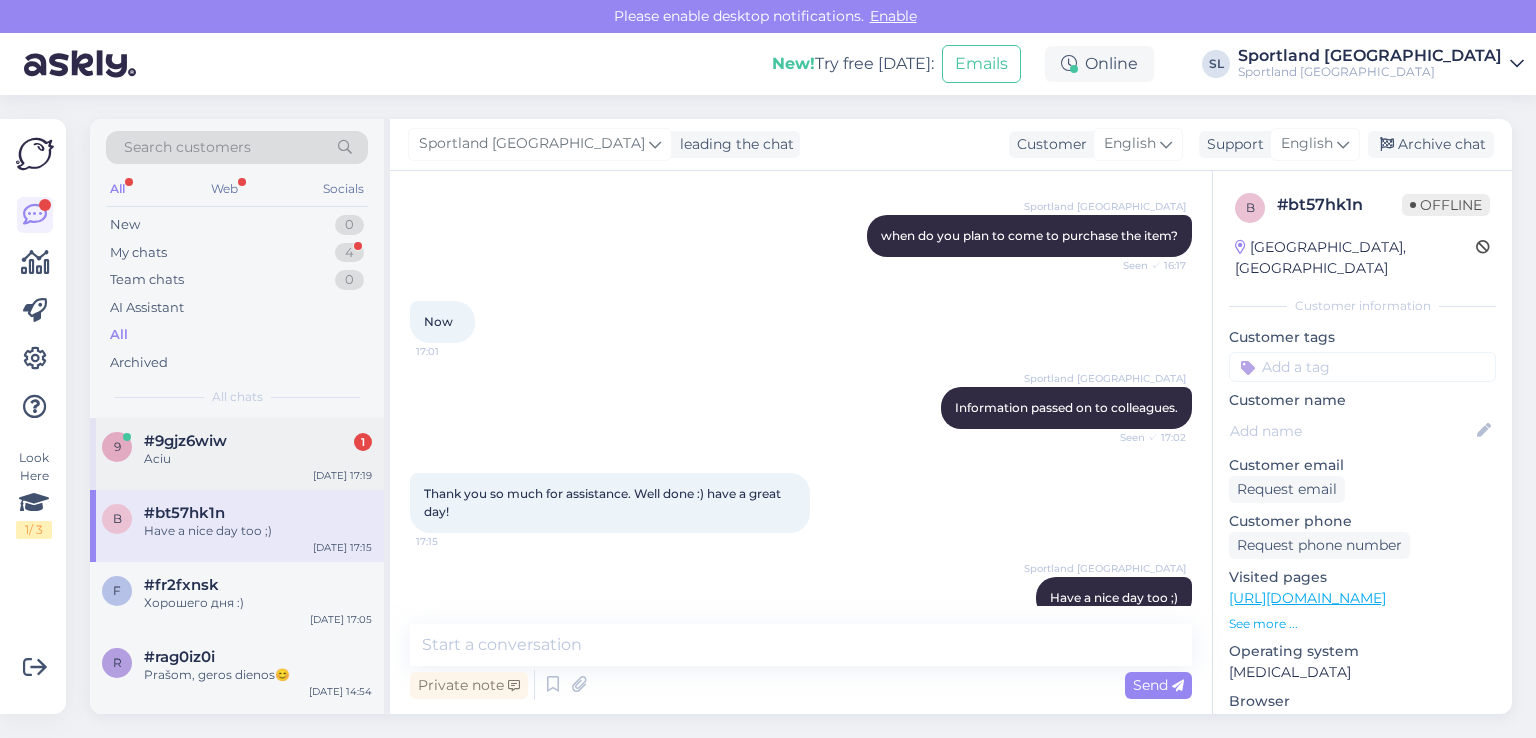 click on "#9gjz6wiw" at bounding box center (185, 441) 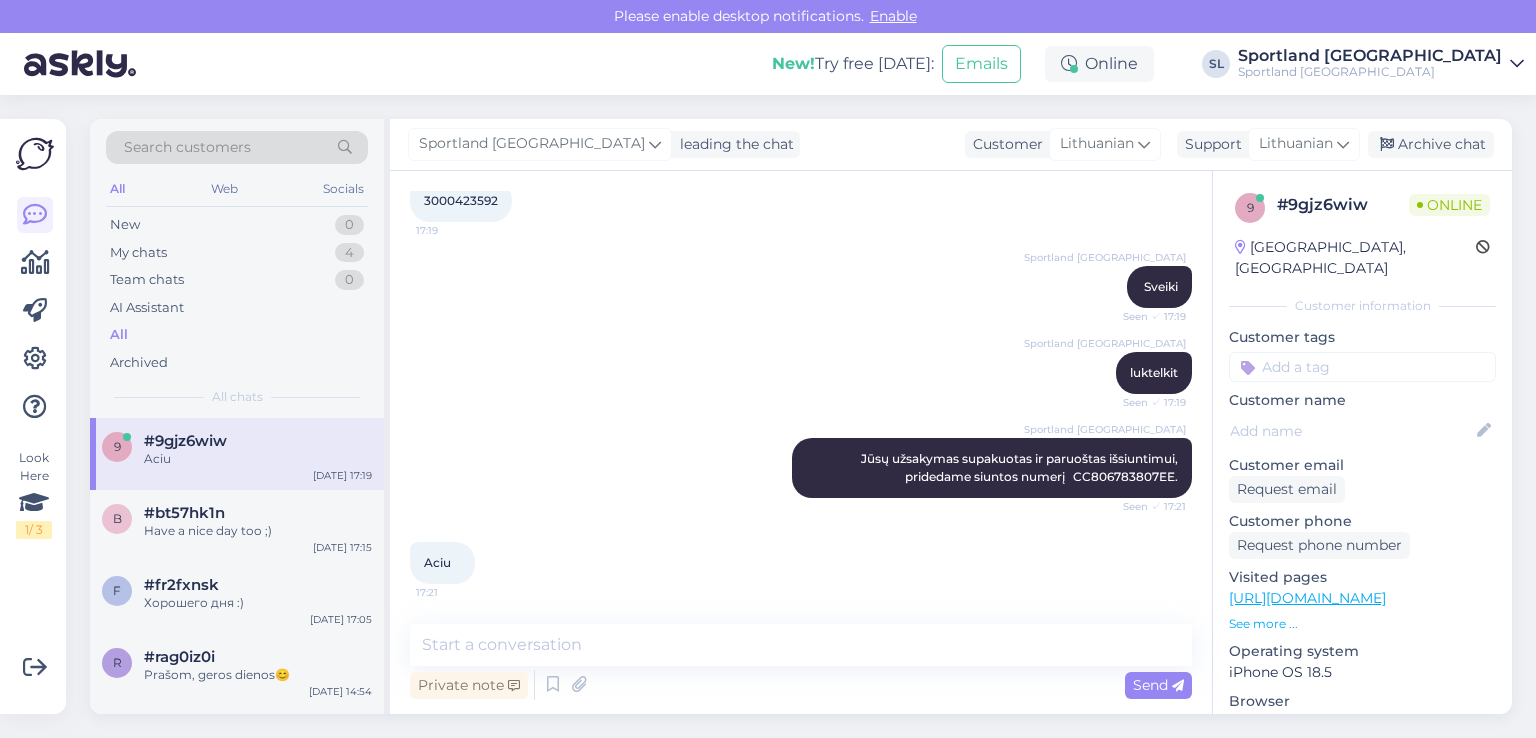 scroll, scrollTop: 170, scrollLeft: 0, axis: vertical 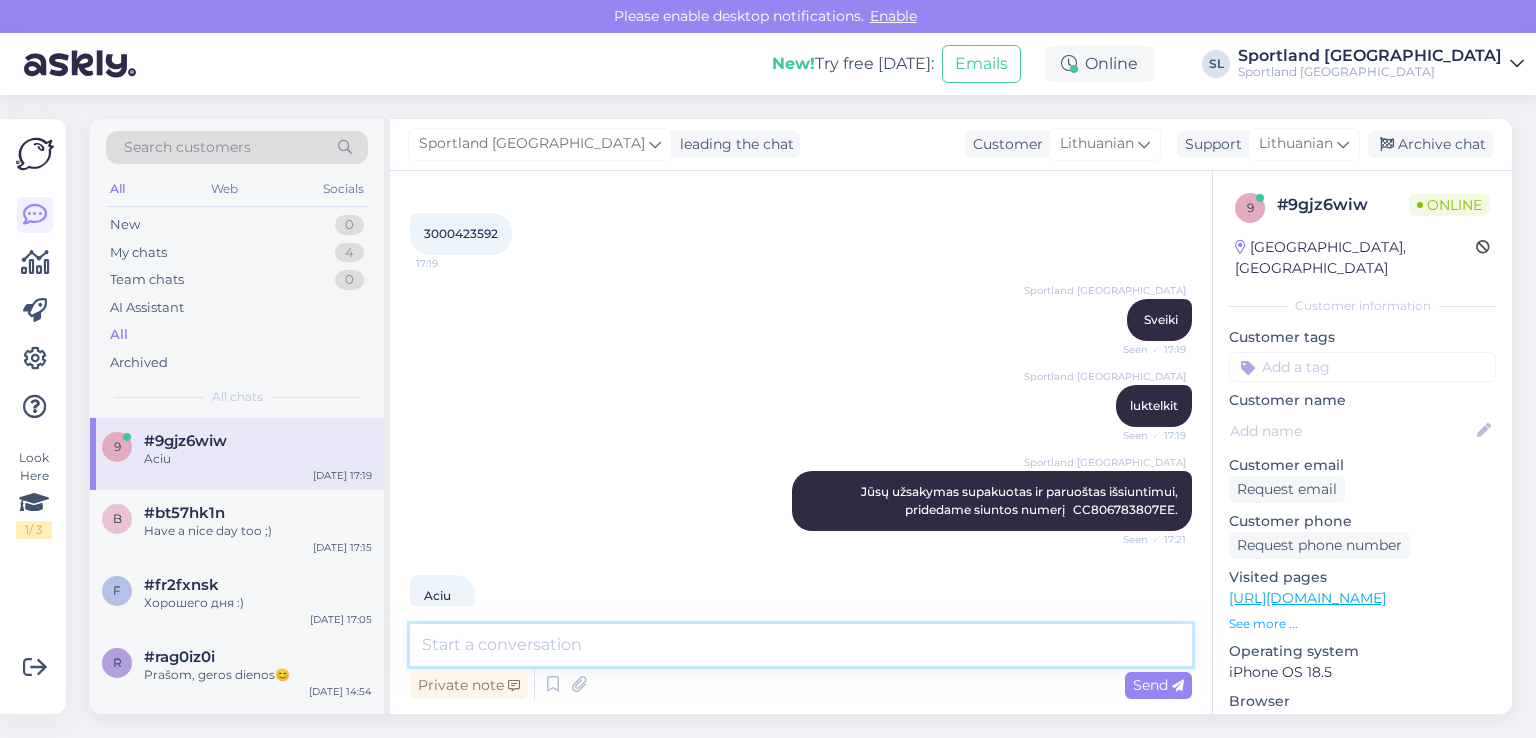click at bounding box center (801, 645) 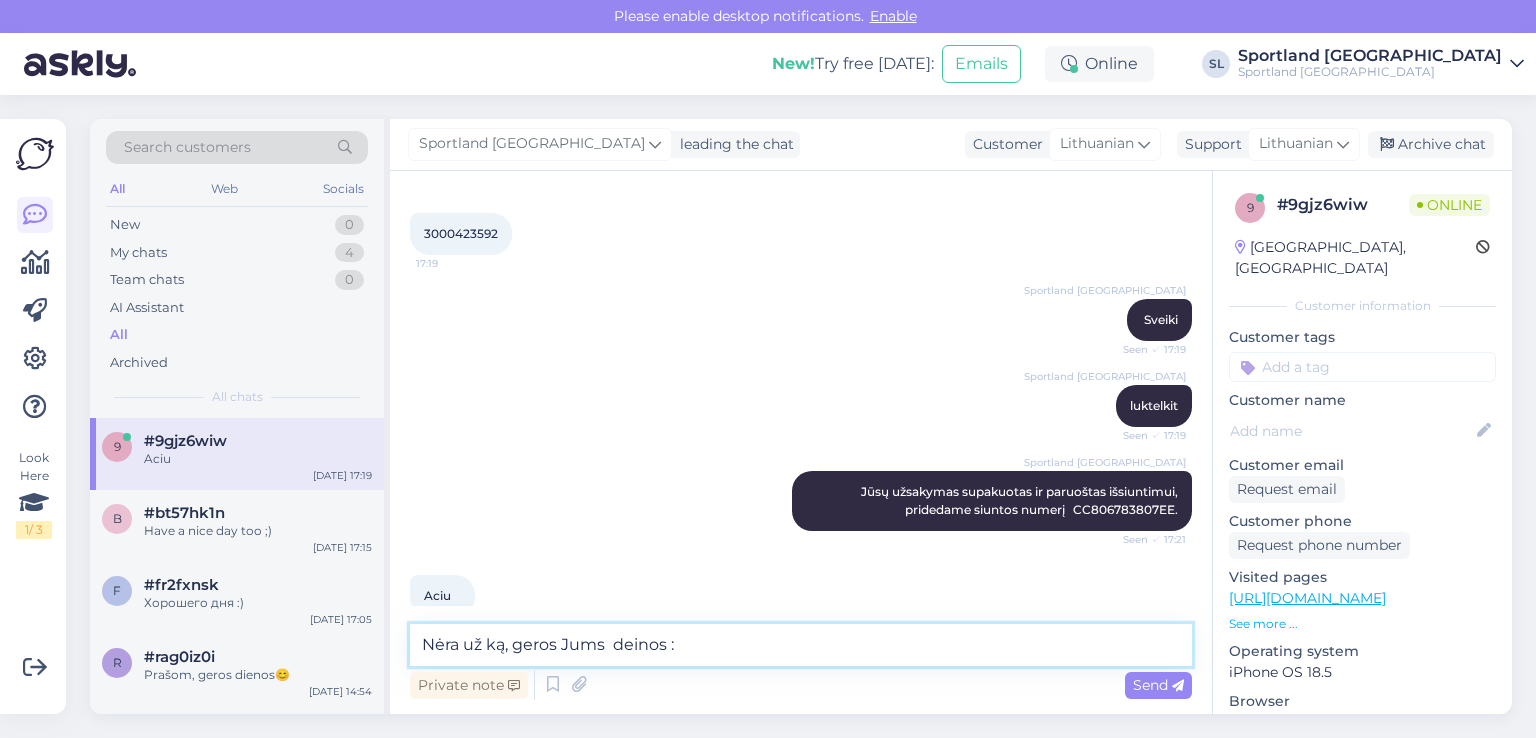 click on "Nėra už ką, geros Jums  deinos :" at bounding box center [801, 645] 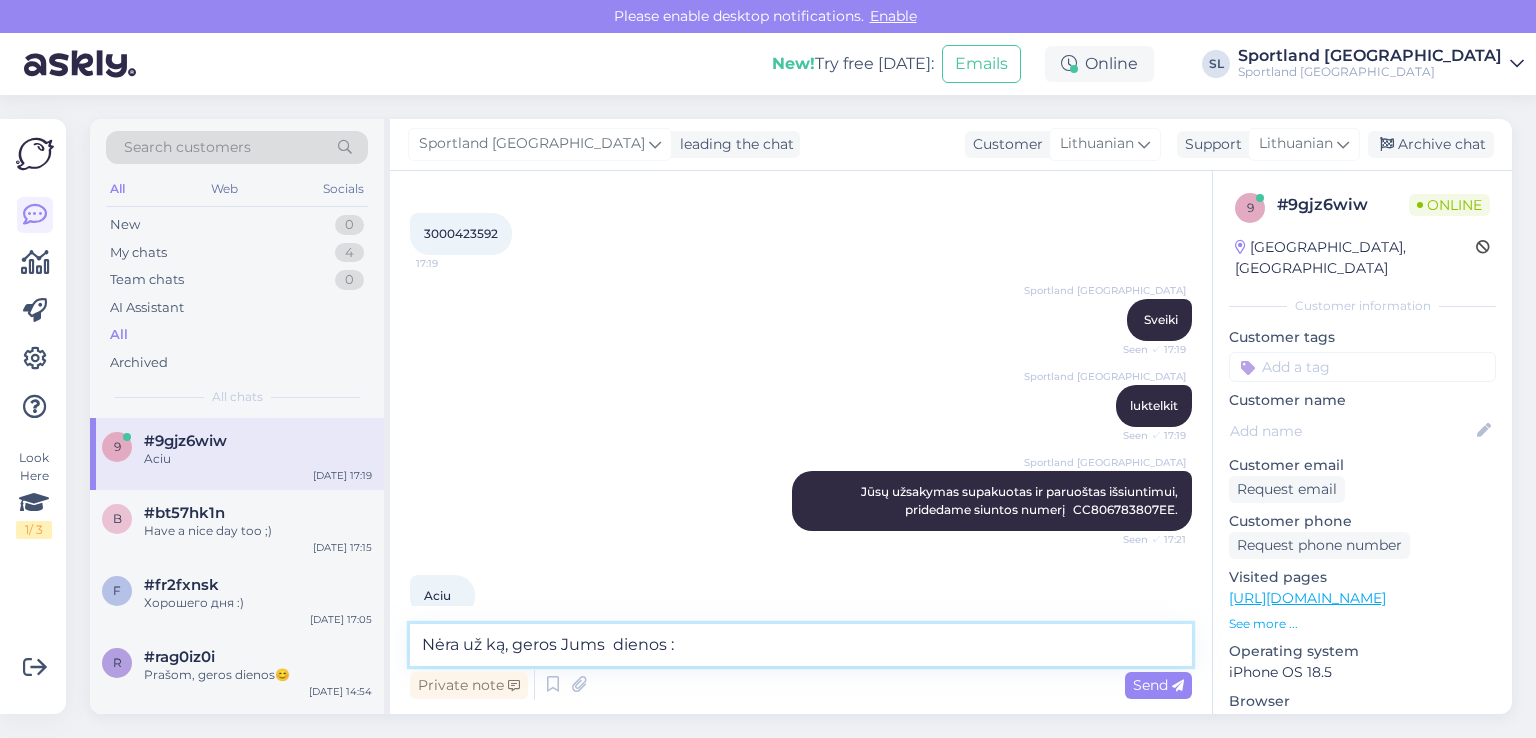 click on "Nėra už ką, geros Jums  dienos :" at bounding box center [801, 645] 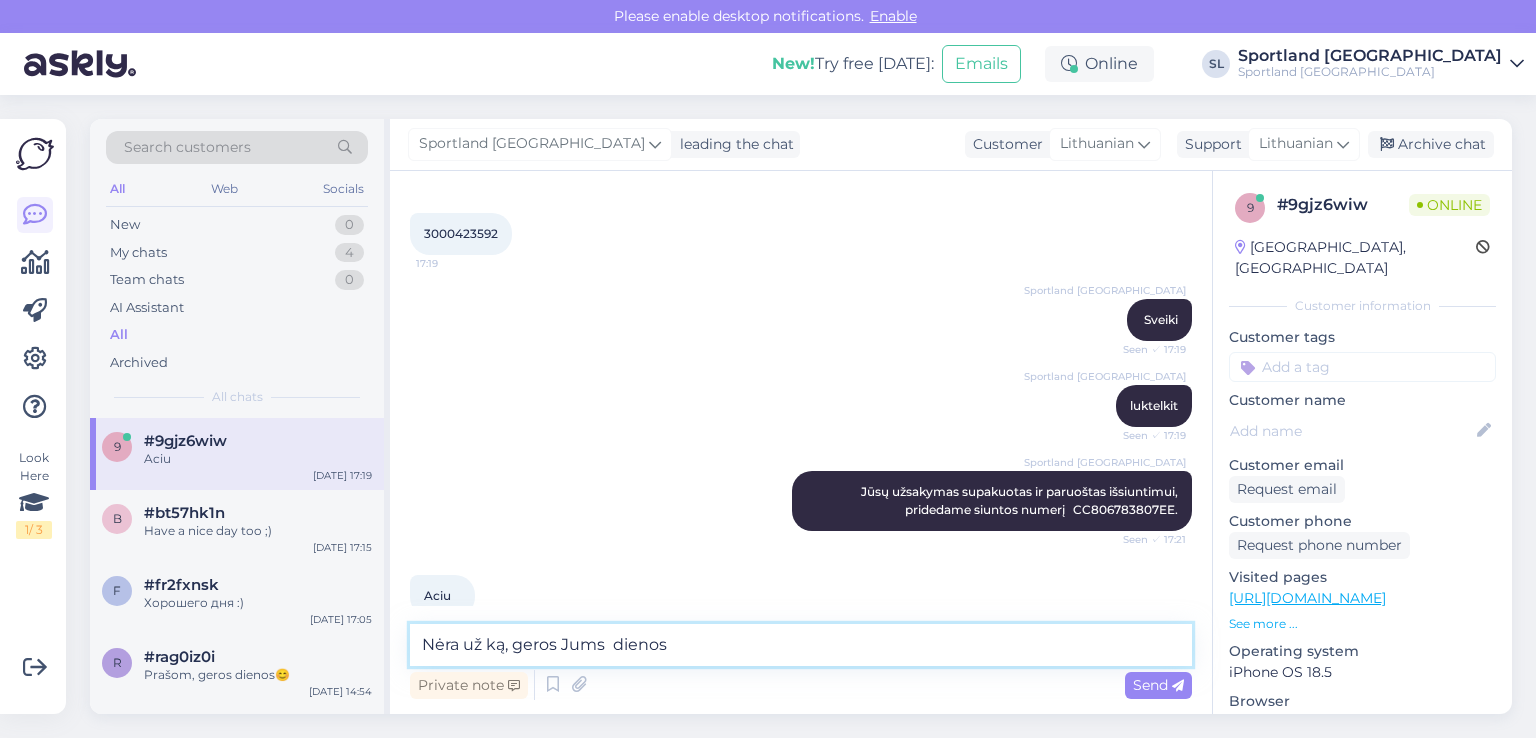 type 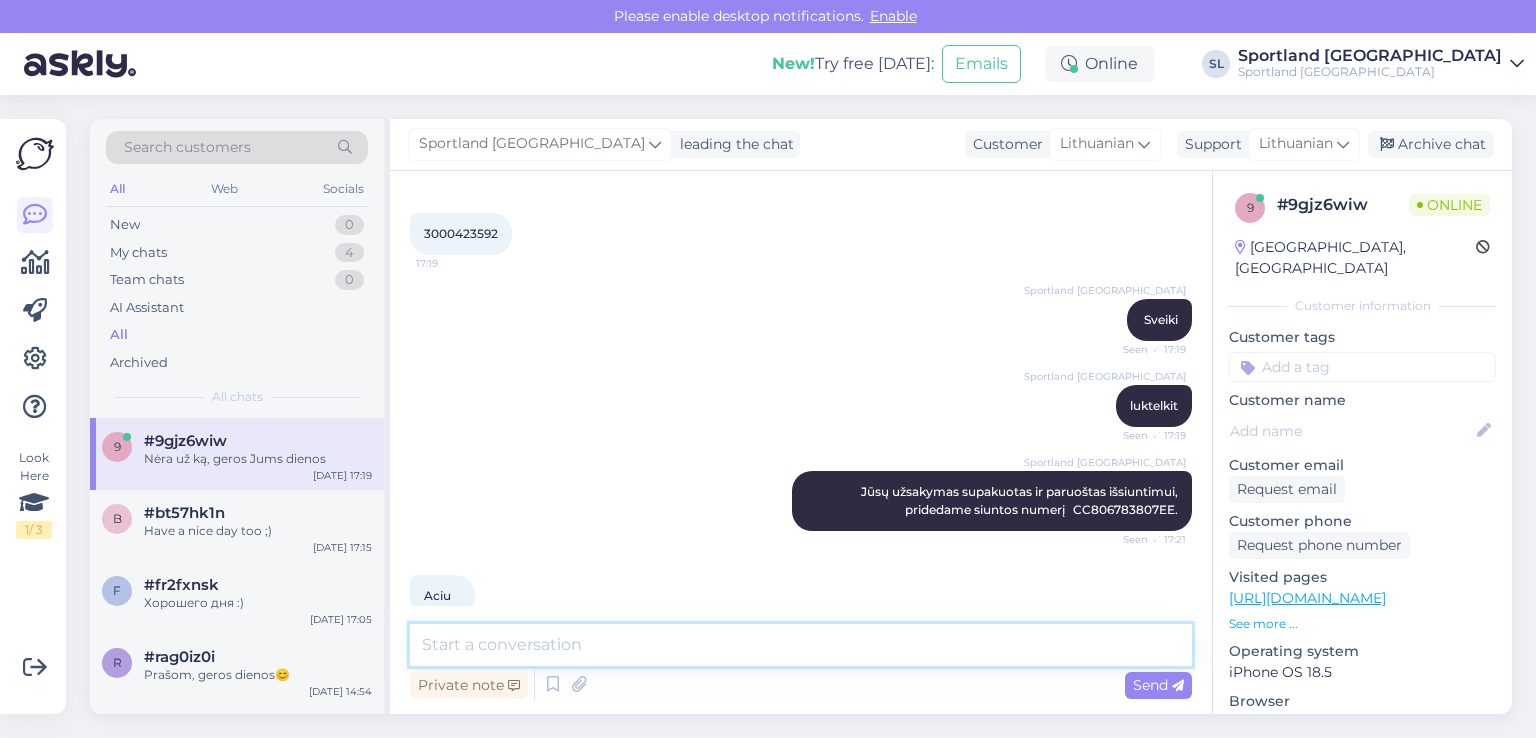 scroll, scrollTop: 289, scrollLeft: 0, axis: vertical 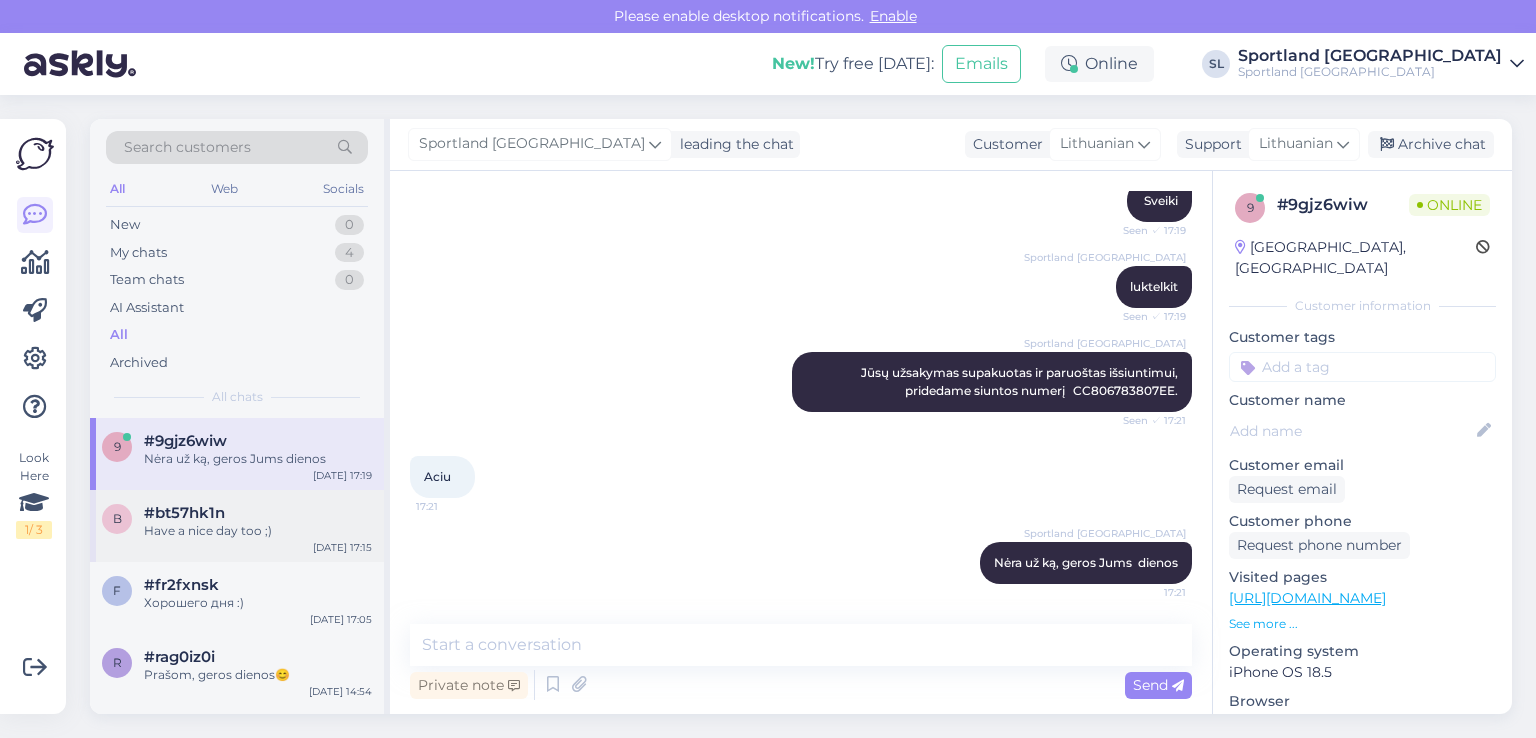 click on "Have a nice day too ;)" at bounding box center (258, 531) 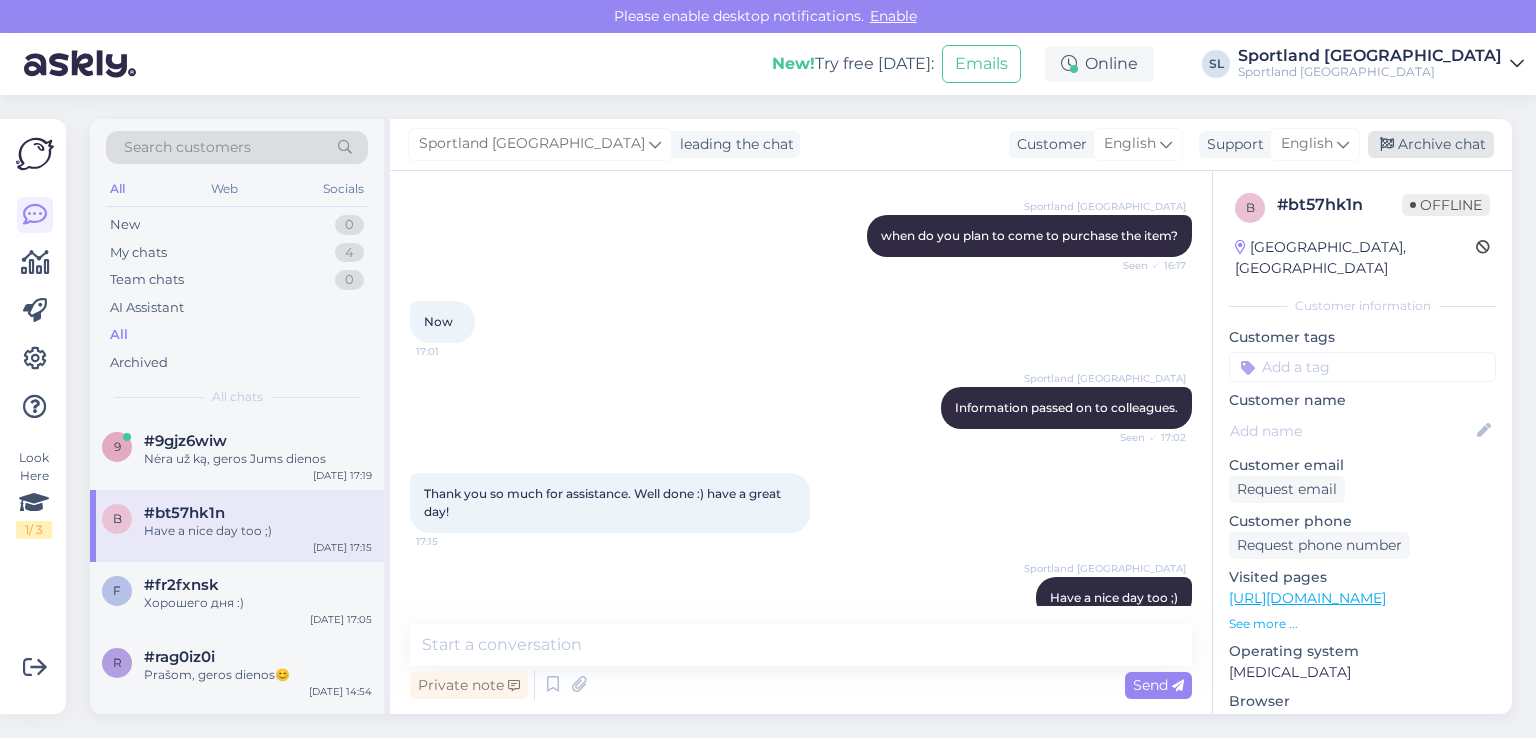 click on "Archive chat" at bounding box center (1431, 144) 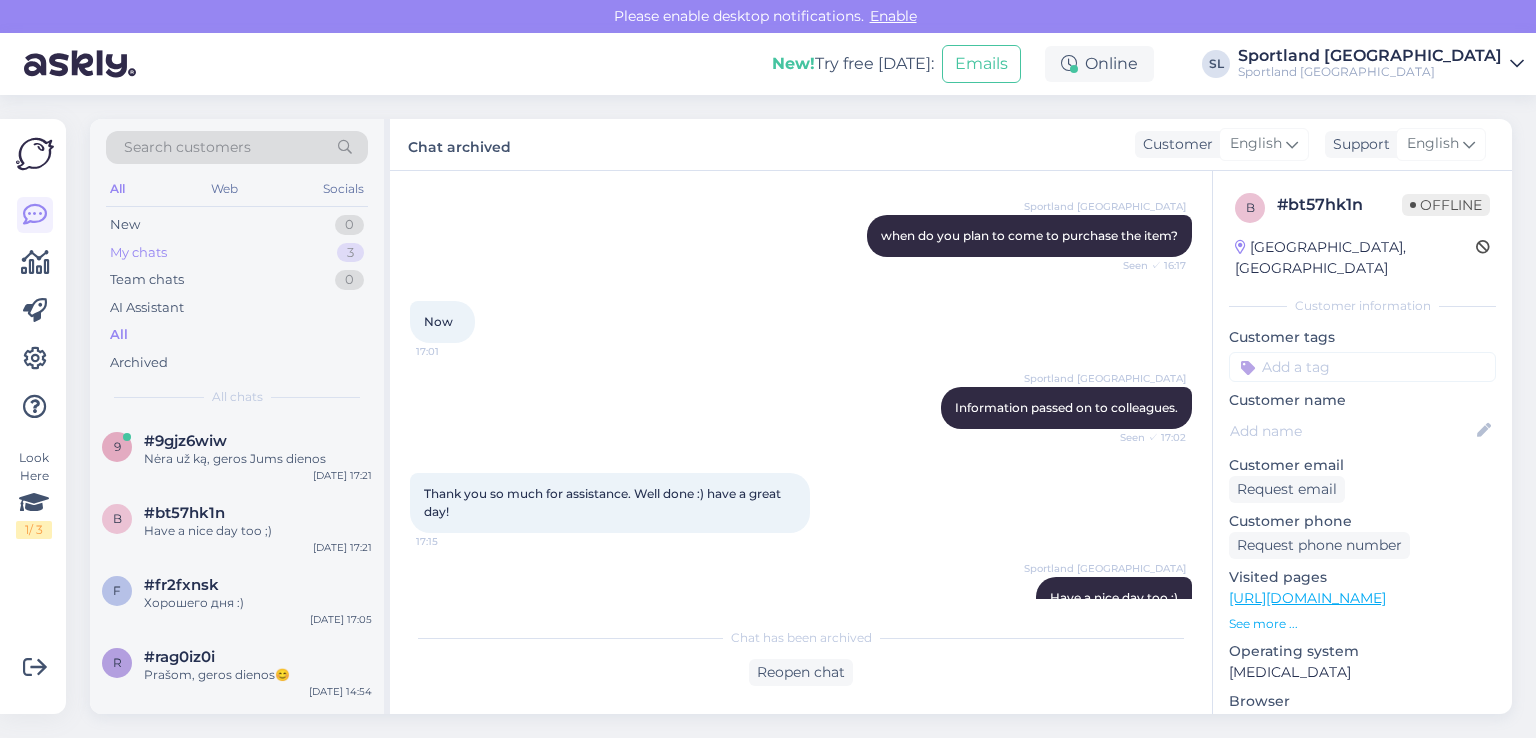 click on "My chats 3" at bounding box center [237, 253] 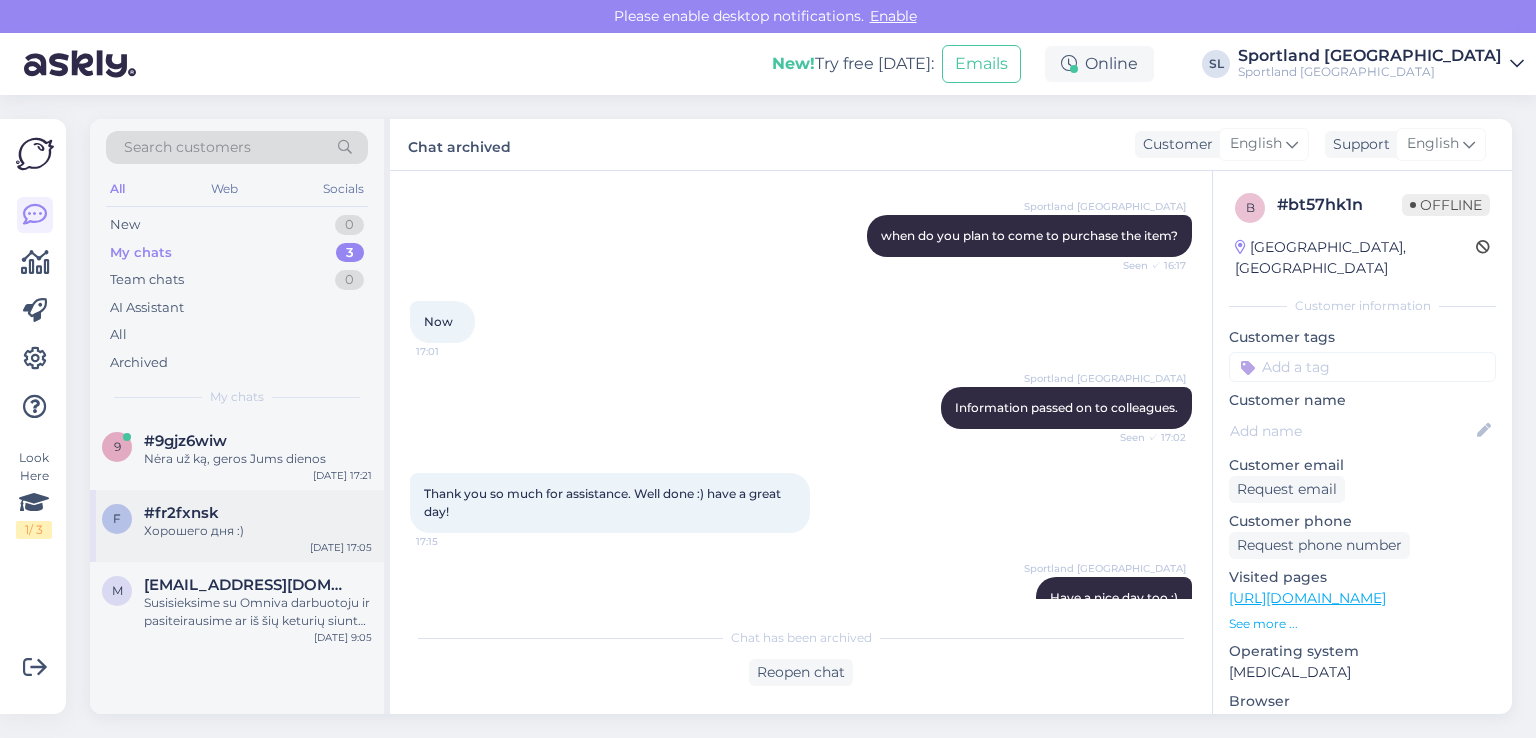 click on "#fr2fxnsk" at bounding box center (258, 513) 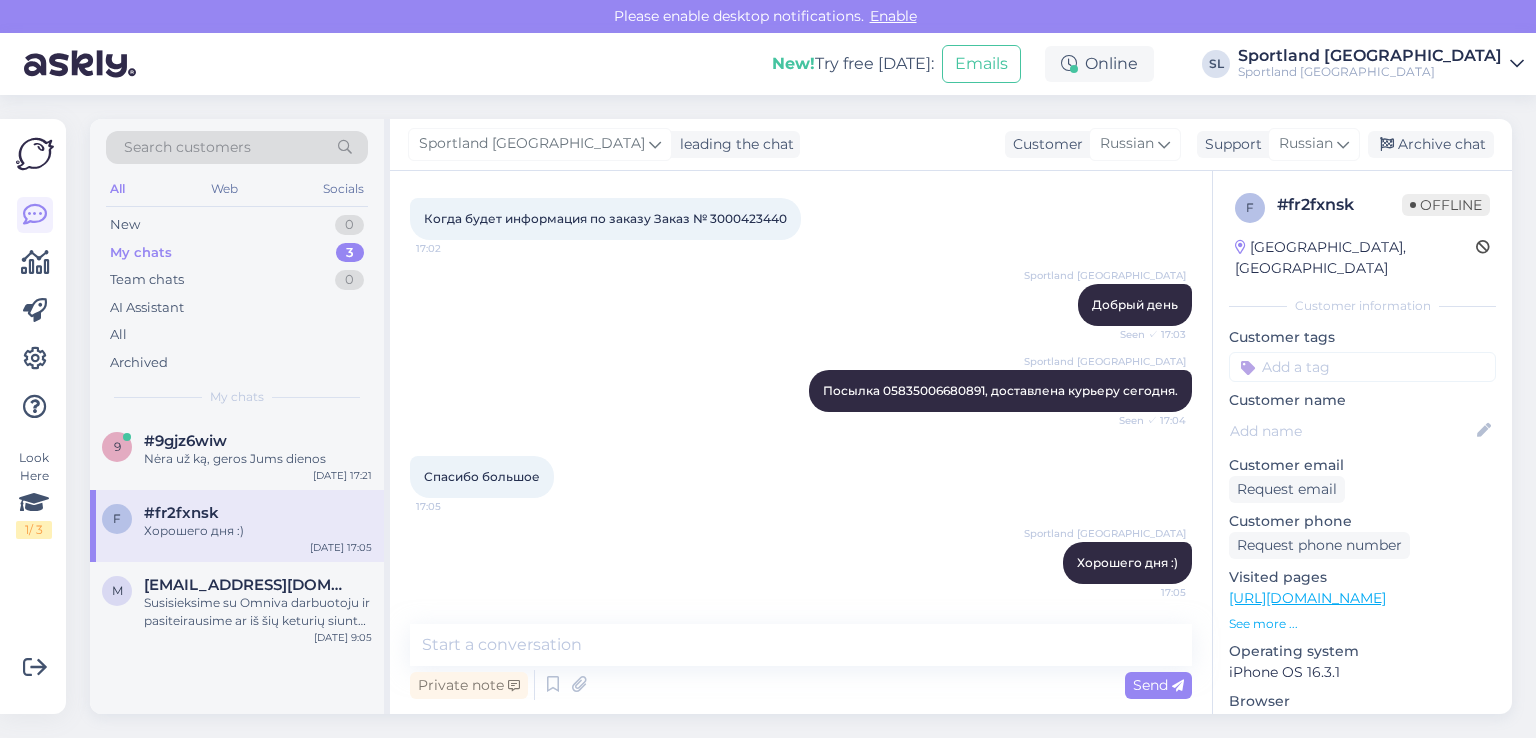 scroll, scrollTop: 185, scrollLeft: 0, axis: vertical 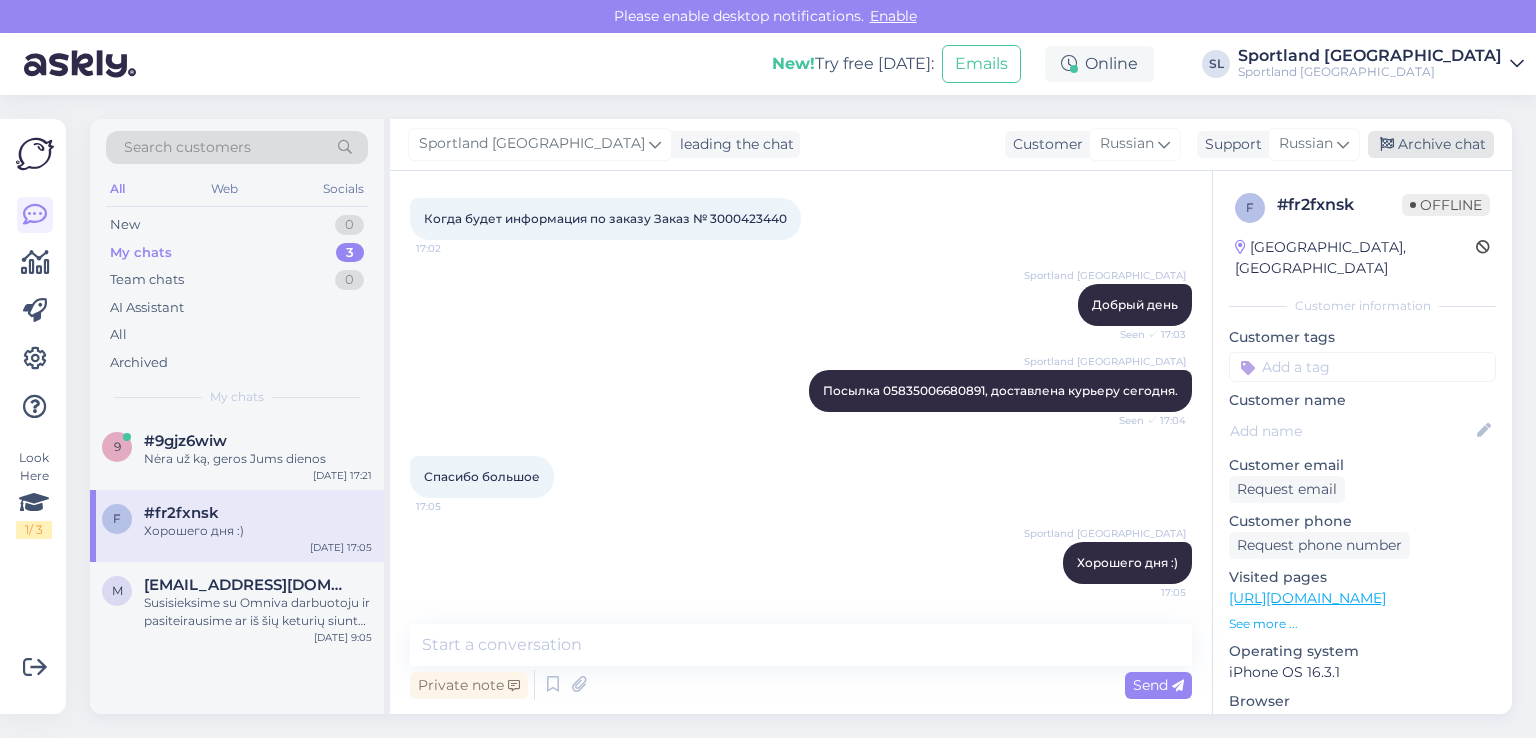 click on "Archive chat" at bounding box center [1431, 144] 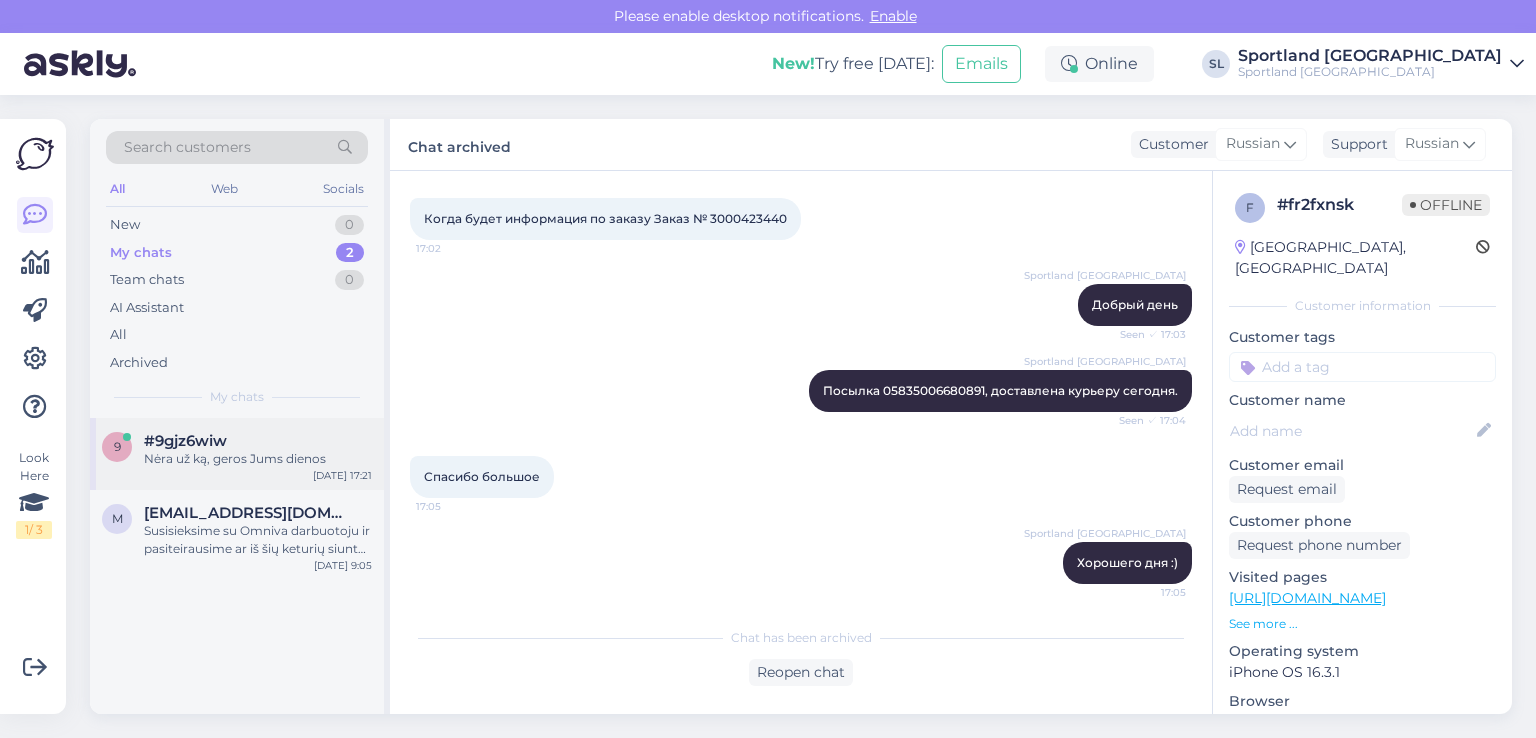 click on "9 #9gjz6wiw Nėra už ką, geros Jums  dienos  Jul 16 17:21" at bounding box center [237, 454] 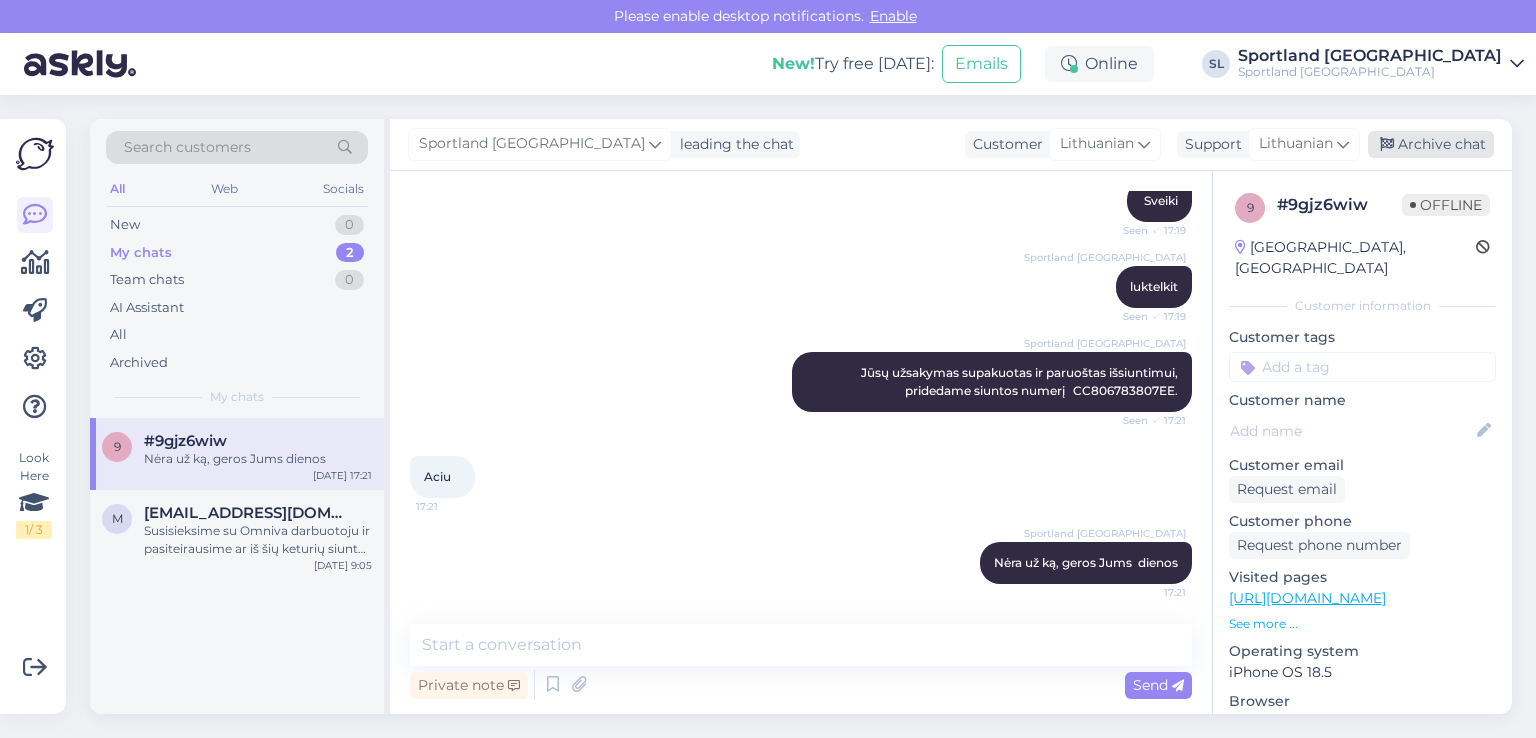 click on "Archive chat" at bounding box center [1431, 144] 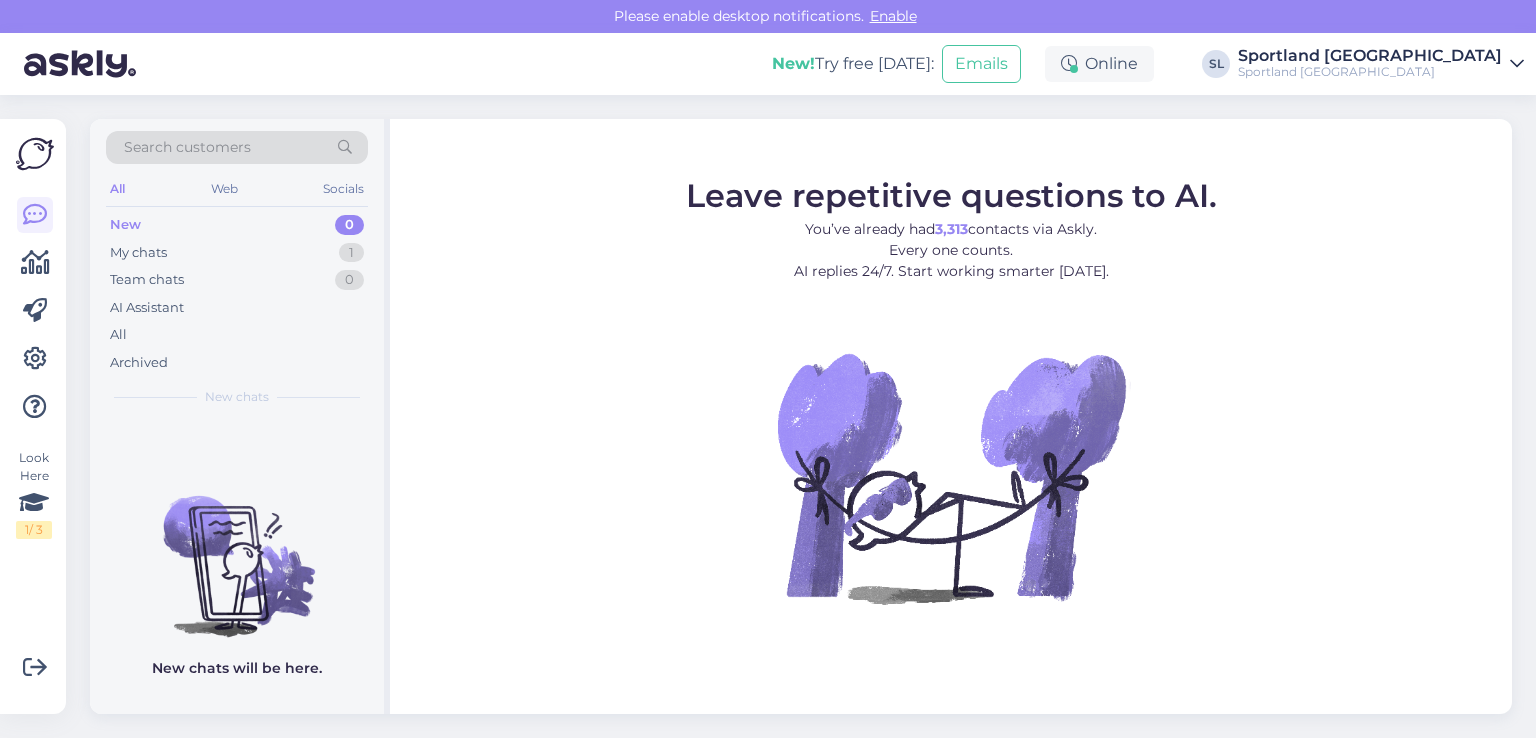 scroll, scrollTop: 0, scrollLeft: 0, axis: both 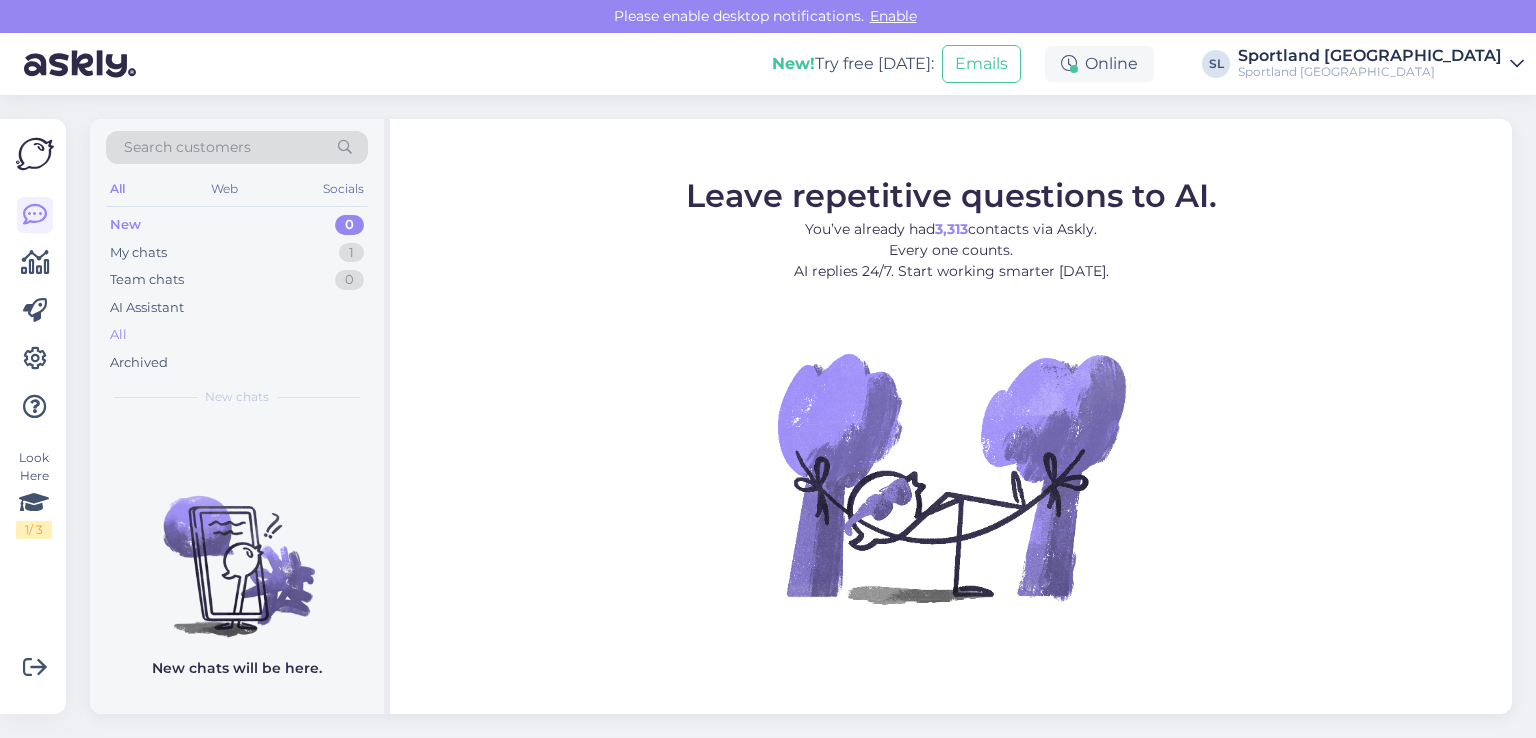 click on "All" at bounding box center [118, 335] 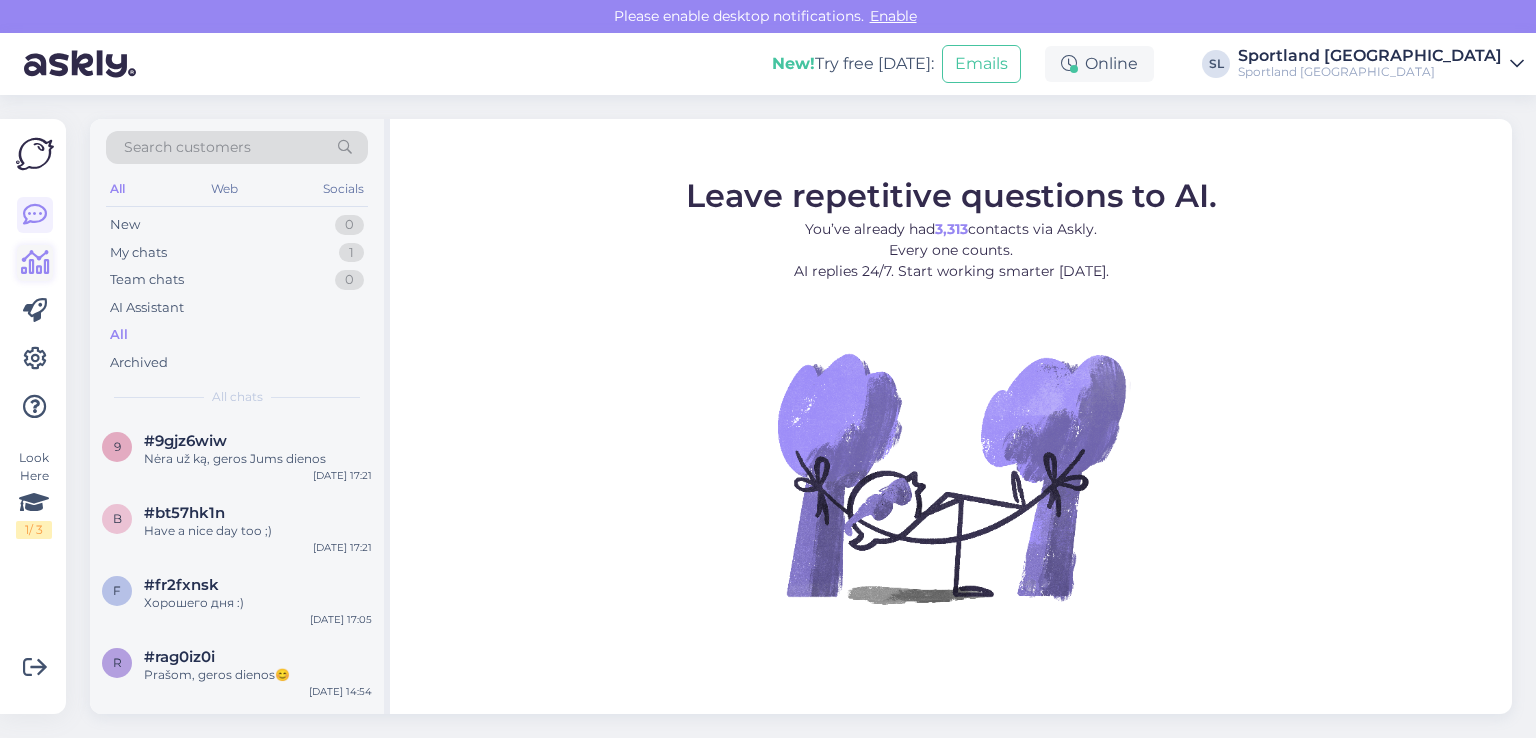 click at bounding box center [35, 263] 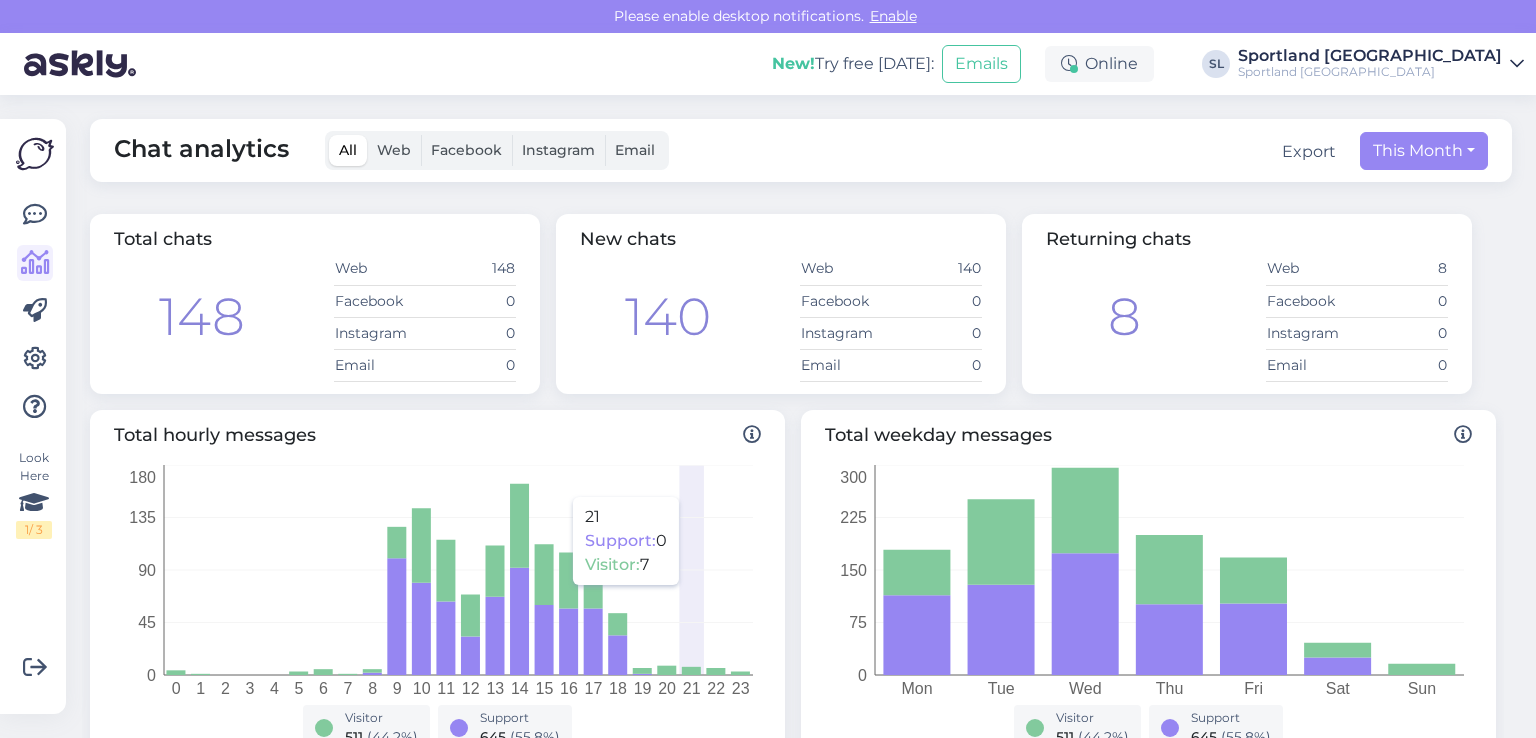scroll, scrollTop: 0, scrollLeft: 0, axis: both 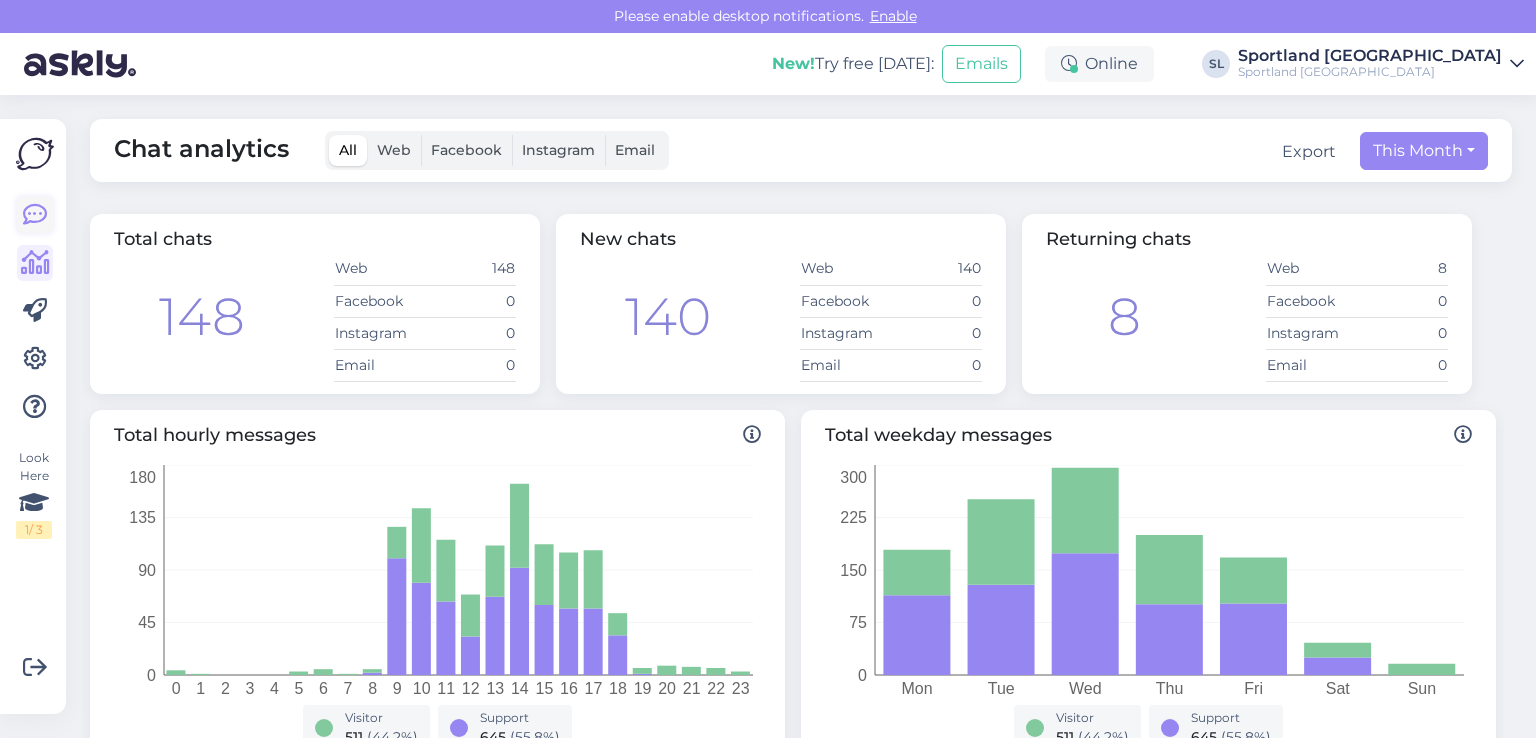 click at bounding box center [35, 215] 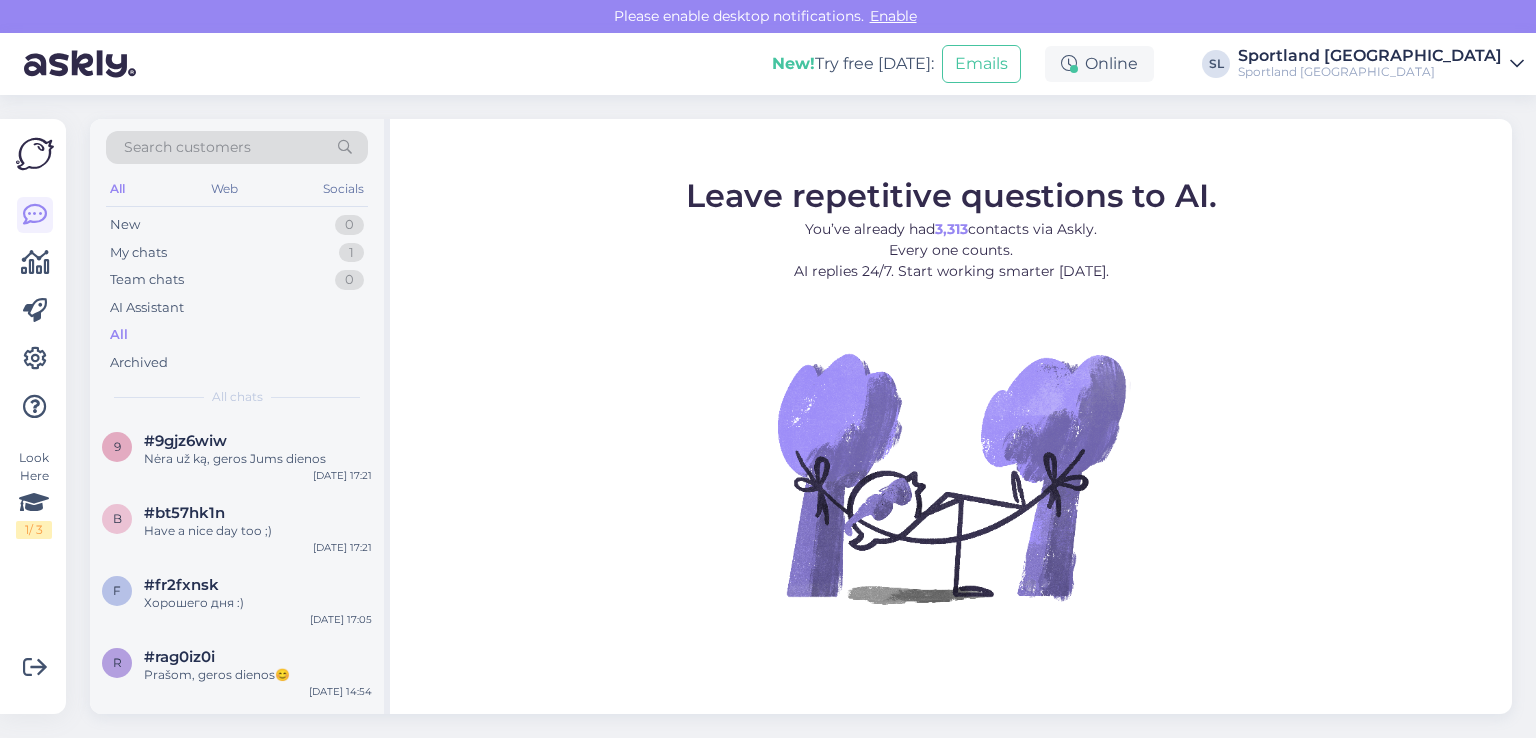 click on "Look Here 1  / 3 Get more Your checklist to get more value from Askly. Close     Connect FB and IG messages     Add your languages     Add your working hours To reply from your smartphone download Askly Chat app for iOS and Android devices." at bounding box center (33, 416) 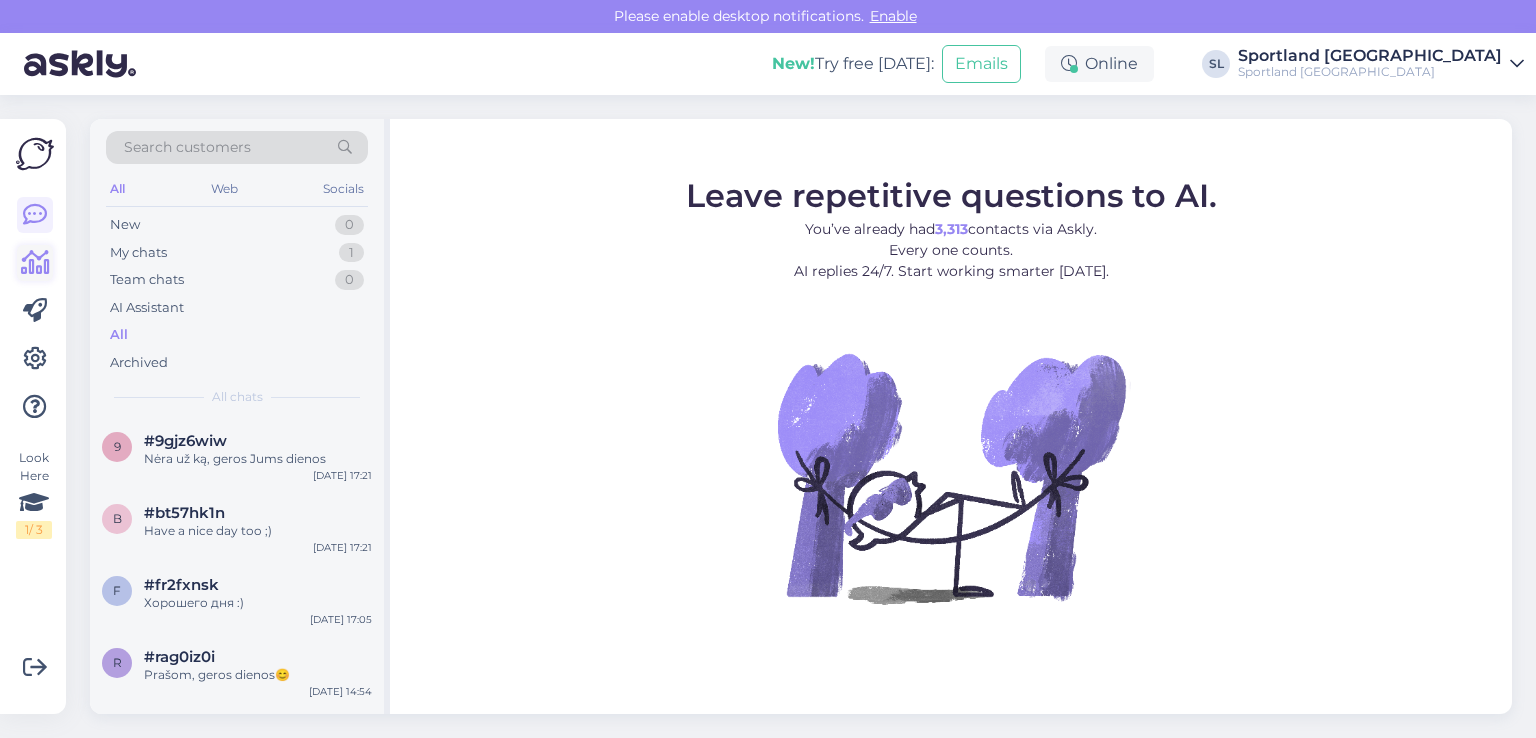 click at bounding box center [35, 263] 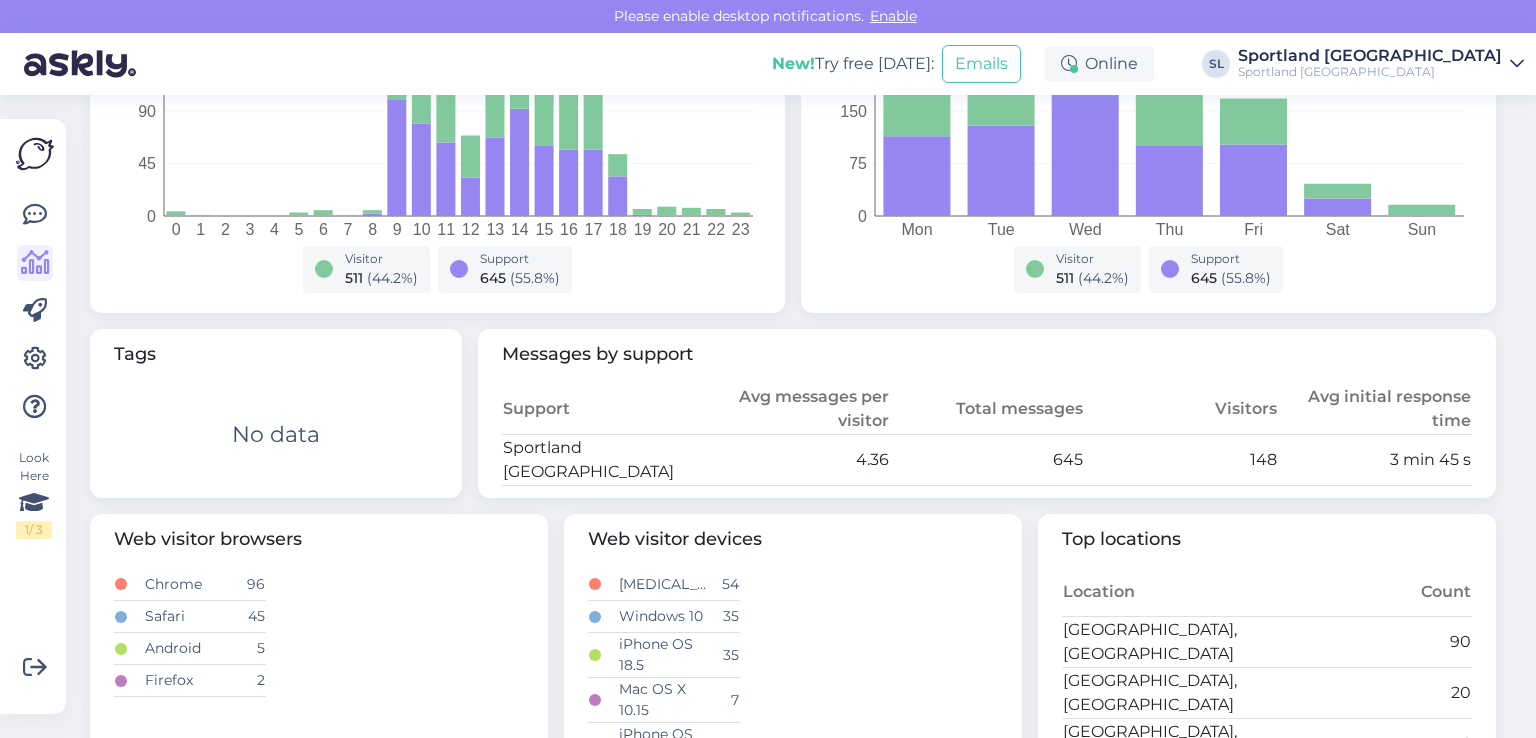 scroll, scrollTop: 0, scrollLeft: 0, axis: both 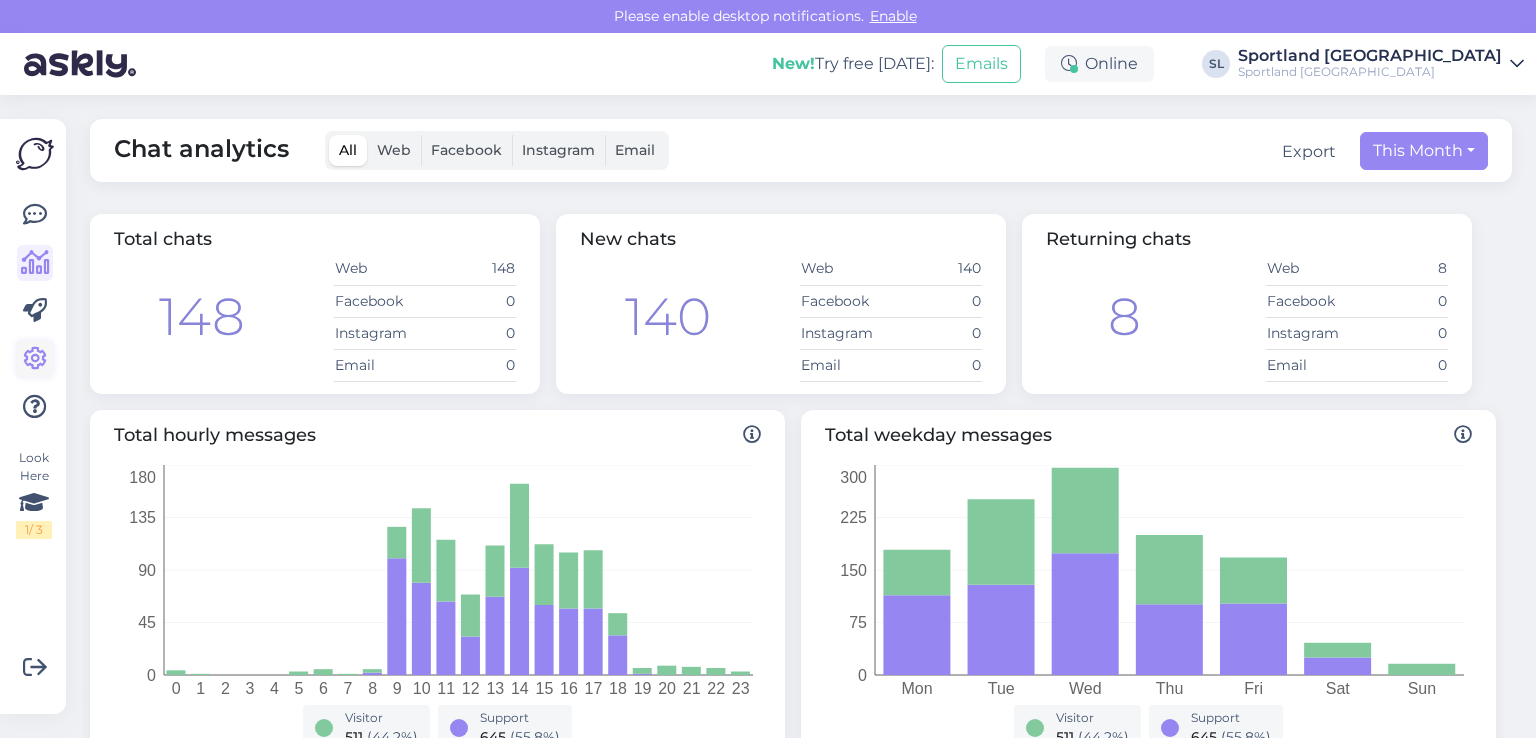 click at bounding box center [35, 359] 